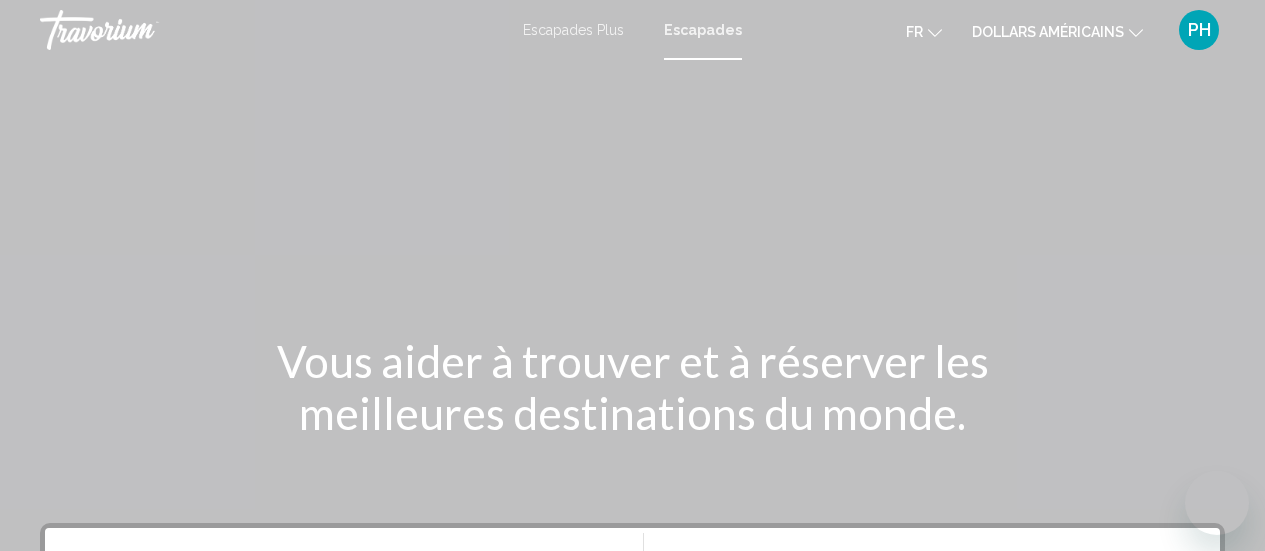 scroll, scrollTop: 0, scrollLeft: 0, axis: both 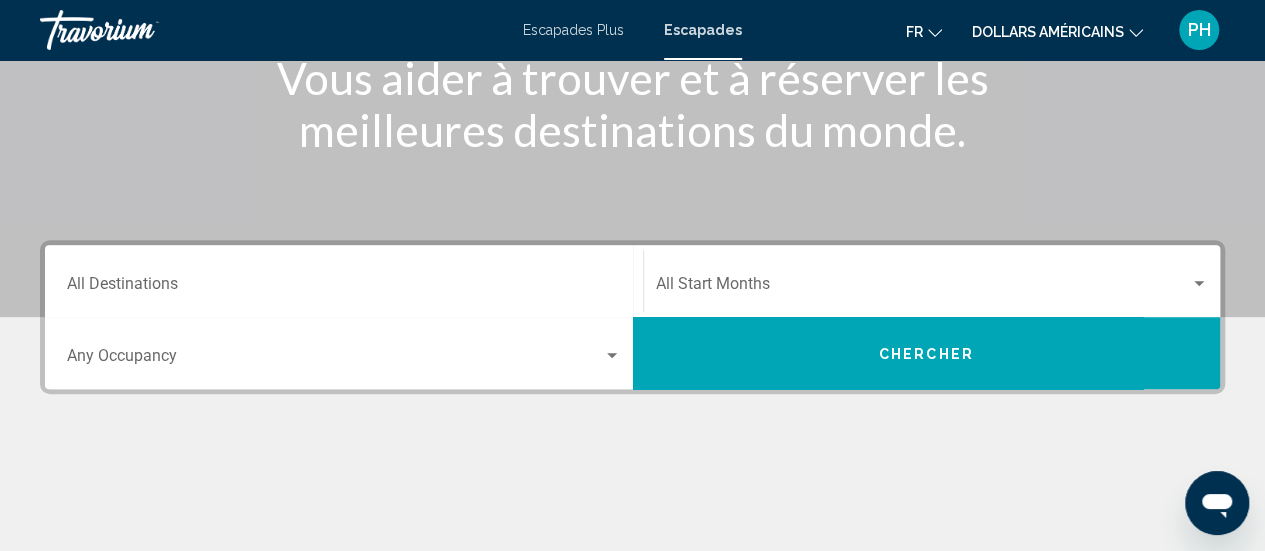click on "dollars américains
USD ($) MXN (Mex$) CAD (Can$) GBP (£) EUR (€) AUD (A$) NZD (NZ$) CNY (CN¥)" 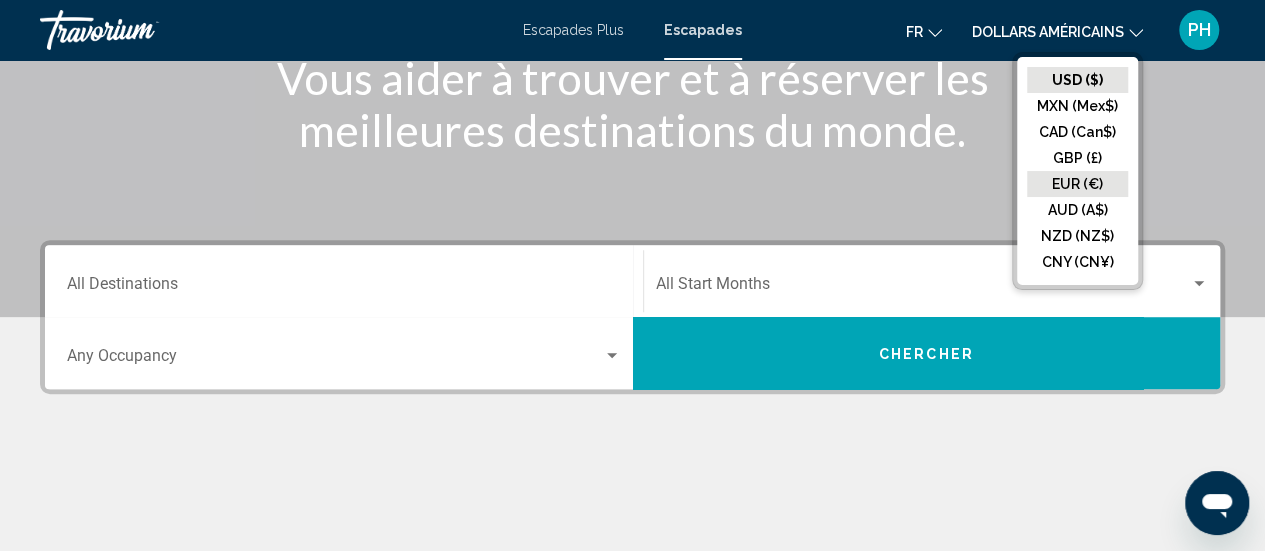 click on "EUR (€)" 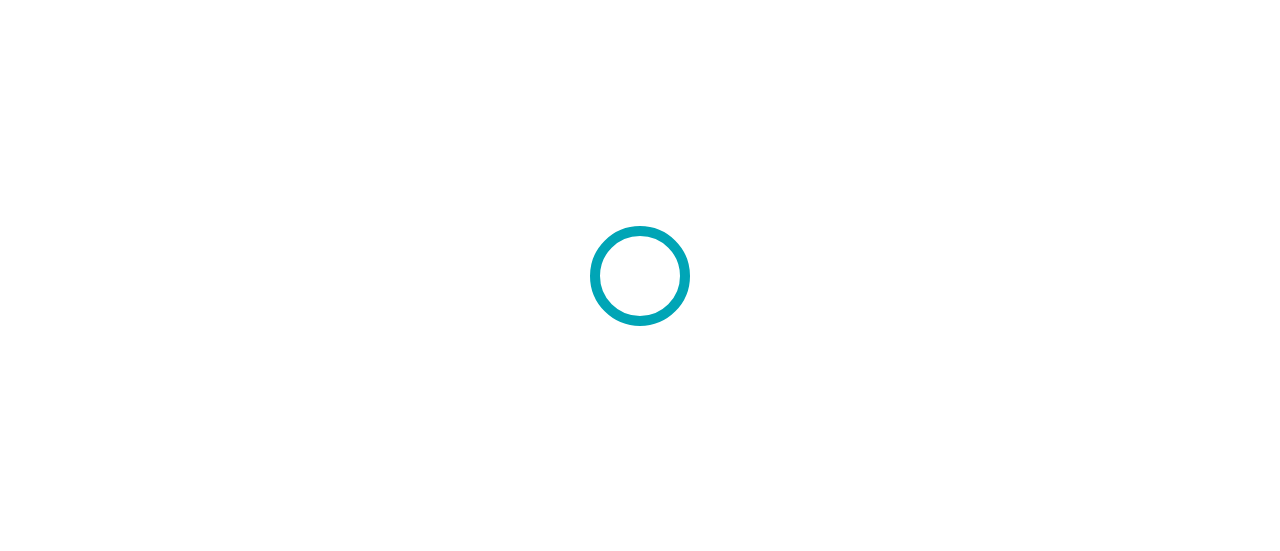 scroll, scrollTop: 0, scrollLeft: 0, axis: both 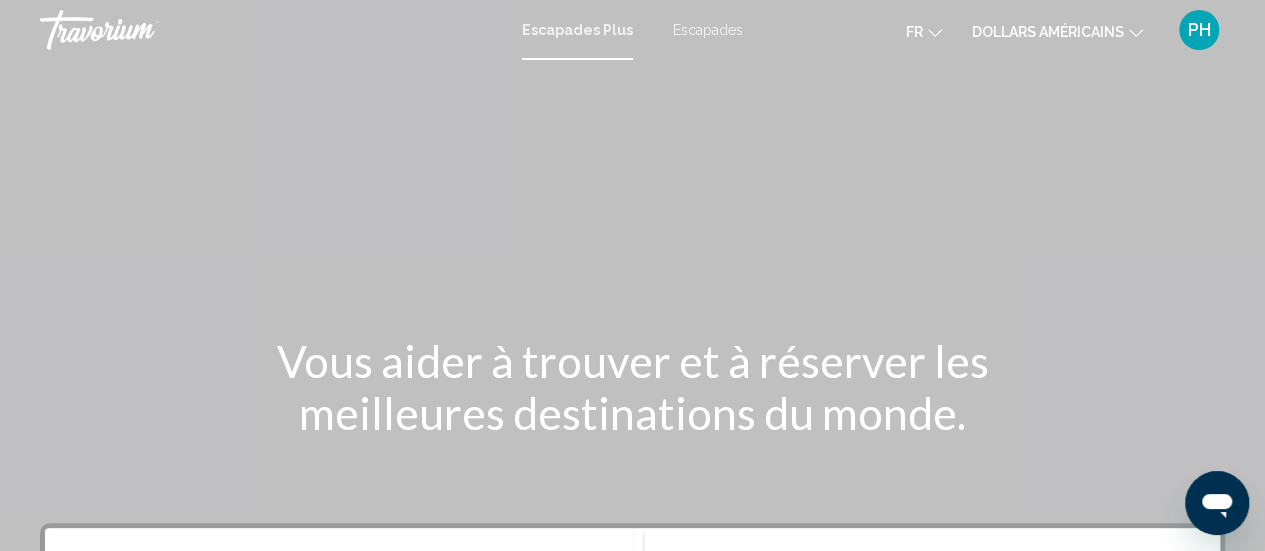 click on "Escapades" at bounding box center [708, 30] 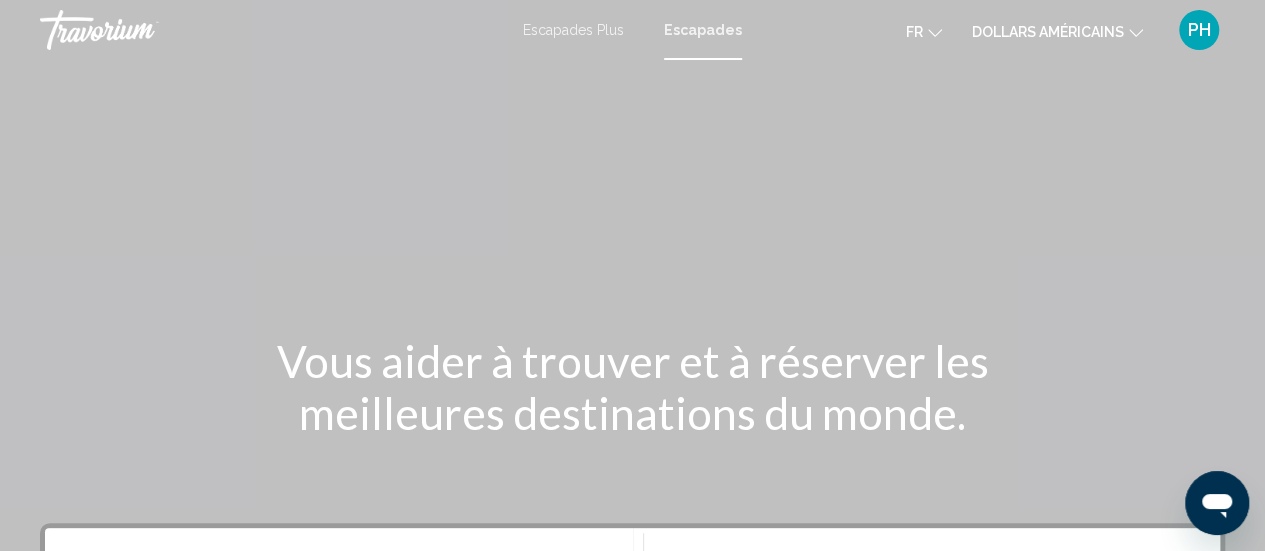 click on "Escapades Plus" at bounding box center (573, 30) 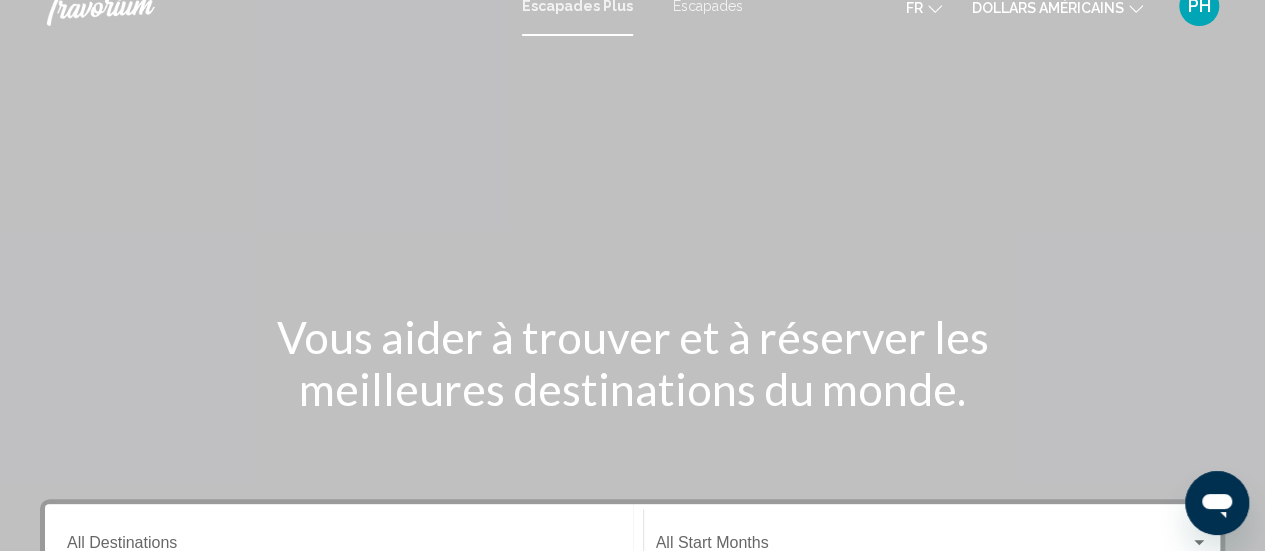 scroll, scrollTop: 4, scrollLeft: 0, axis: vertical 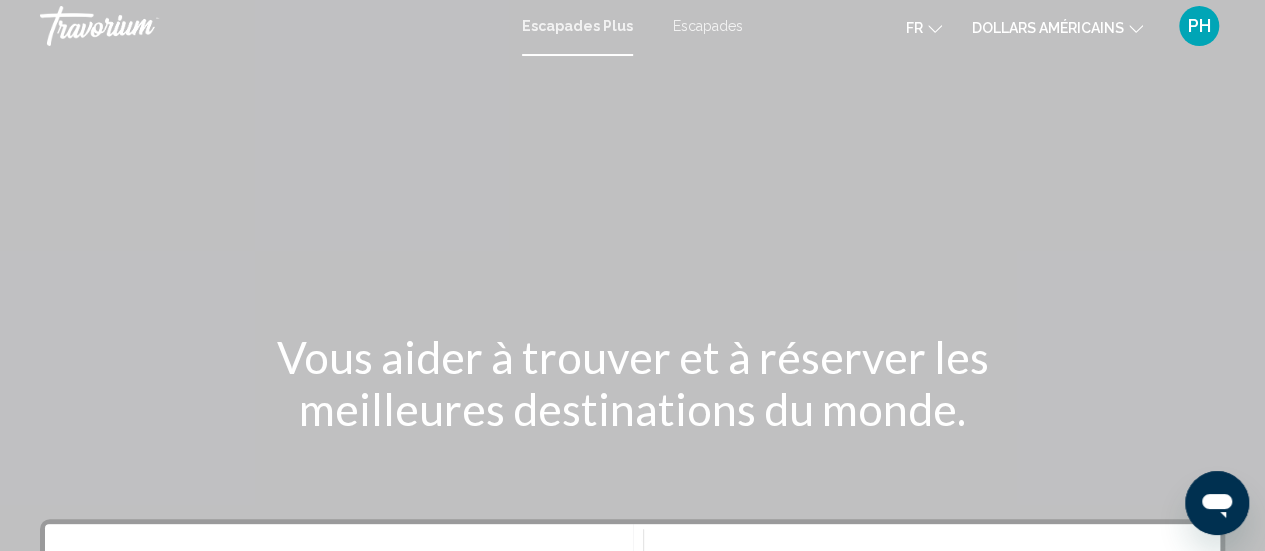 click on "dollars américains" 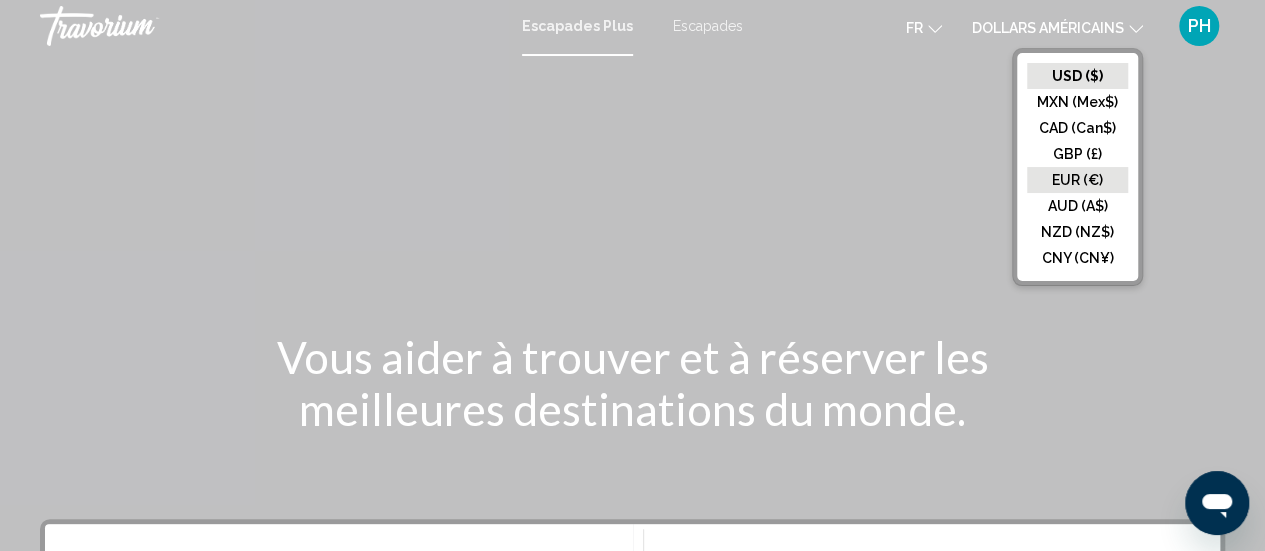 click on "EUR (€)" 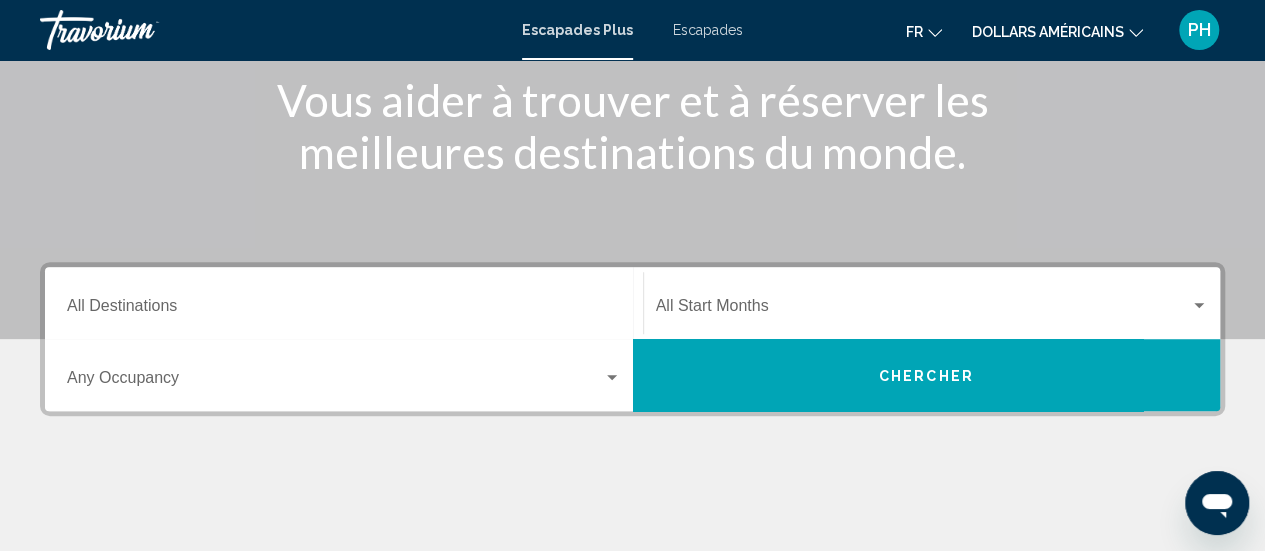 scroll, scrollTop: 268, scrollLeft: 0, axis: vertical 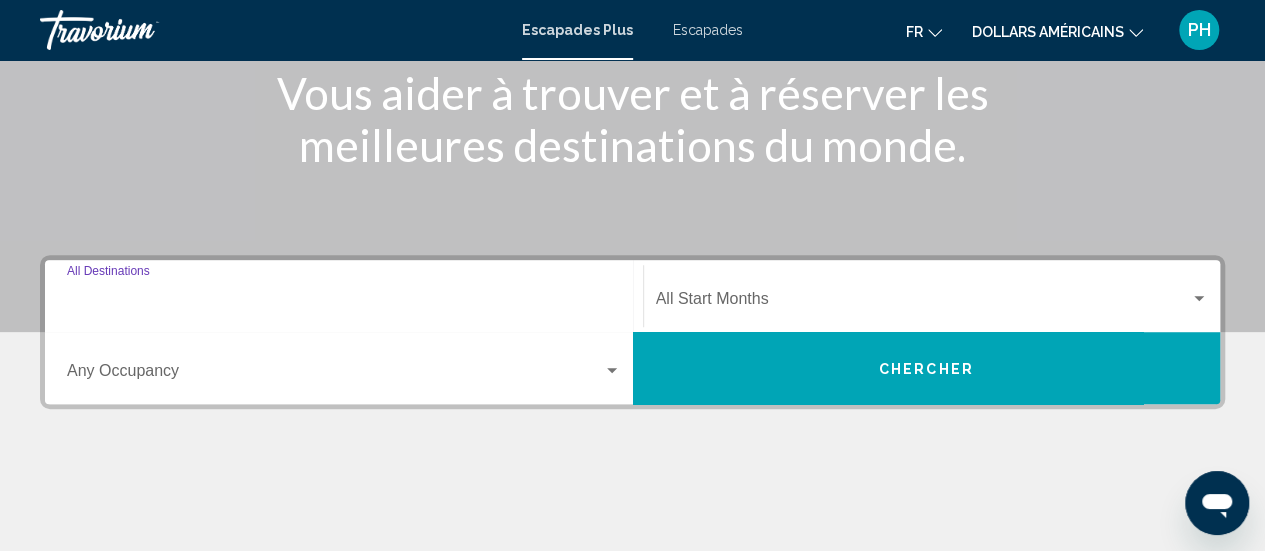 click on "Destination All Destinations" at bounding box center (344, 303) 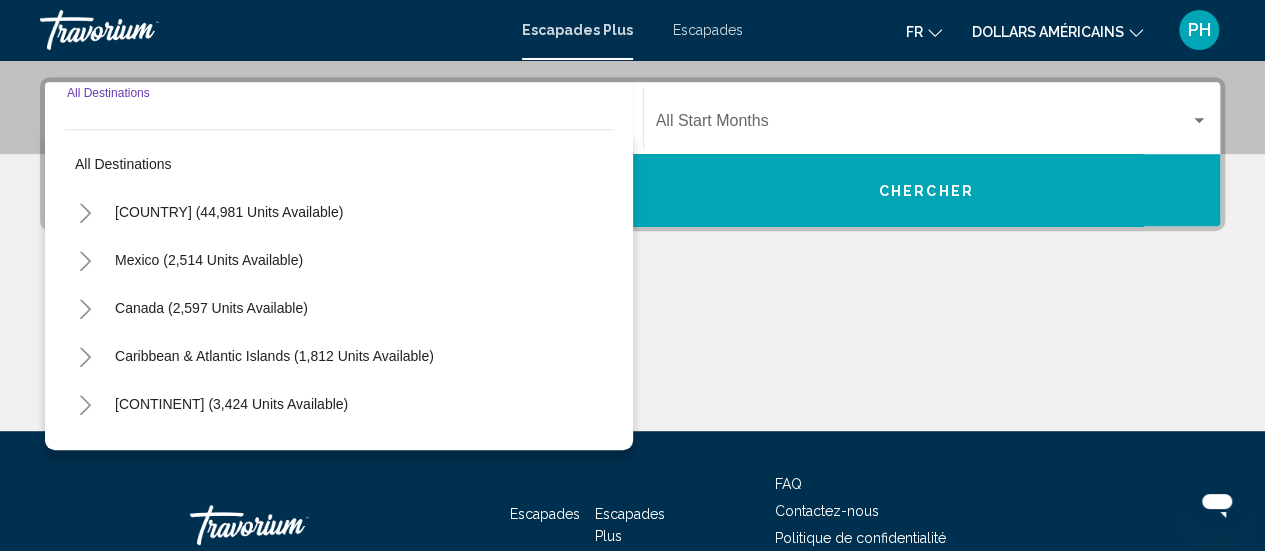 scroll, scrollTop: 458, scrollLeft: 0, axis: vertical 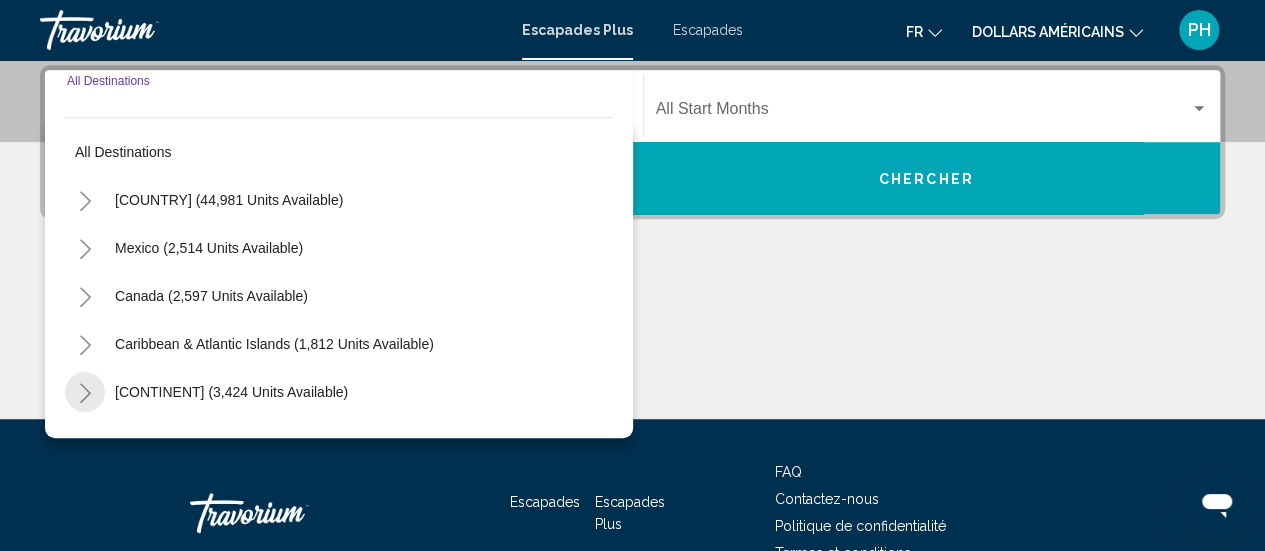 click 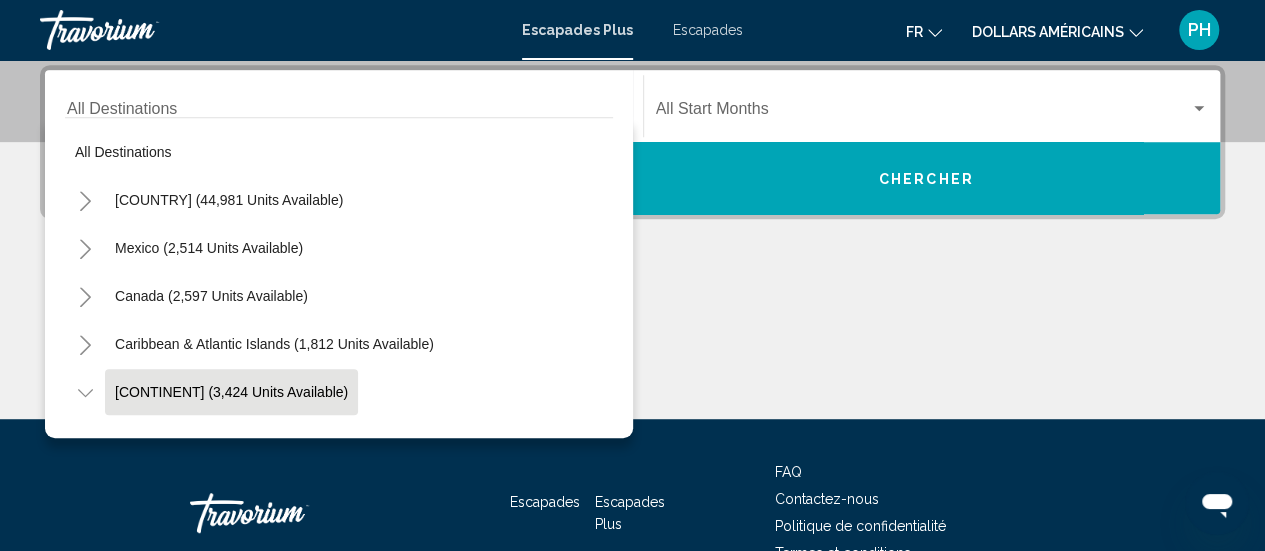 click on "Europe (3,424 units available)" at bounding box center [208, 1256] 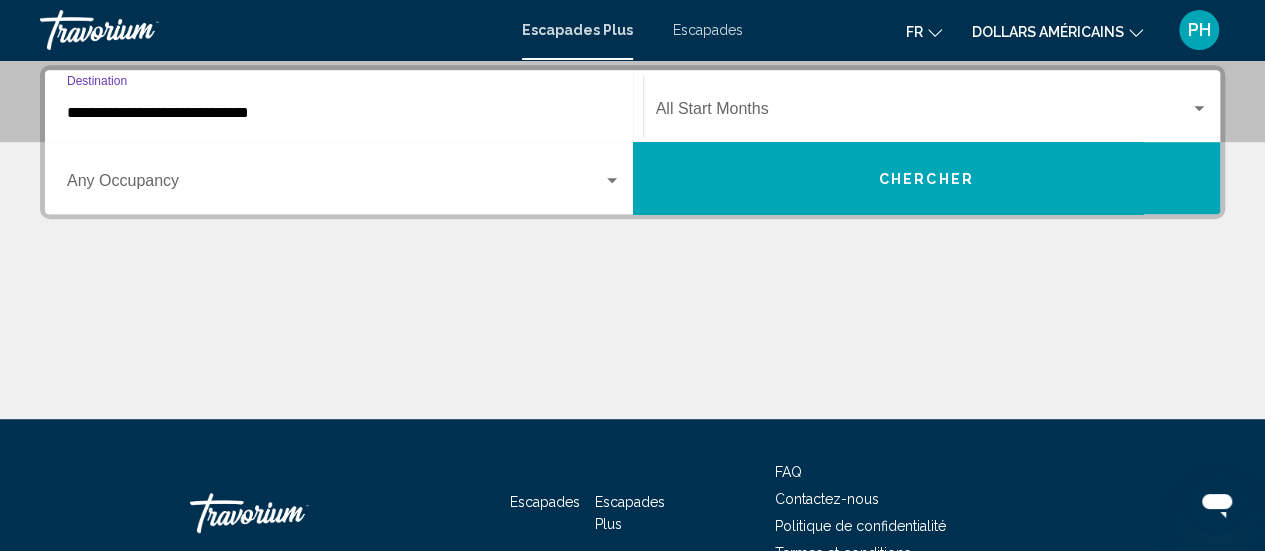click on "**********" at bounding box center (344, 113) 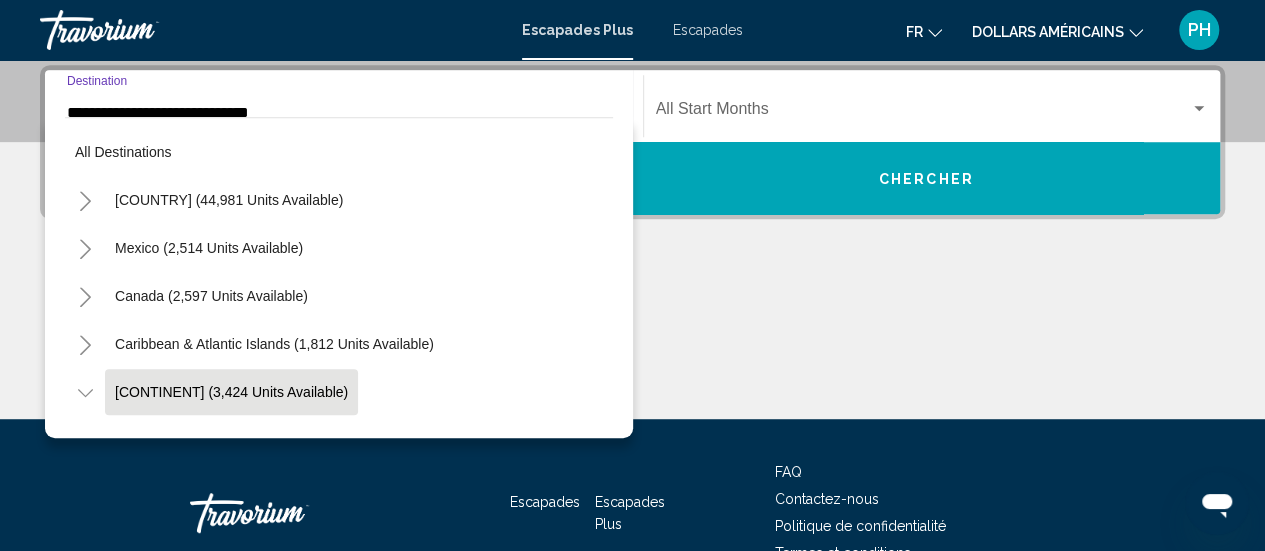 scroll, scrollTop: 454, scrollLeft: 0, axis: vertical 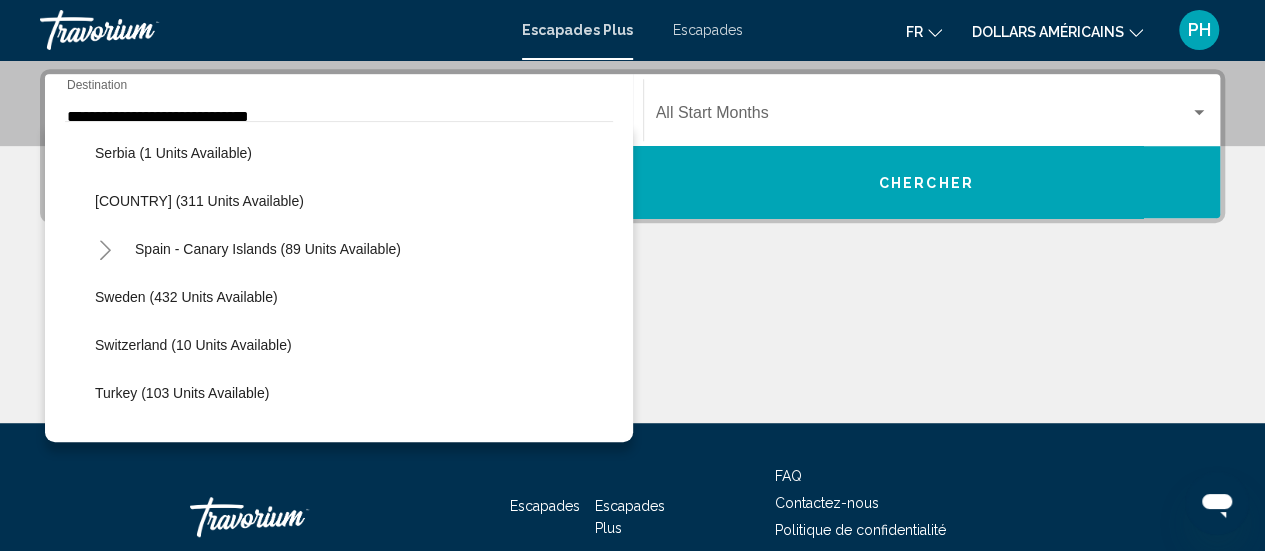 click at bounding box center [632, 348] 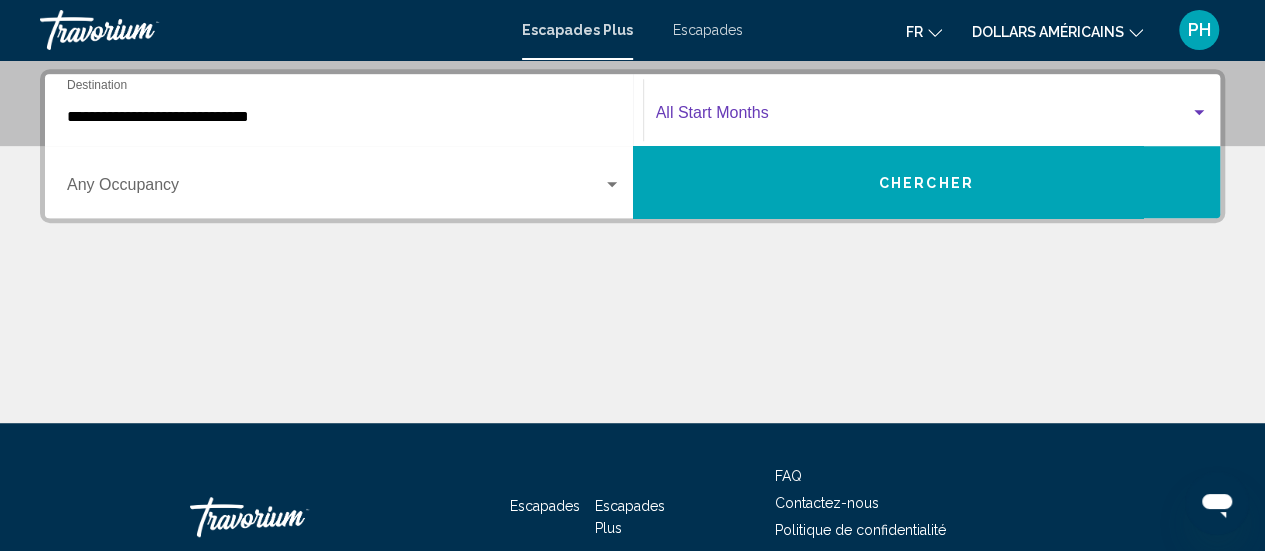 click at bounding box center [1199, 112] 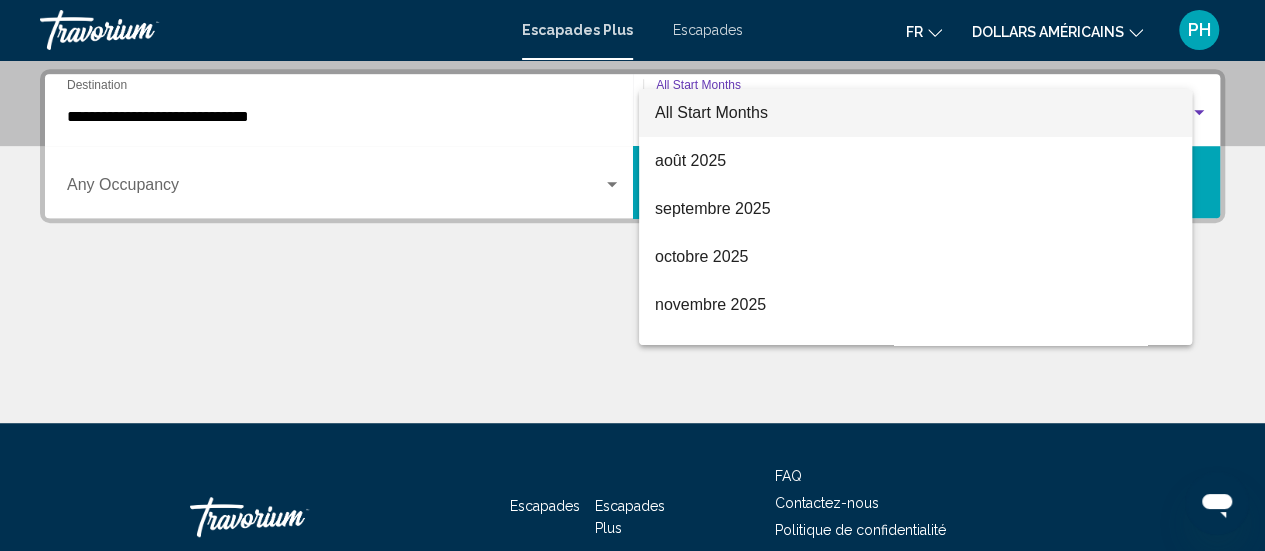 scroll, scrollTop: 458, scrollLeft: 0, axis: vertical 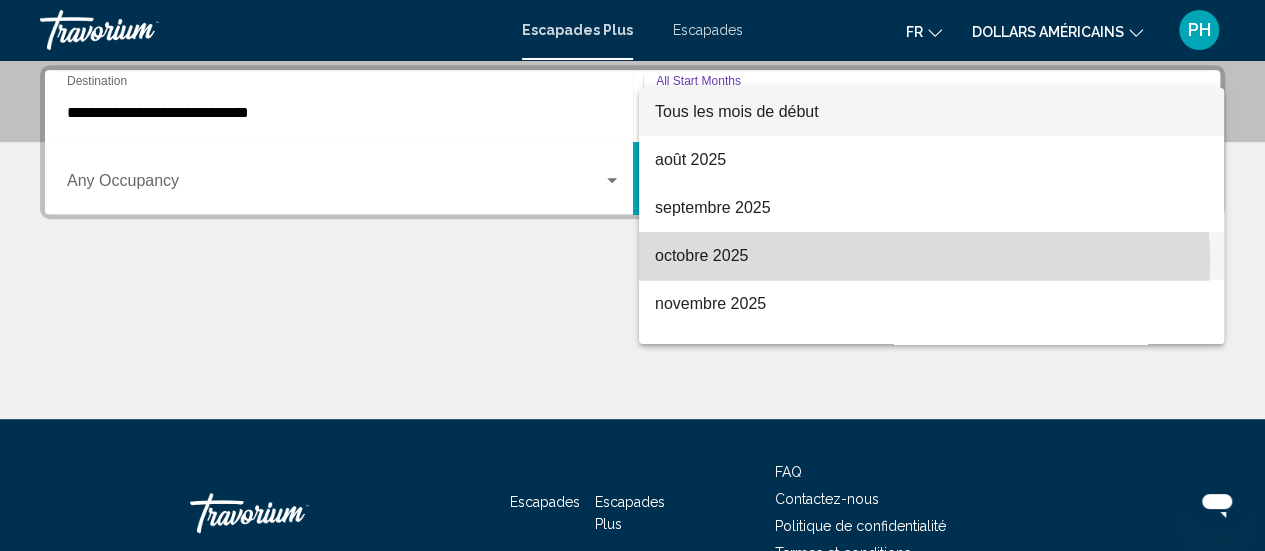 click on "octobre 2025" at bounding box center [931, 256] 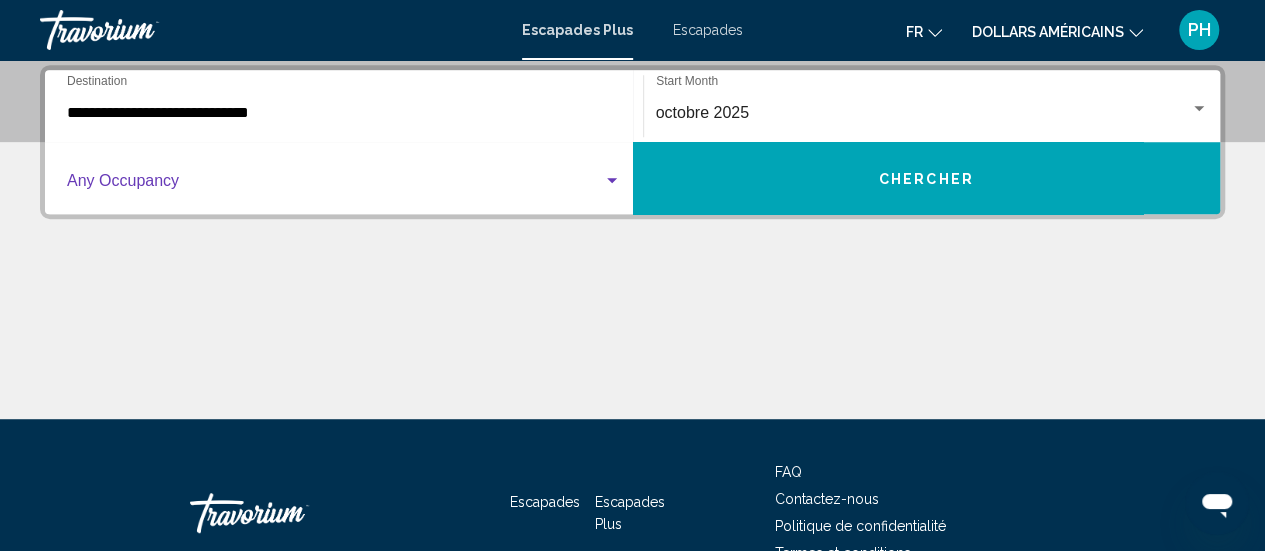 click at bounding box center (612, 180) 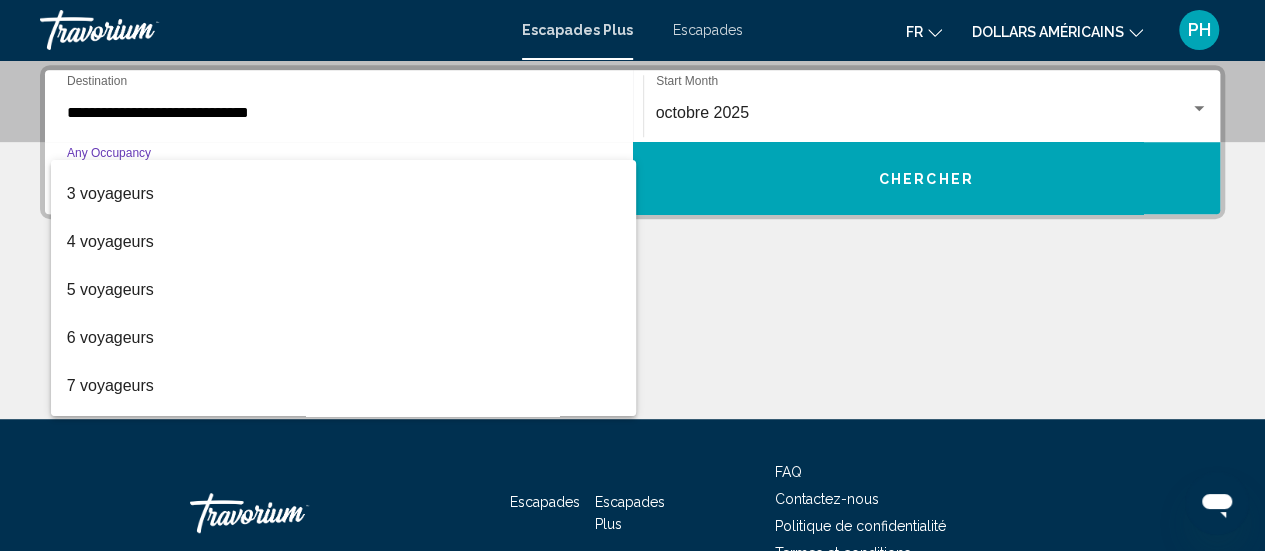 scroll, scrollTop: 95, scrollLeft: 0, axis: vertical 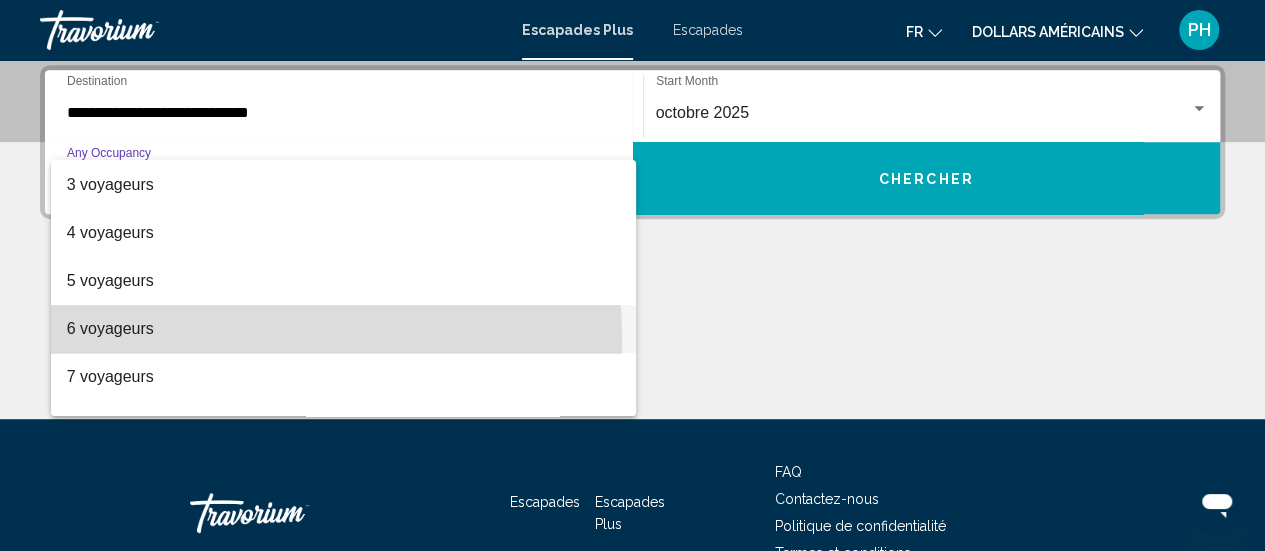 click on "6 voyageurs" at bounding box center (344, 329) 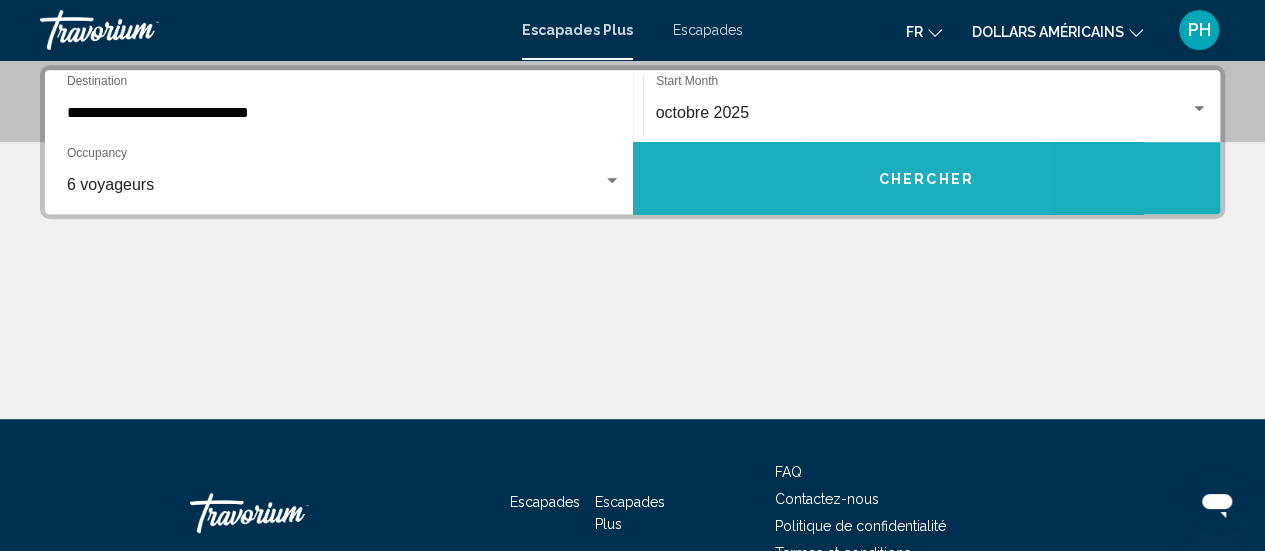 click on "Chercher" at bounding box center [927, 178] 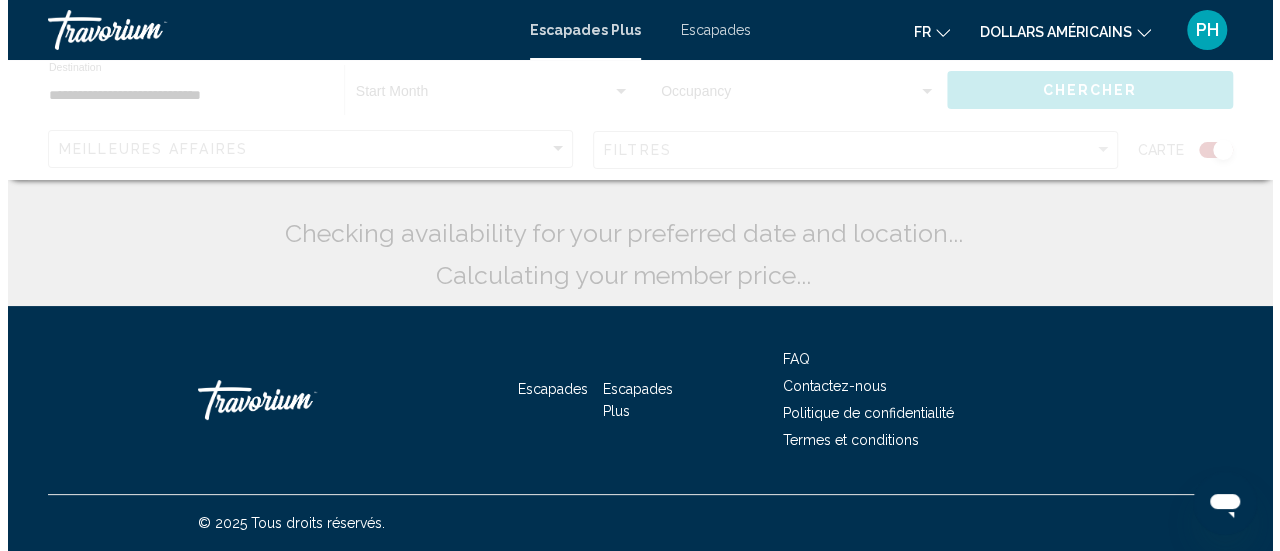 scroll, scrollTop: 0, scrollLeft: 0, axis: both 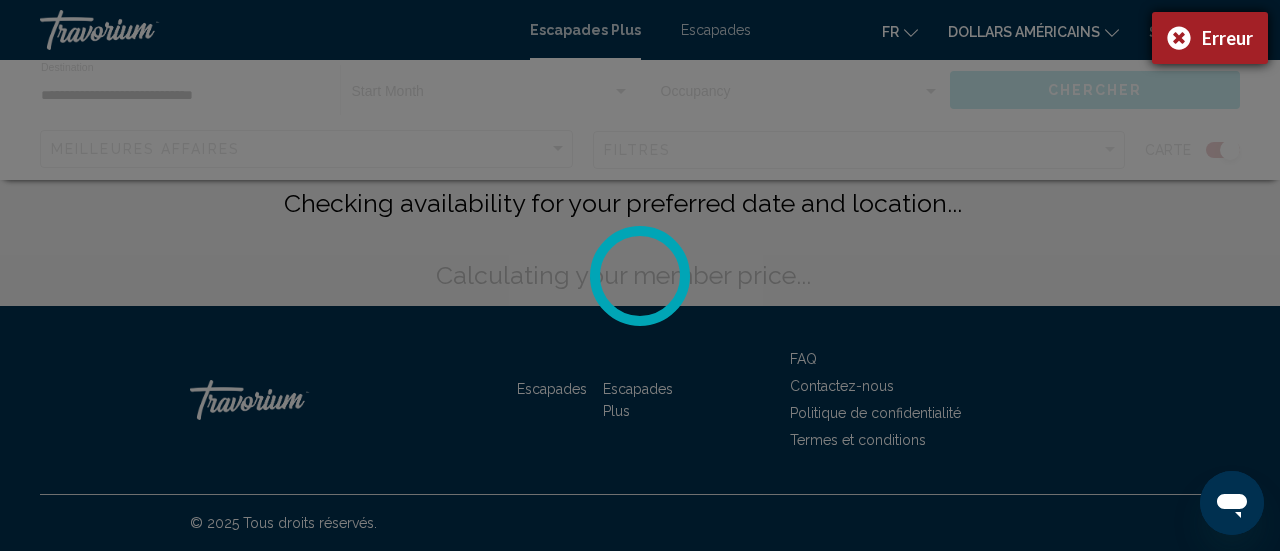 click on "Erreur" at bounding box center [1210, 38] 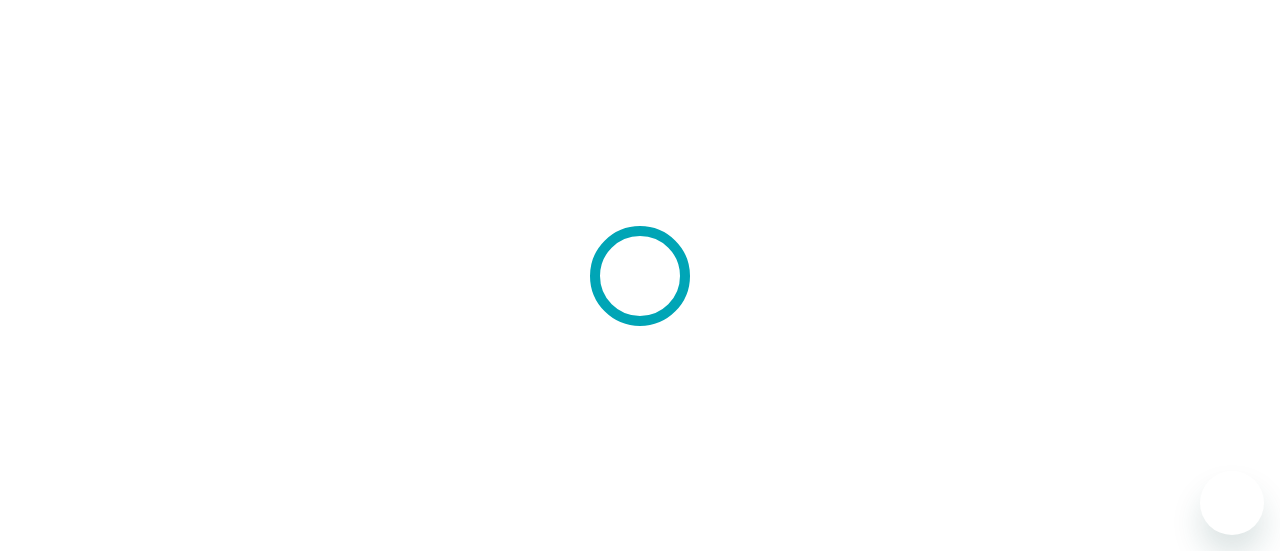 scroll, scrollTop: 0, scrollLeft: 0, axis: both 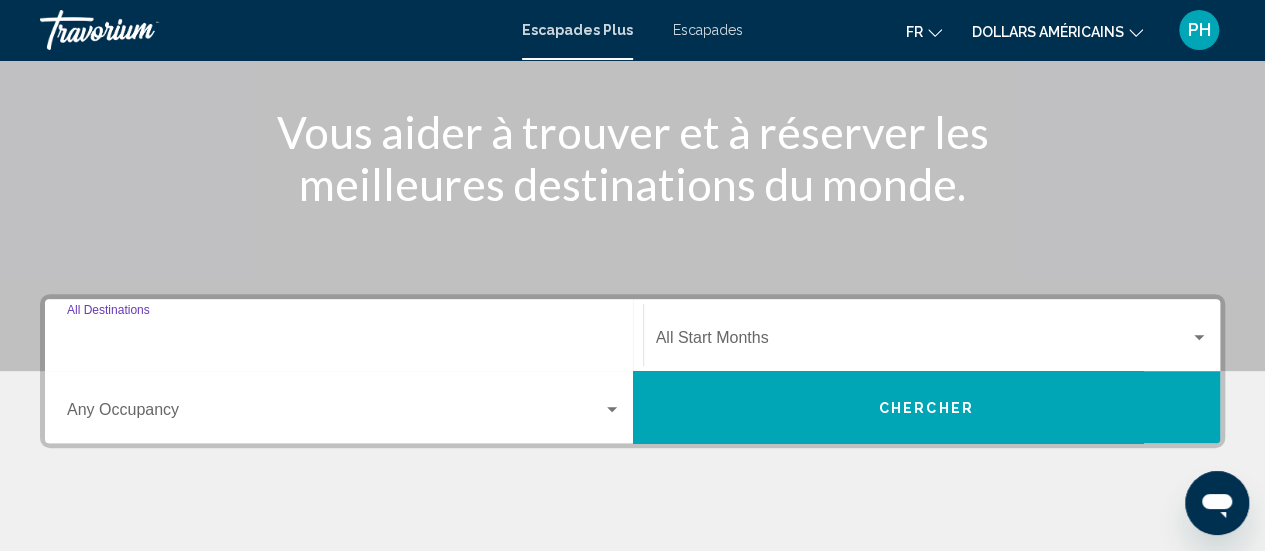 click on "Destination All Destinations" at bounding box center (344, 342) 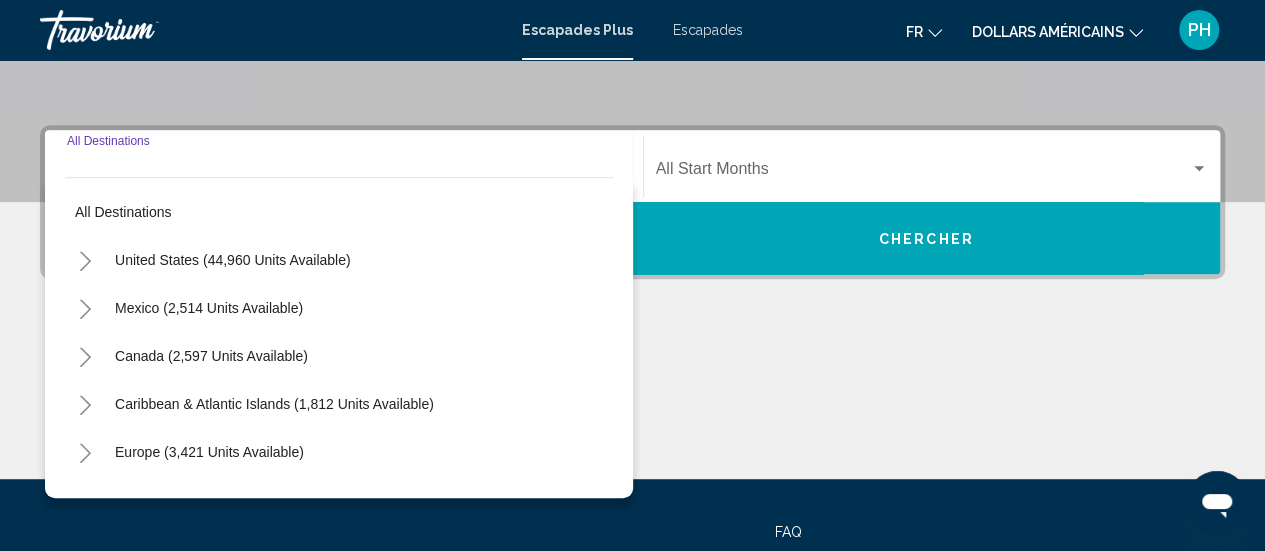 scroll, scrollTop: 458, scrollLeft: 0, axis: vertical 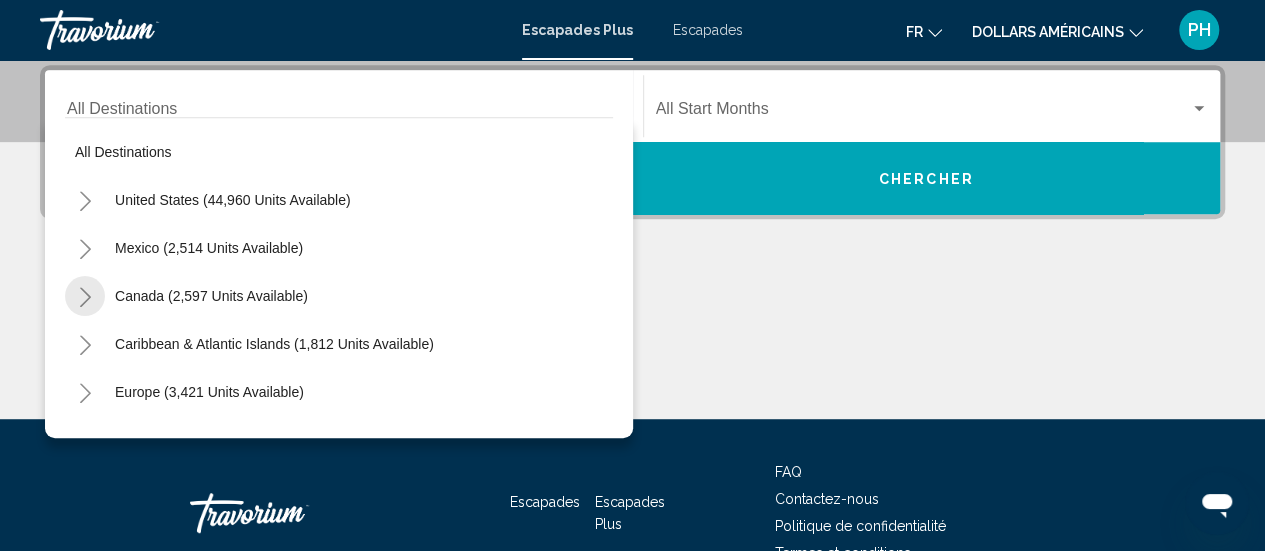 click 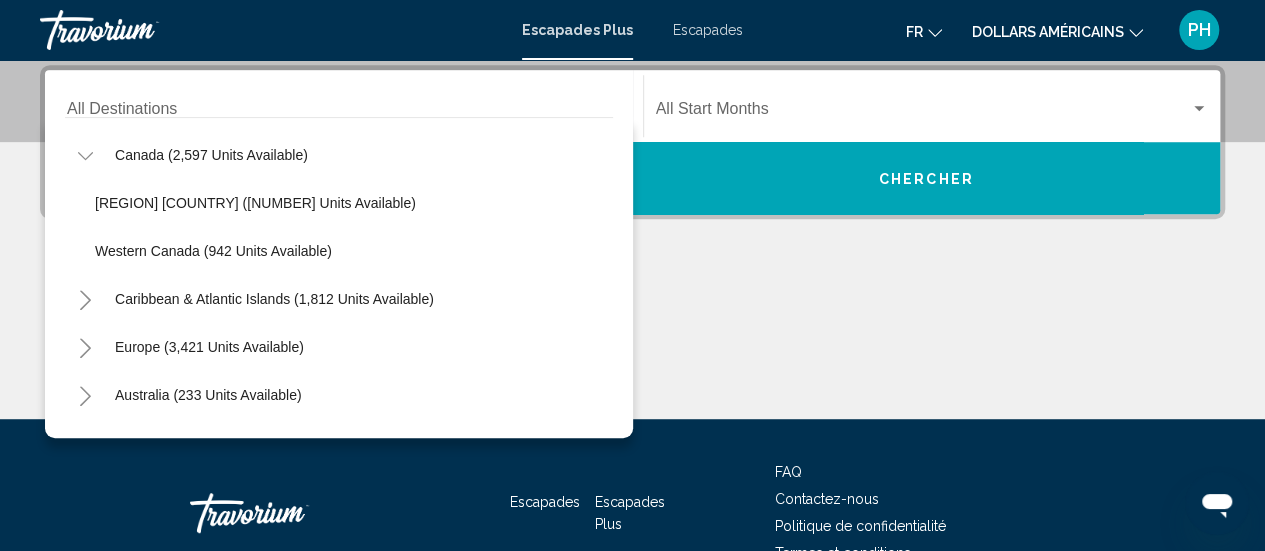 scroll, scrollTop: 143, scrollLeft: 0, axis: vertical 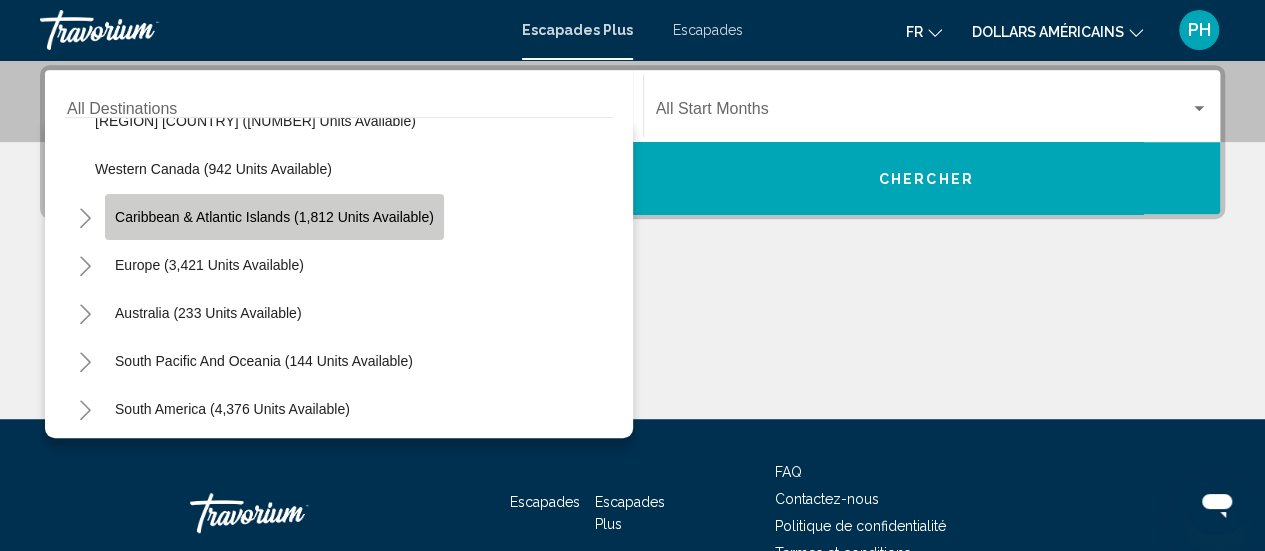 click on "Caribbean & Atlantic Islands (1,812 units available)" 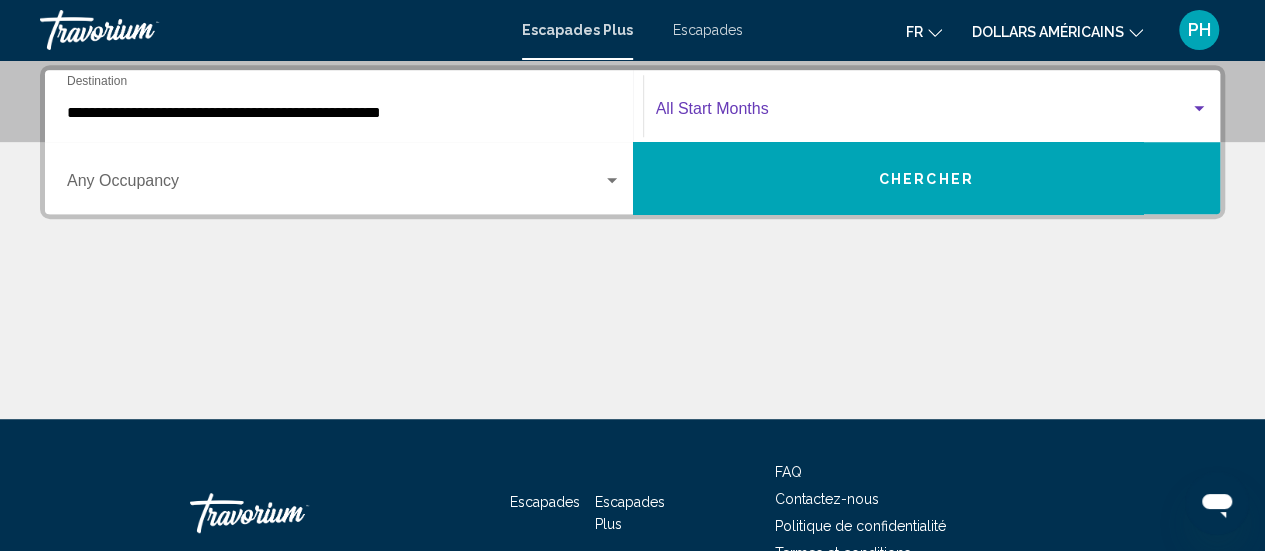 click at bounding box center [1199, 108] 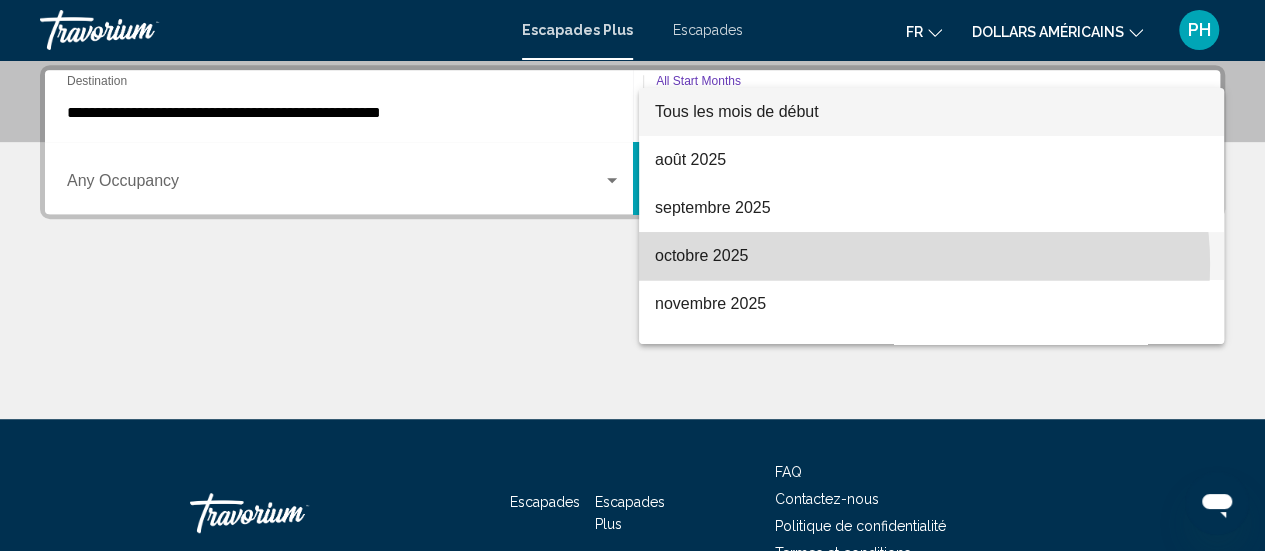 click on "octobre 2025" at bounding box center (931, 256) 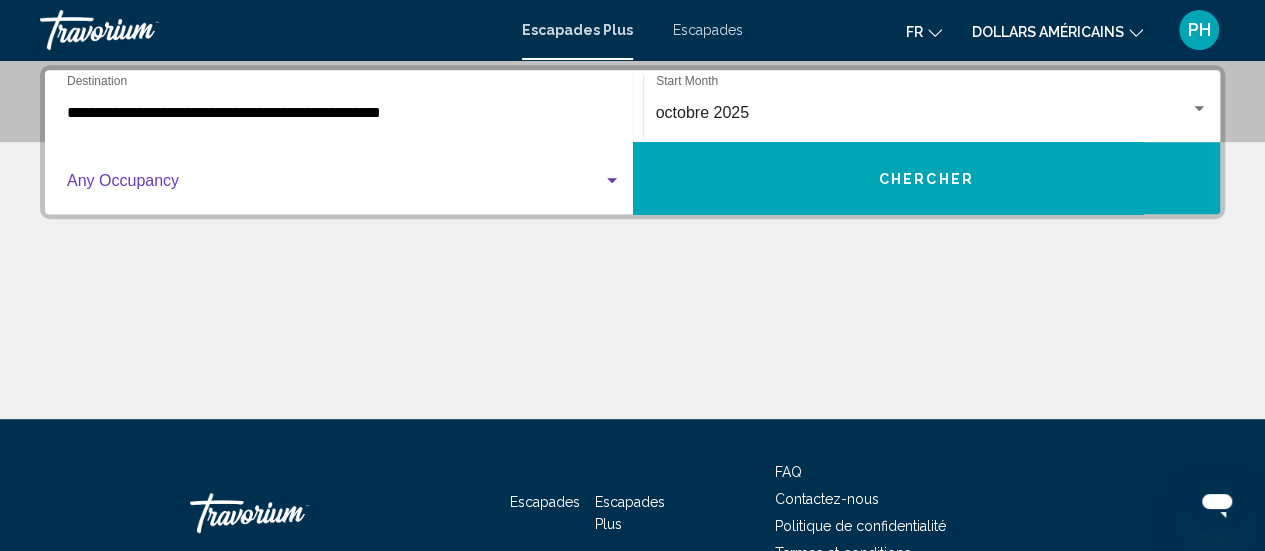 click at bounding box center [612, 181] 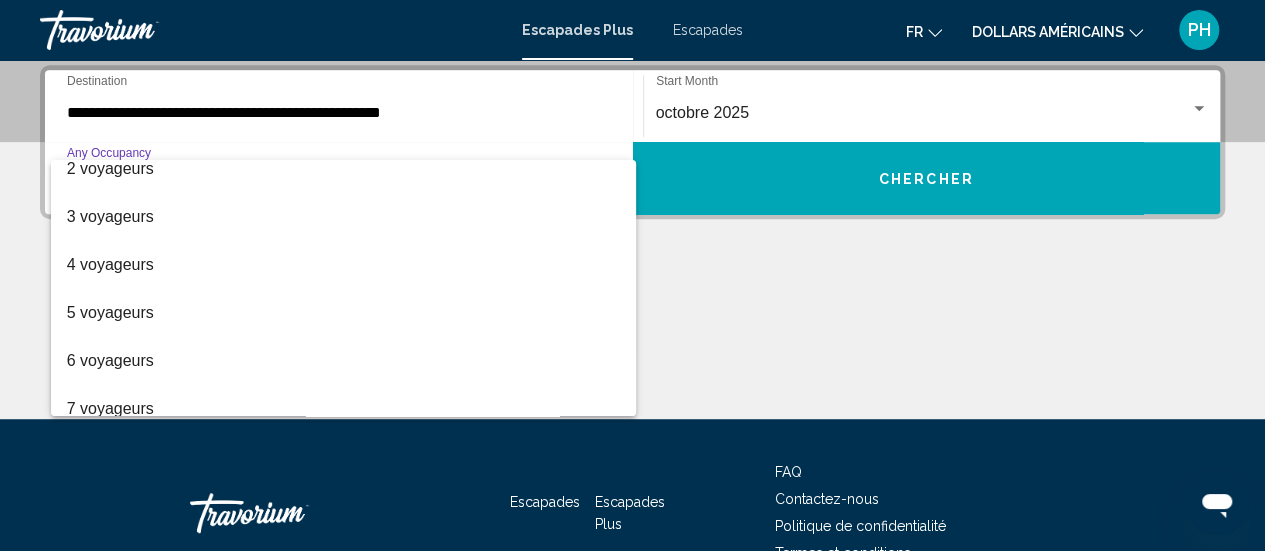 scroll, scrollTop: 74, scrollLeft: 0, axis: vertical 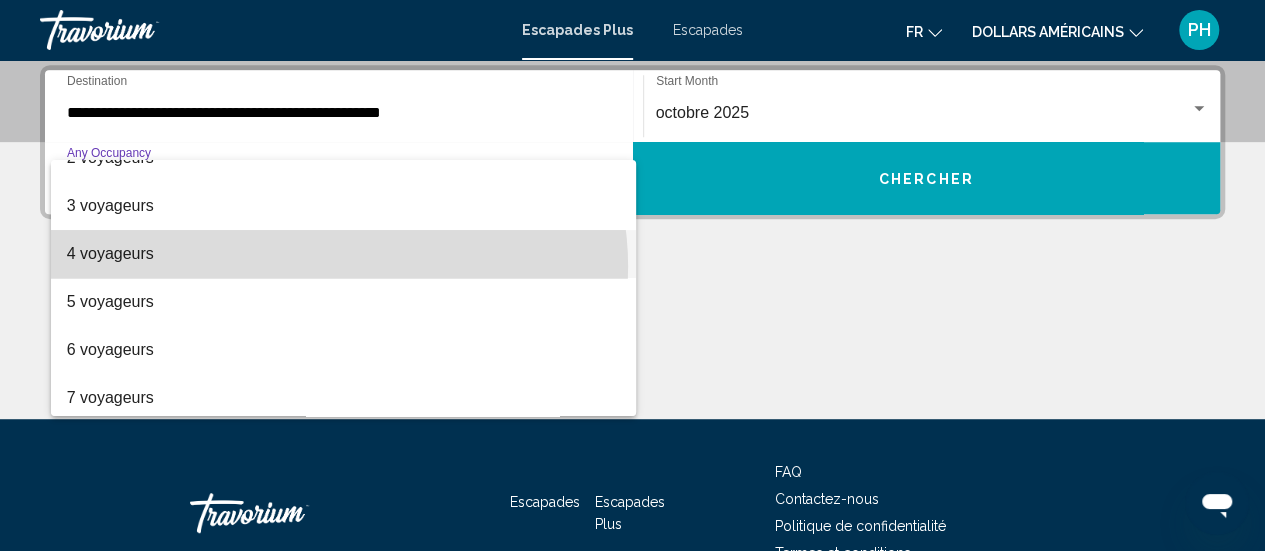 click on "4 voyageurs" at bounding box center (344, 254) 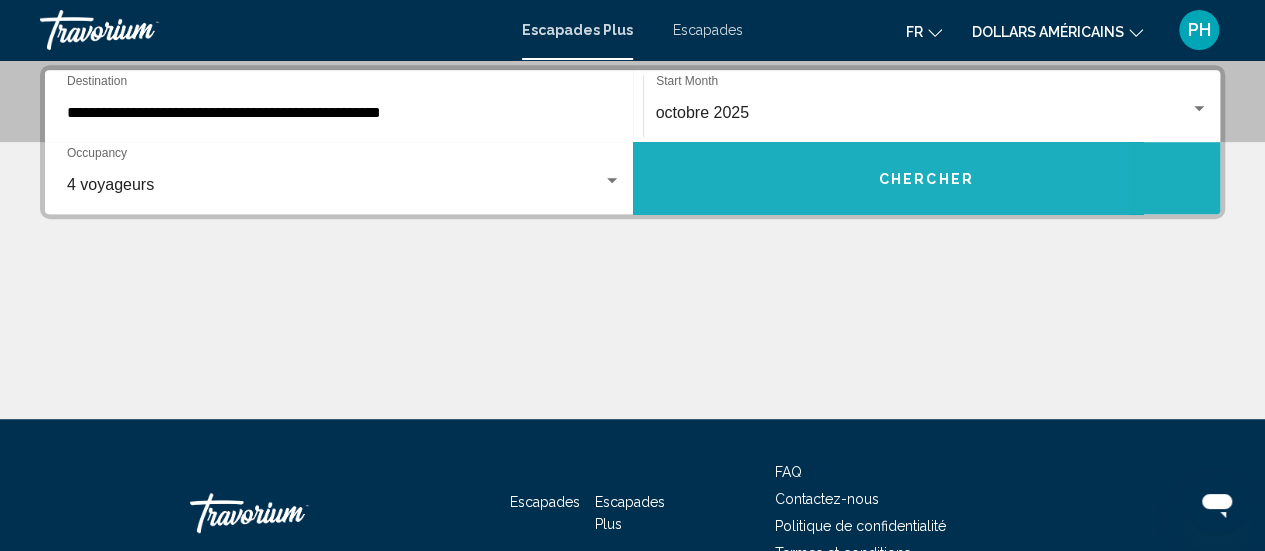click on "Chercher" at bounding box center (927, 178) 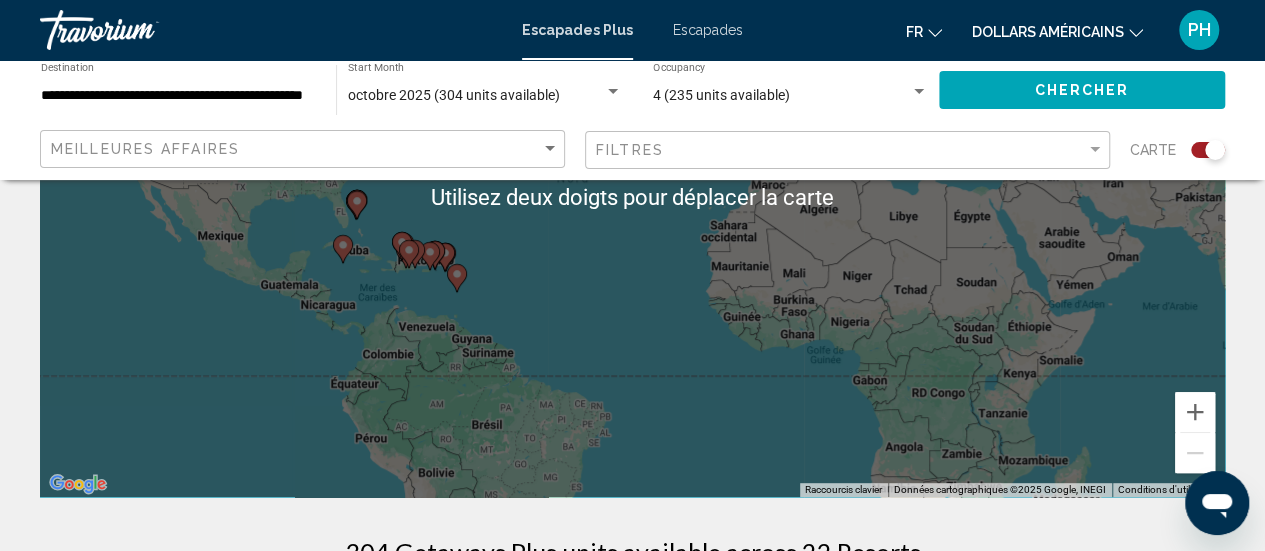 scroll, scrollTop: 296, scrollLeft: 0, axis: vertical 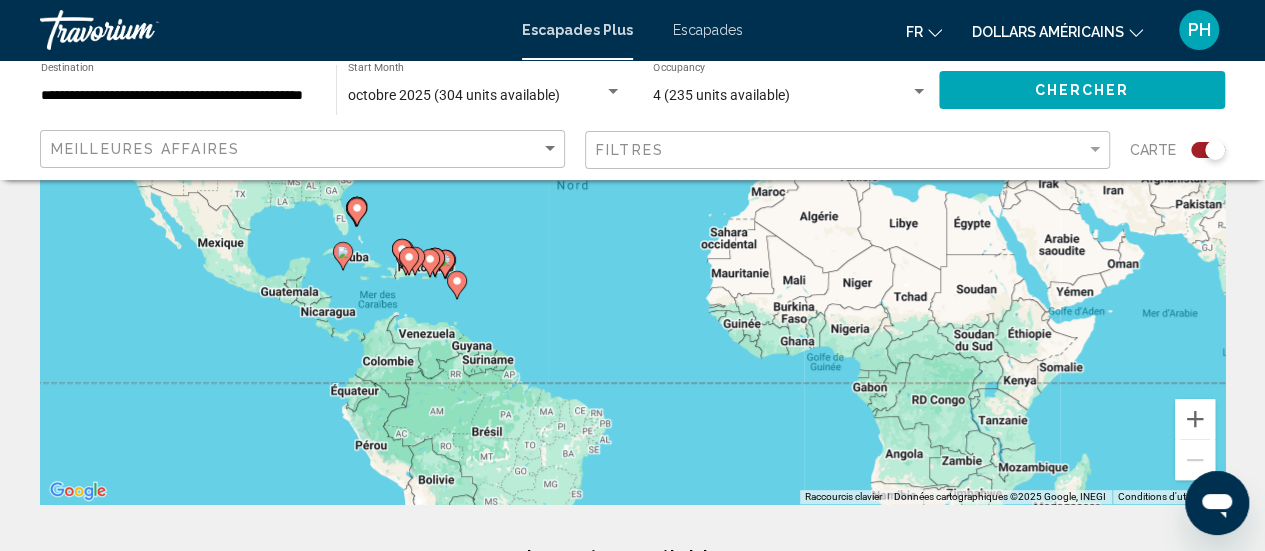 click 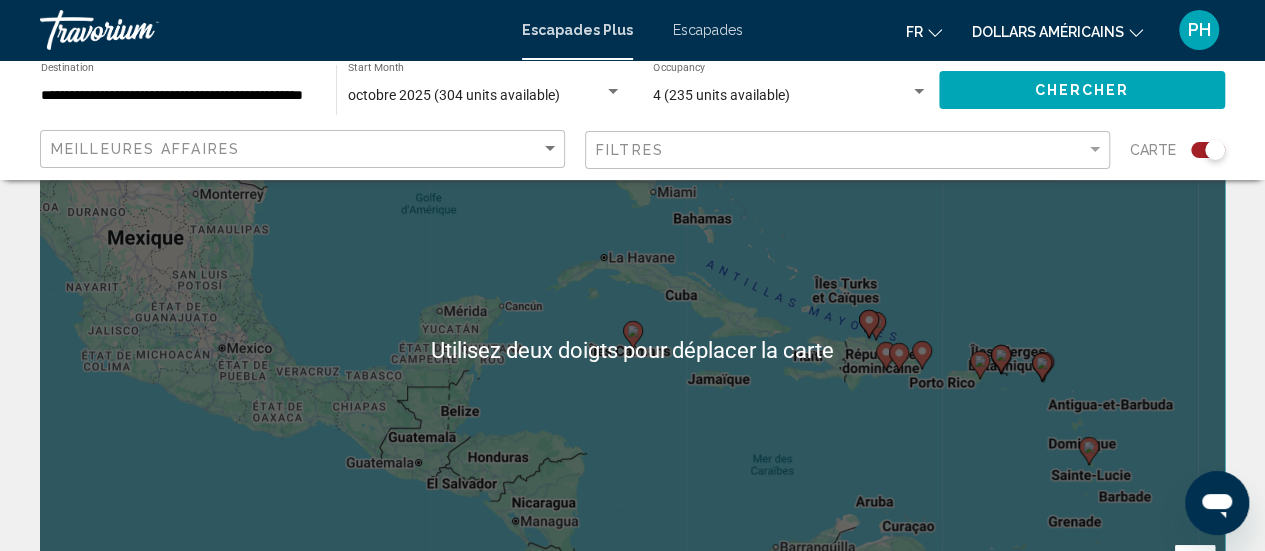 scroll, scrollTop: 146, scrollLeft: 0, axis: vertical 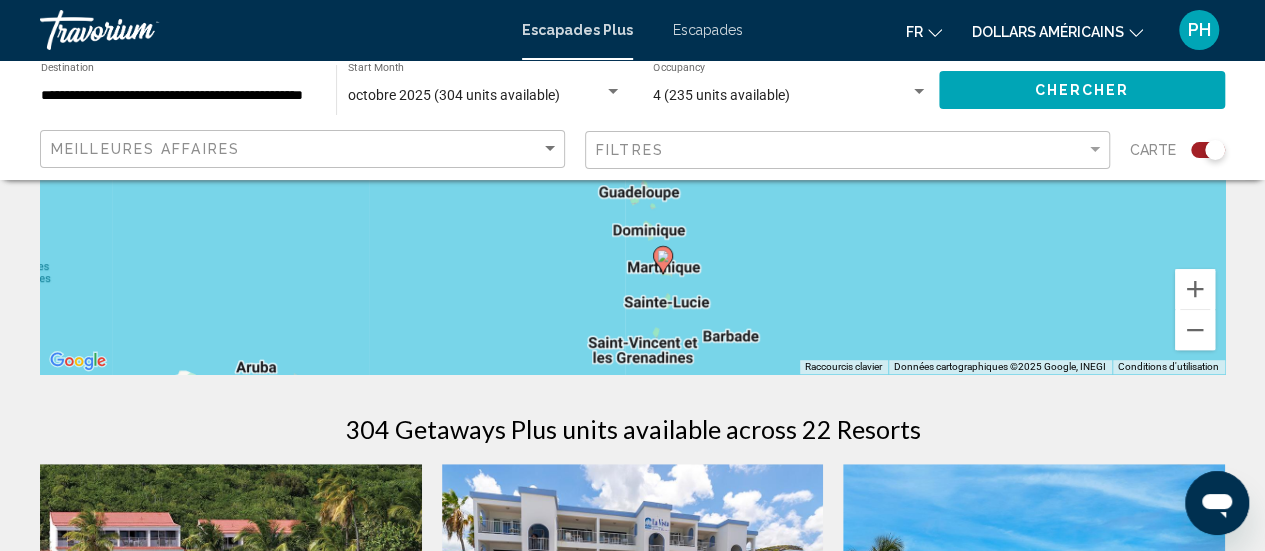 click 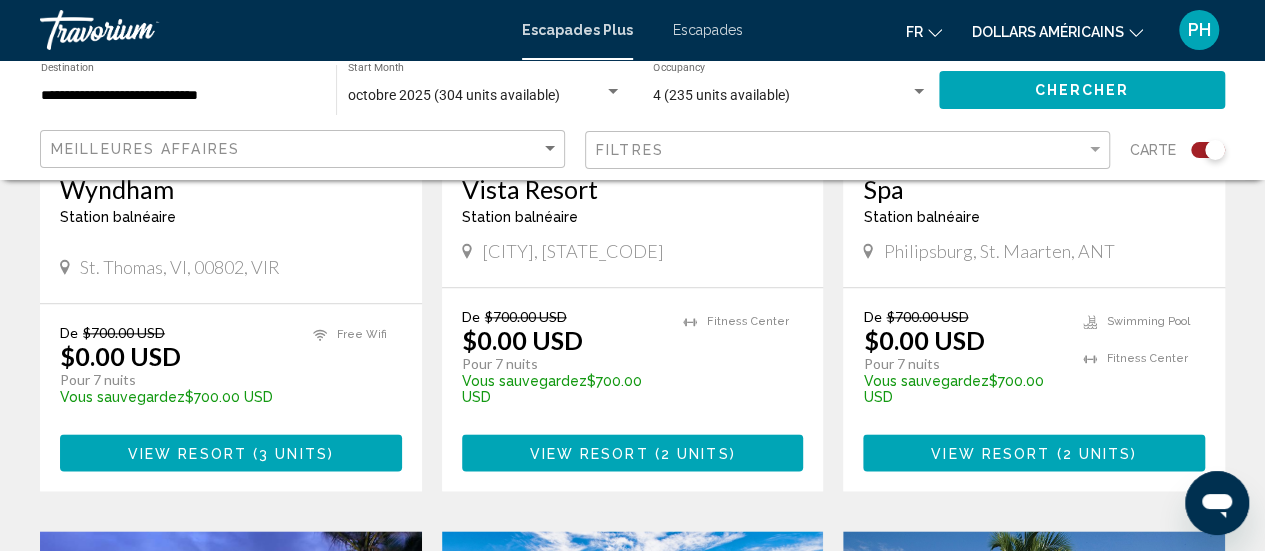 scroll, scrollTop: 1088, scrollLeft: 0, axis: vertical 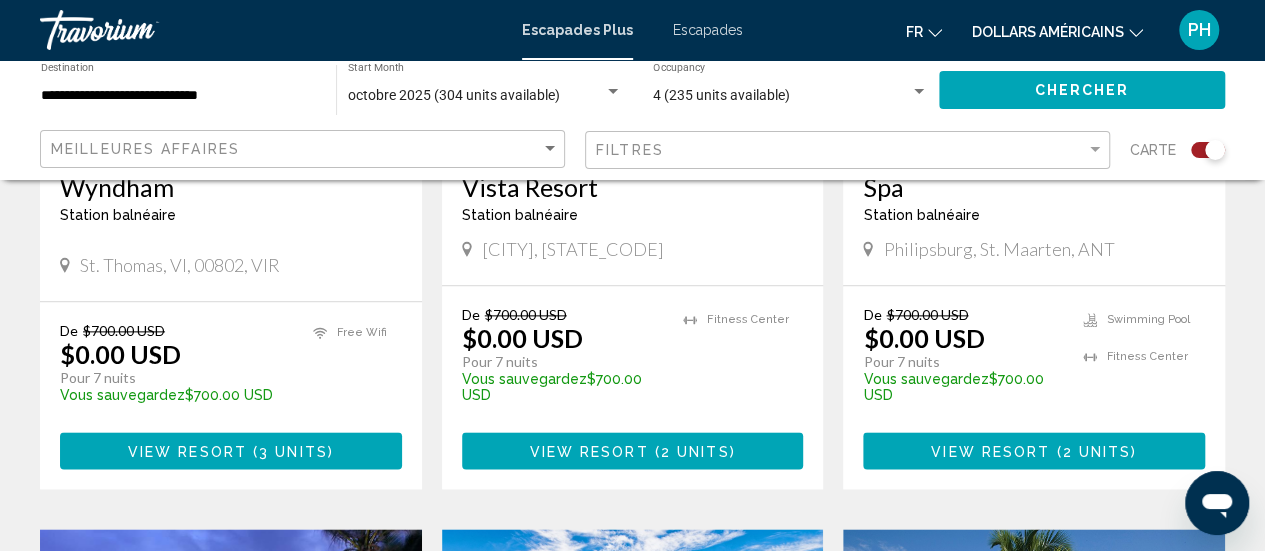click on "( 2 units )" at bounding box center [692, 451] 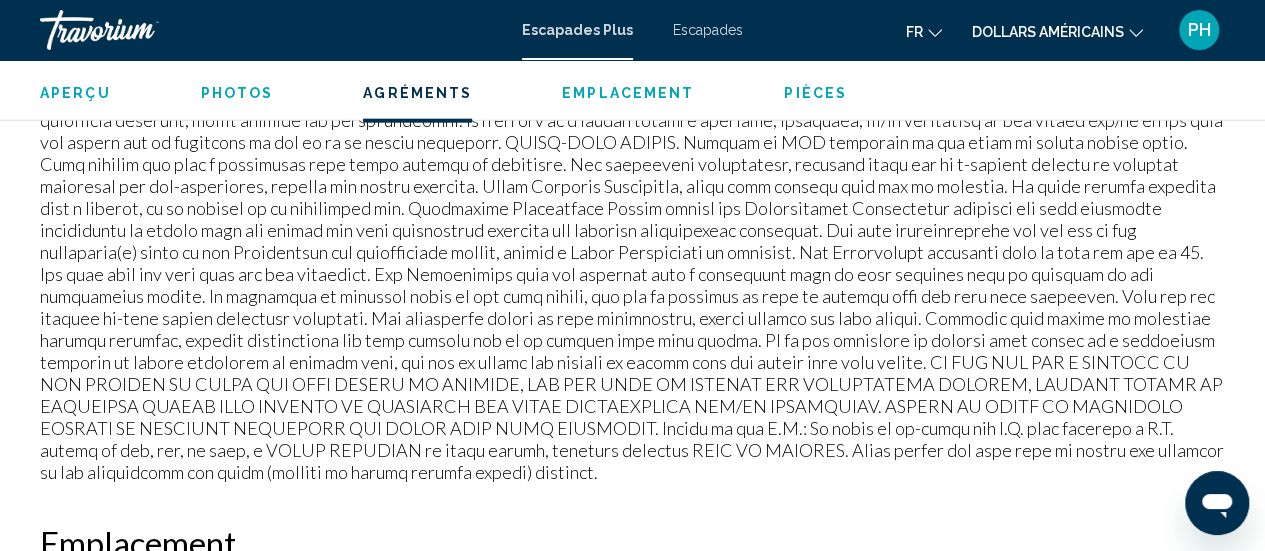 scroll, scrollTop: 2472, scrollLeft: 0, axis: vertical 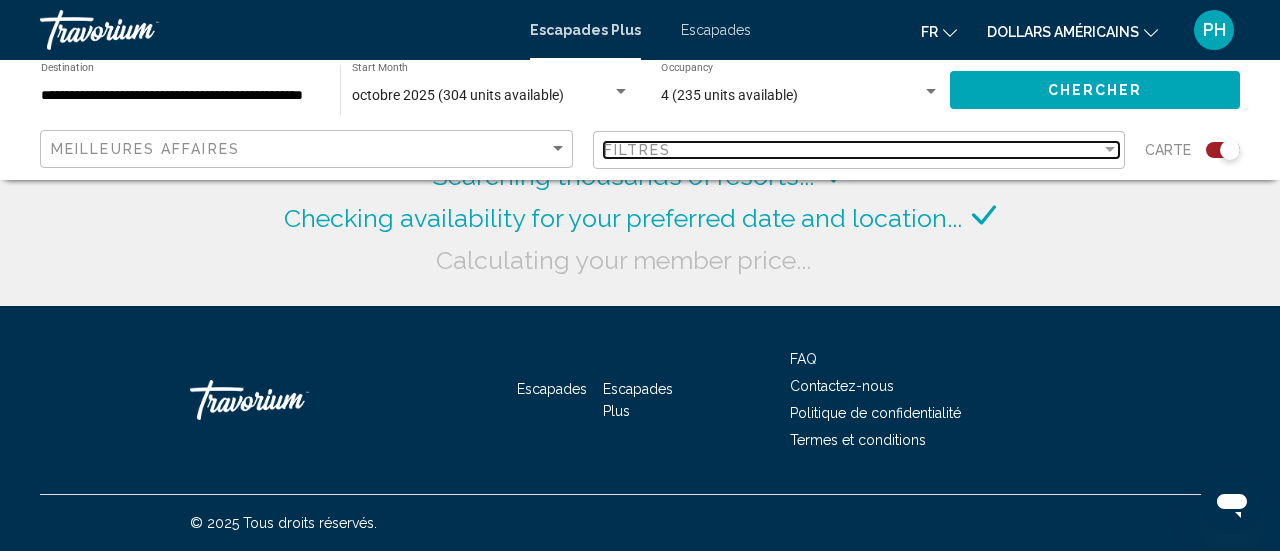 click on "Filtres" at bounding box center [853, 150] 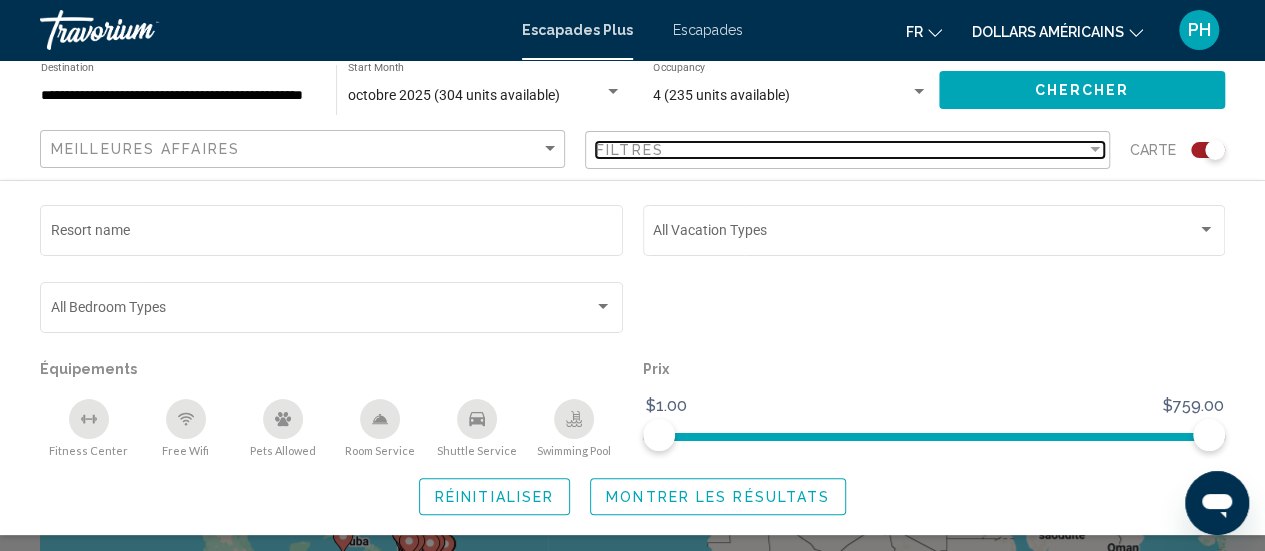 scroll, scrollTop: 14, scrollLeft: 0, axis: vertical 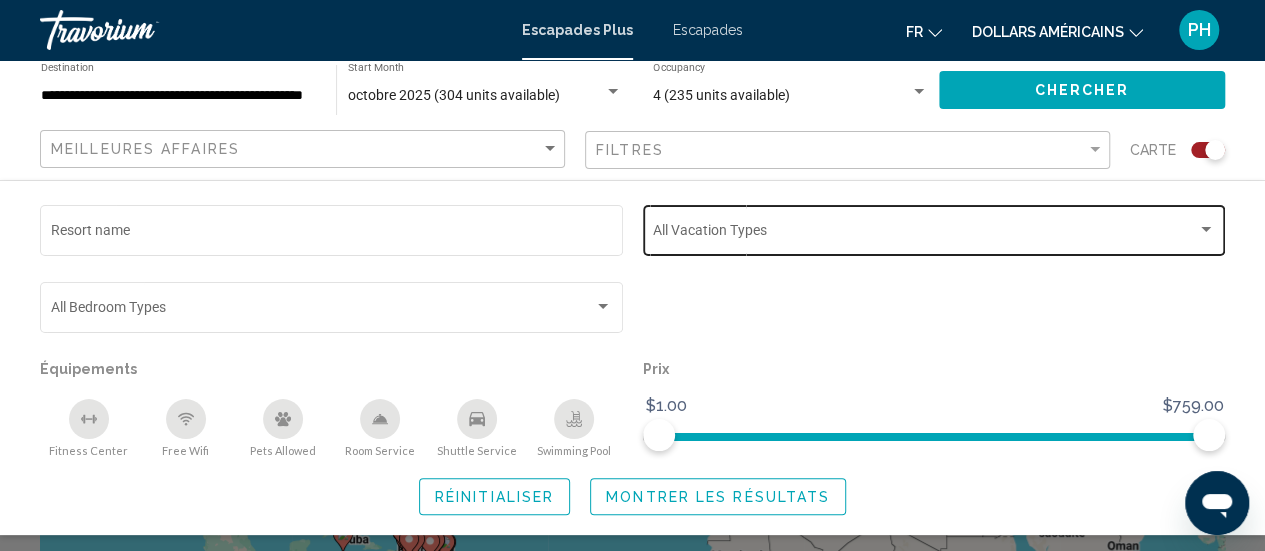 click at bounding box center (1206, 230) 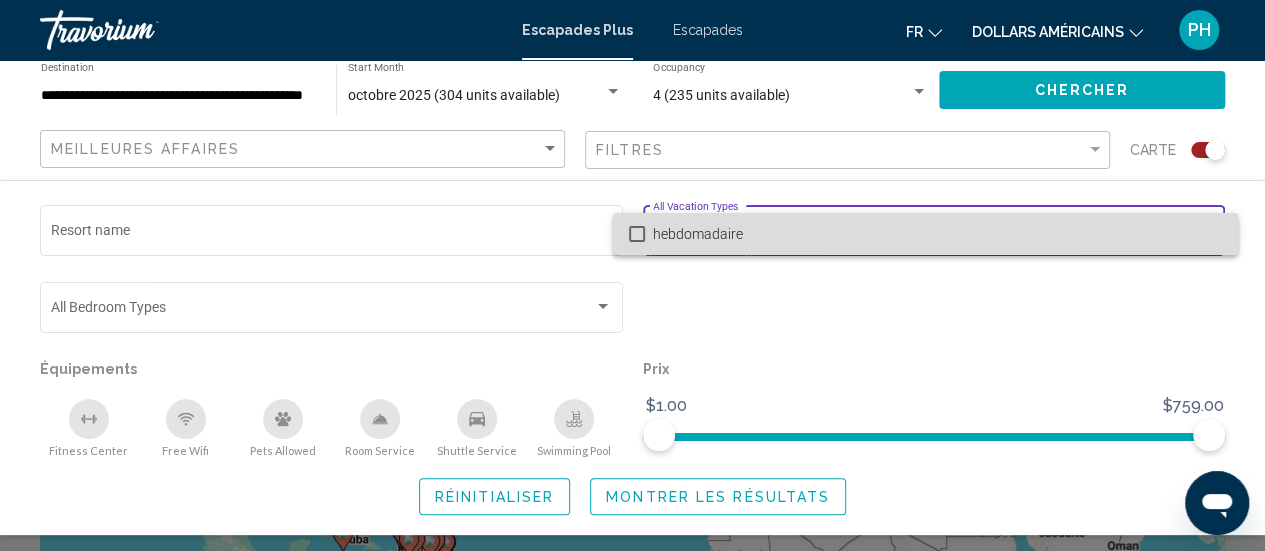 click on "hebdomadaire" at bounding box center [925, 234] 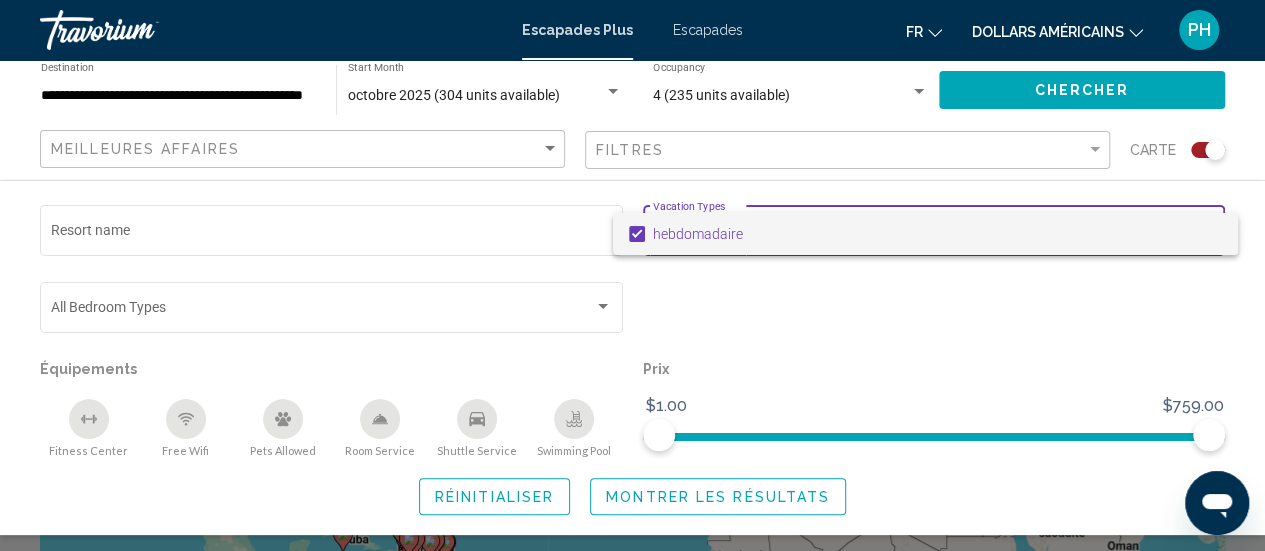 click at bounding box center [632, 275] 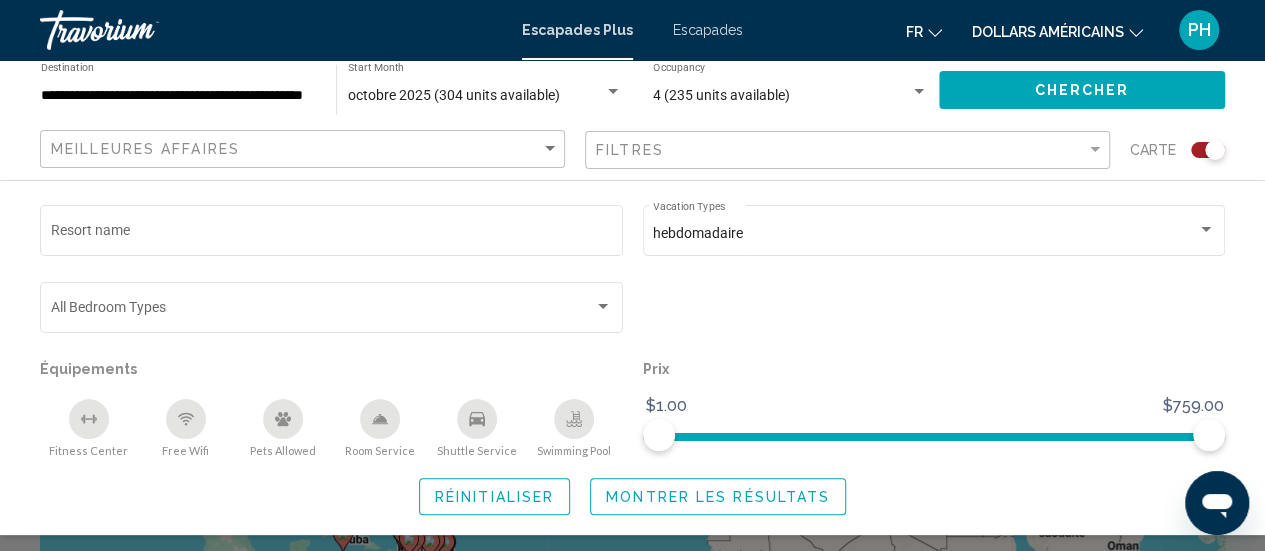 scroll, scrollTop: 0, scrollLeft: 0, axis: both 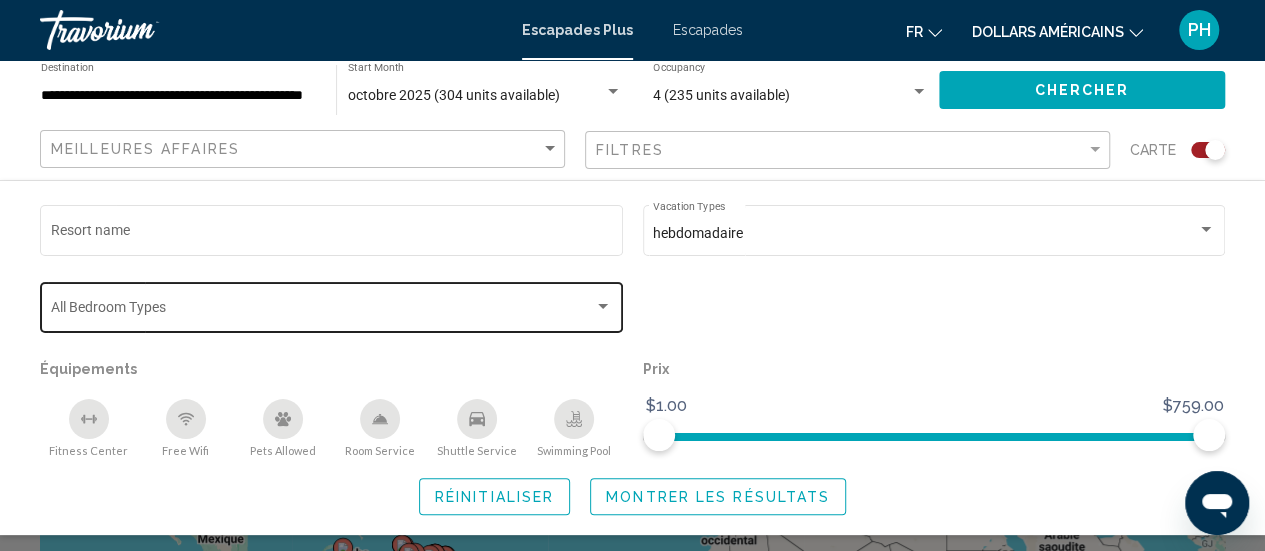 click at bounding box center [603, 306] 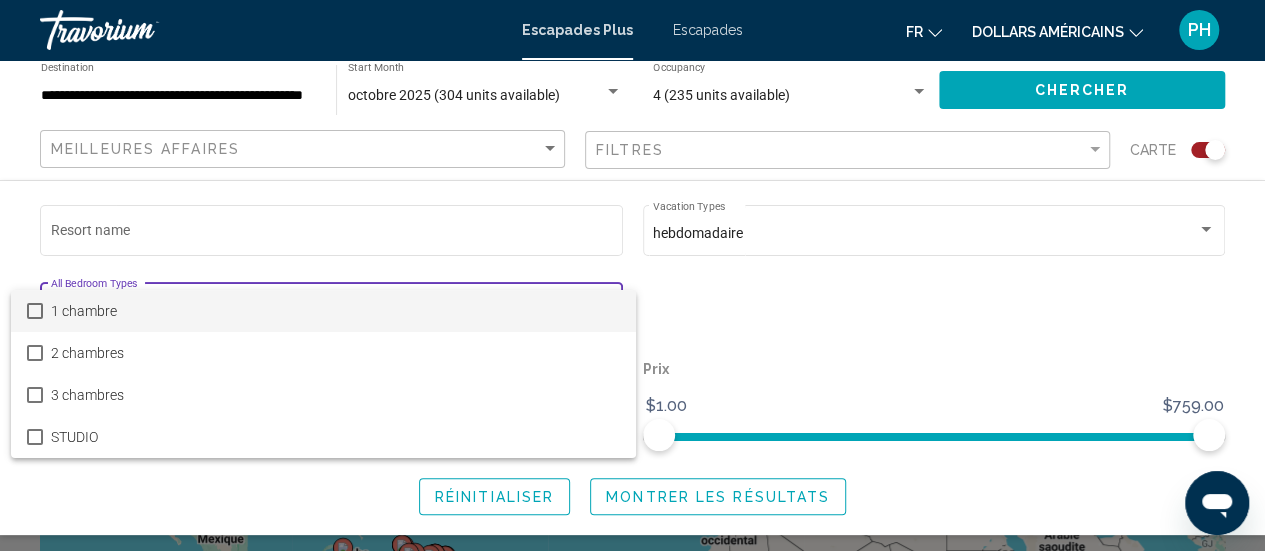 click at bounding box center [632, 275] 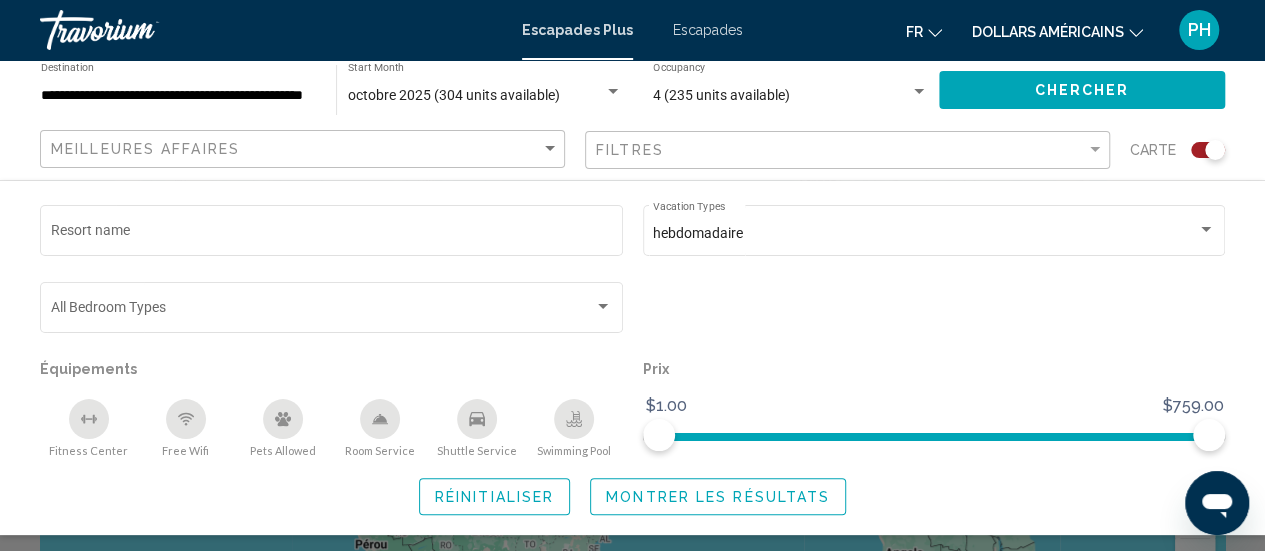 scroll, scrollTop: 198, scrollLeft: 0, axis: vertical 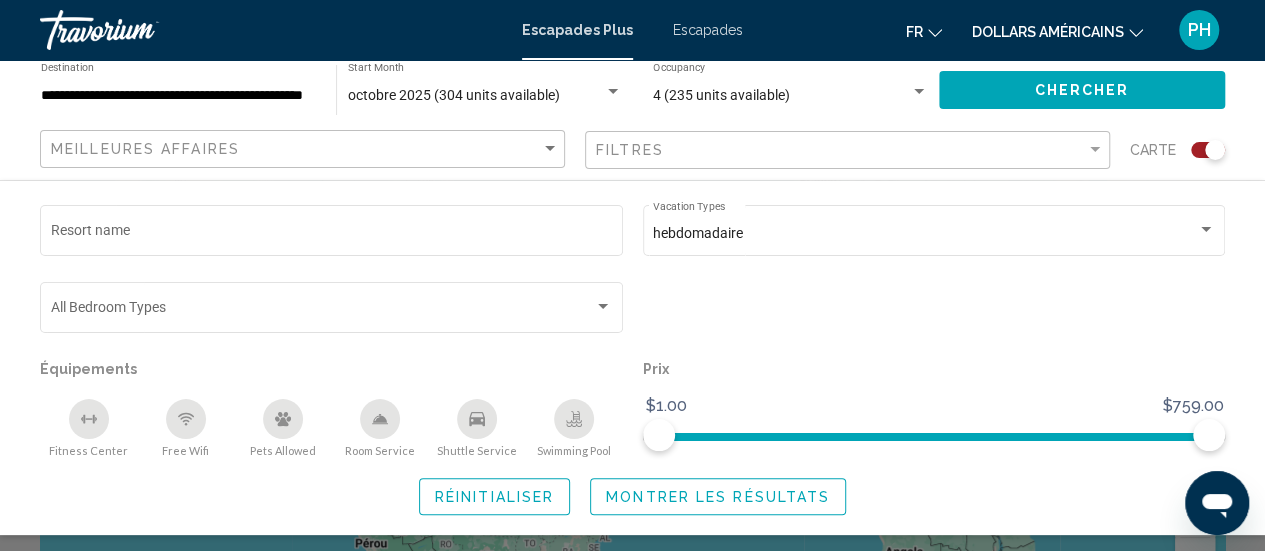 click on "Chercher" 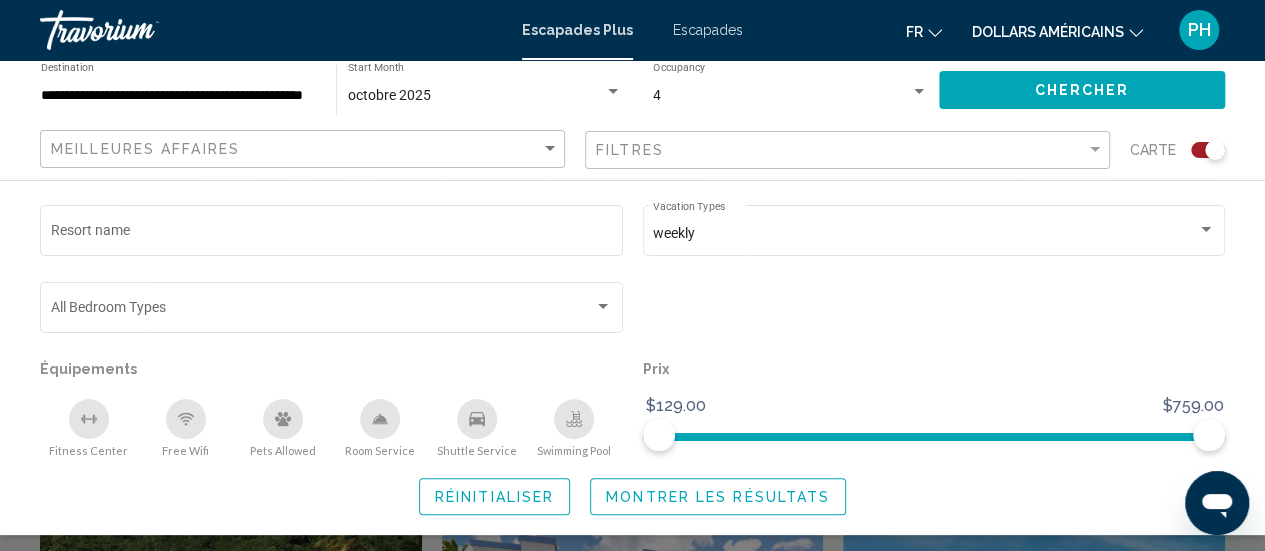 scroll, scrollTop: 456, scrollLeft: 0, axis: vertical 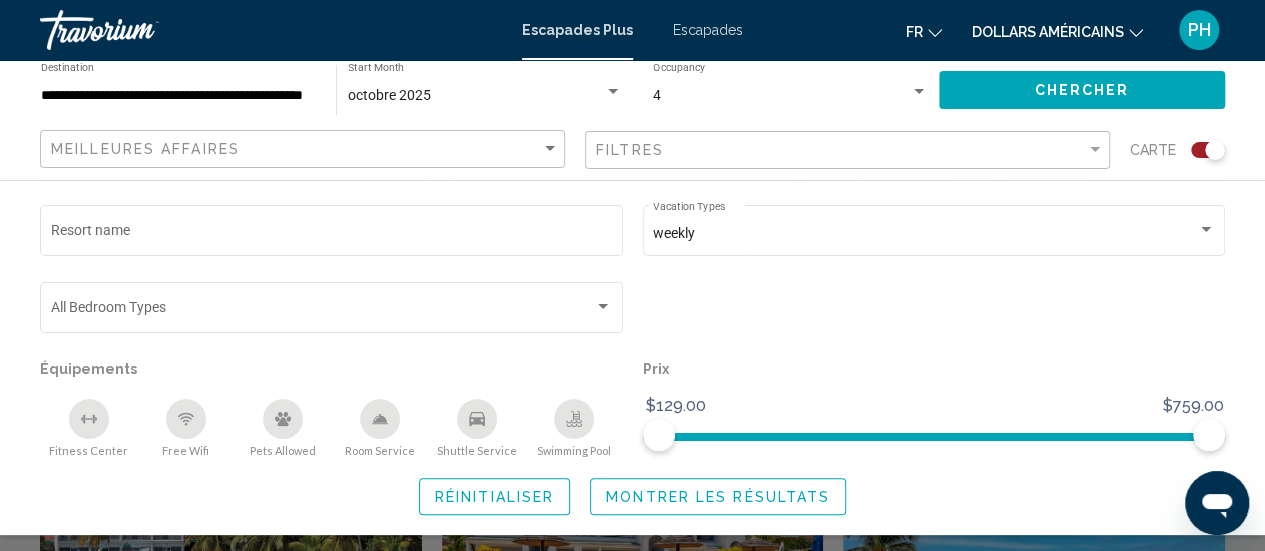 click on "Montrer les résultats" 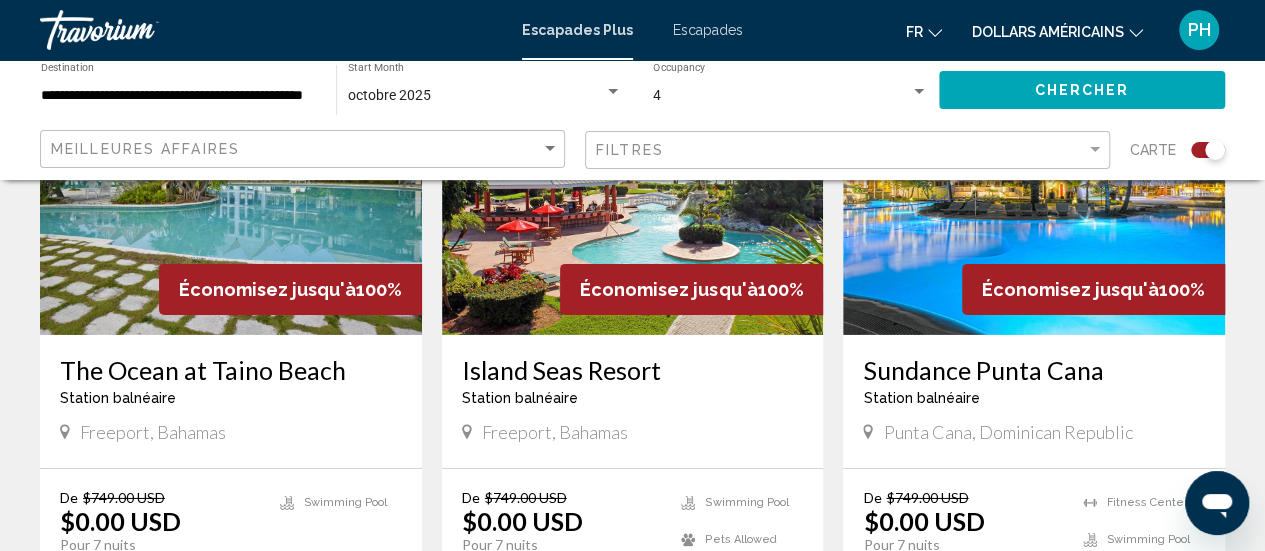 scroll, scrollTop: 3043, scrollLeft: 0, axis: vertical 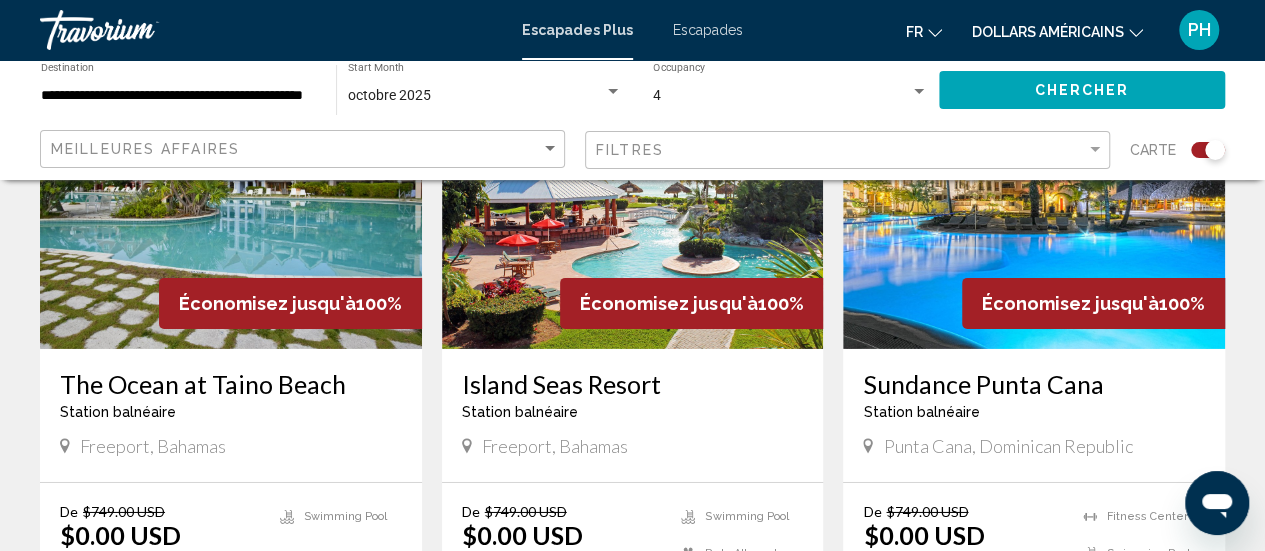 click on "Sundance Punta Cana  Station balnéaire  -  Ceci est une station d'adultes seulement" at bounding box center [1034, 402] 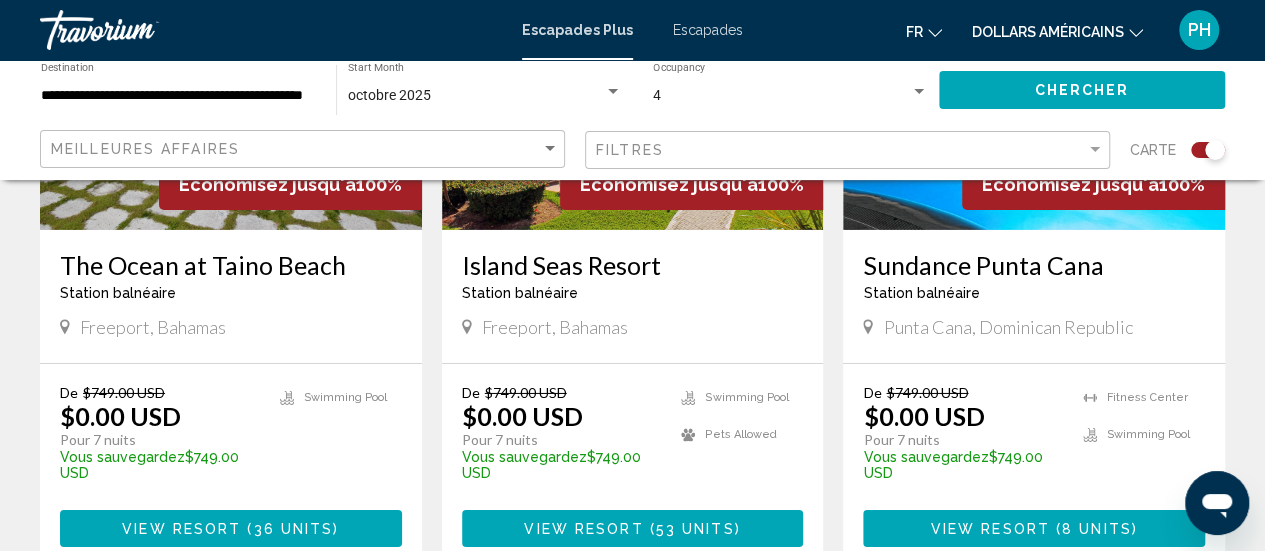 scroll, scrollTop: 3165, scrollLeft: 0, axis: vertical 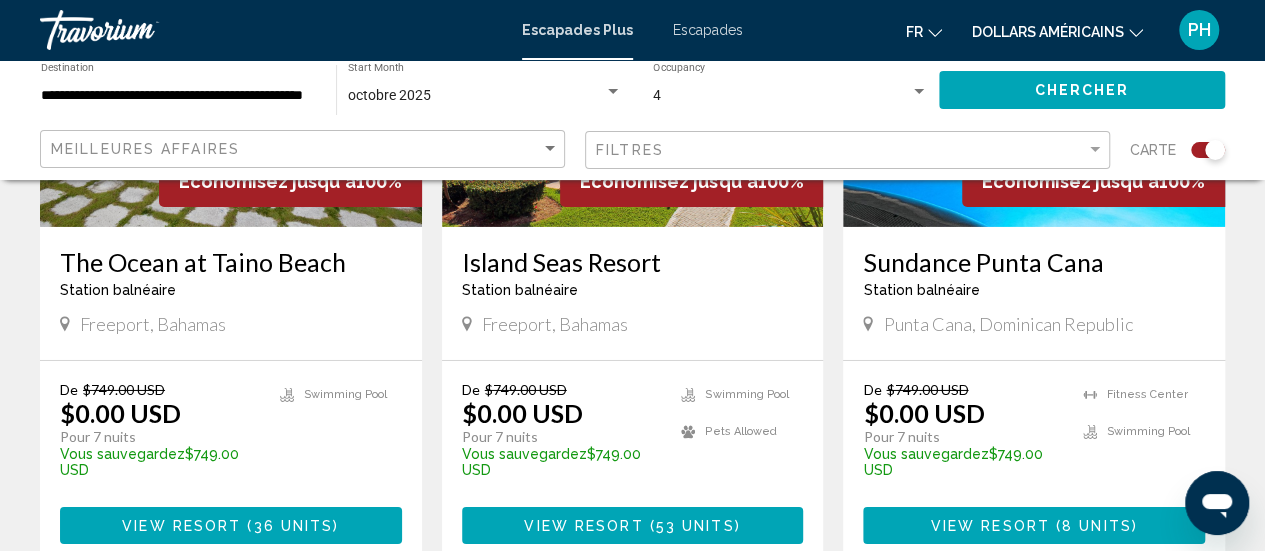 click on "8 units" at bounding box center (1097, 526) 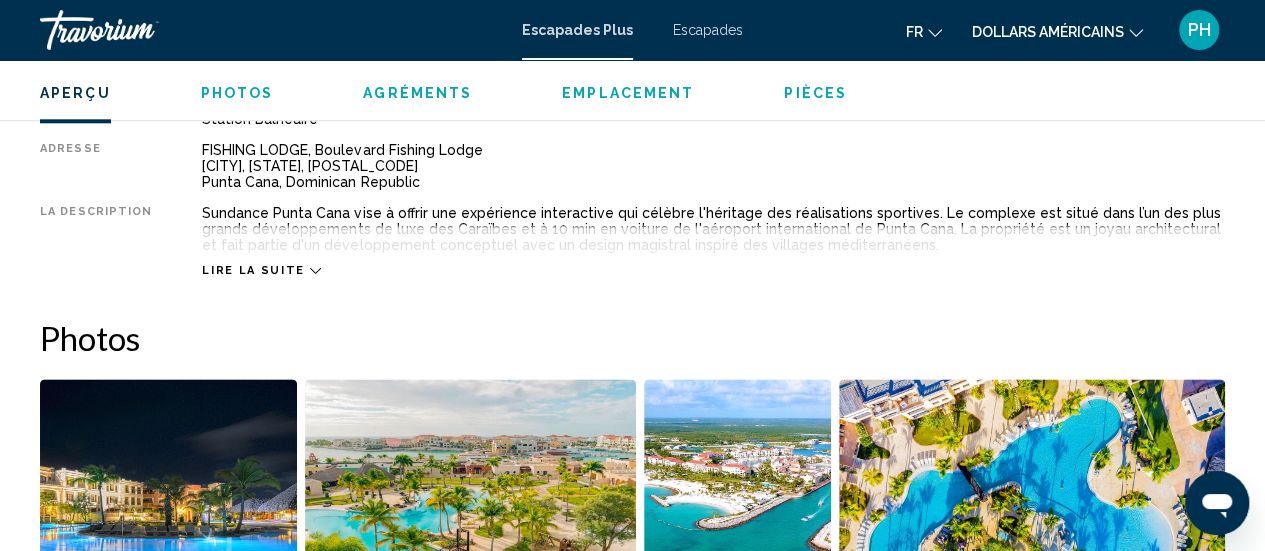 scroll, scrollTop: 1062, scrollLeft: 0, axis: vertical 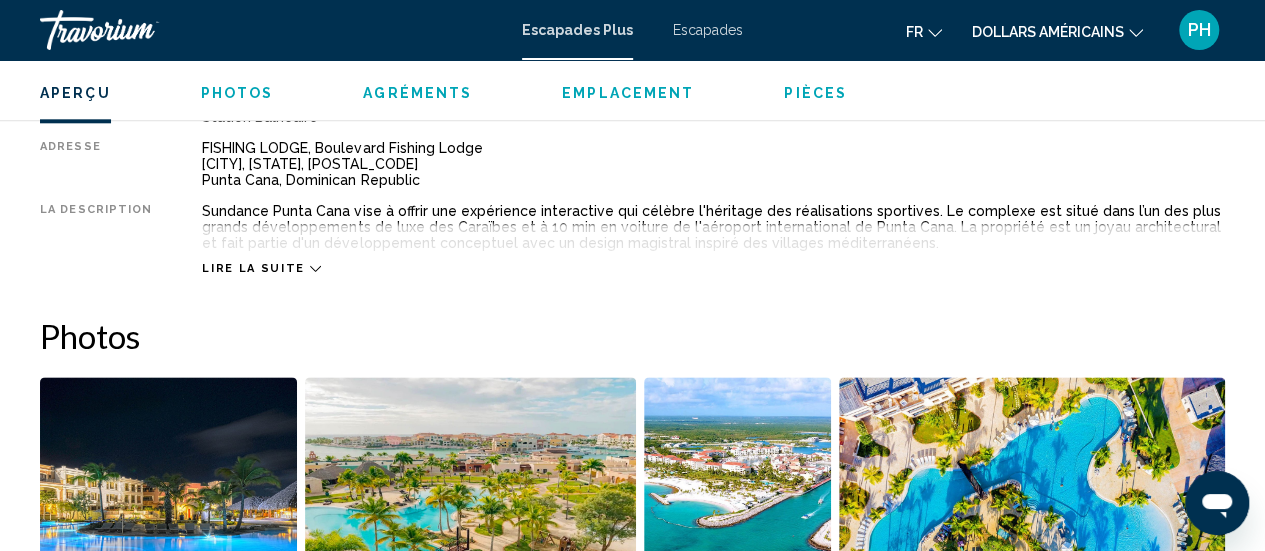 click on "Lire la suite" at bounding box center [253, 268] 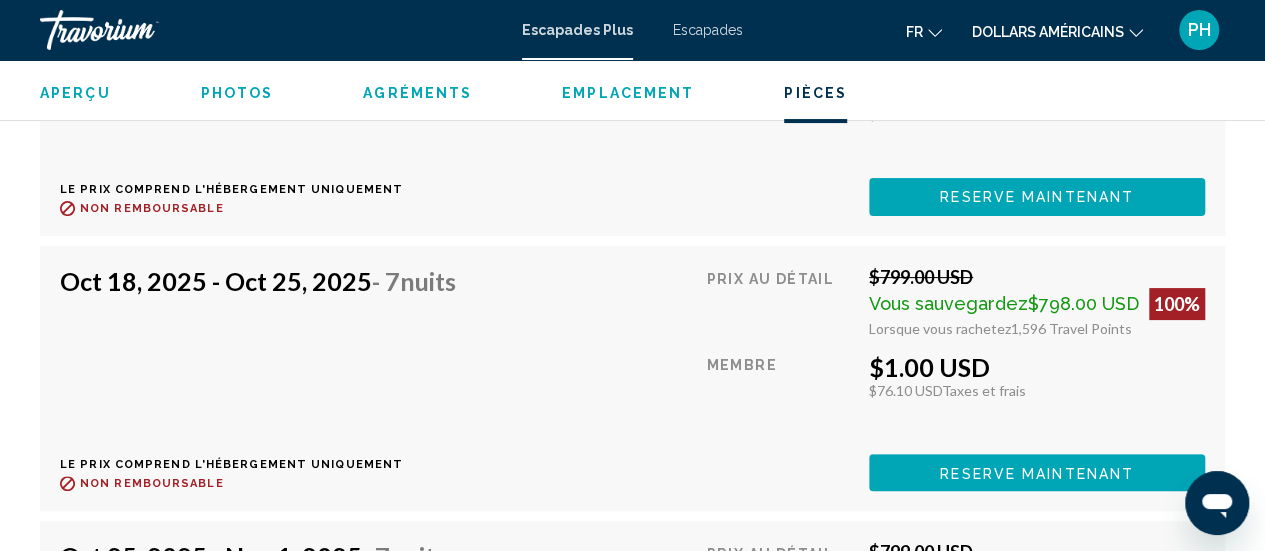 scroll, scrollTop: 3892, scrollLeft: 0, axis: vertical 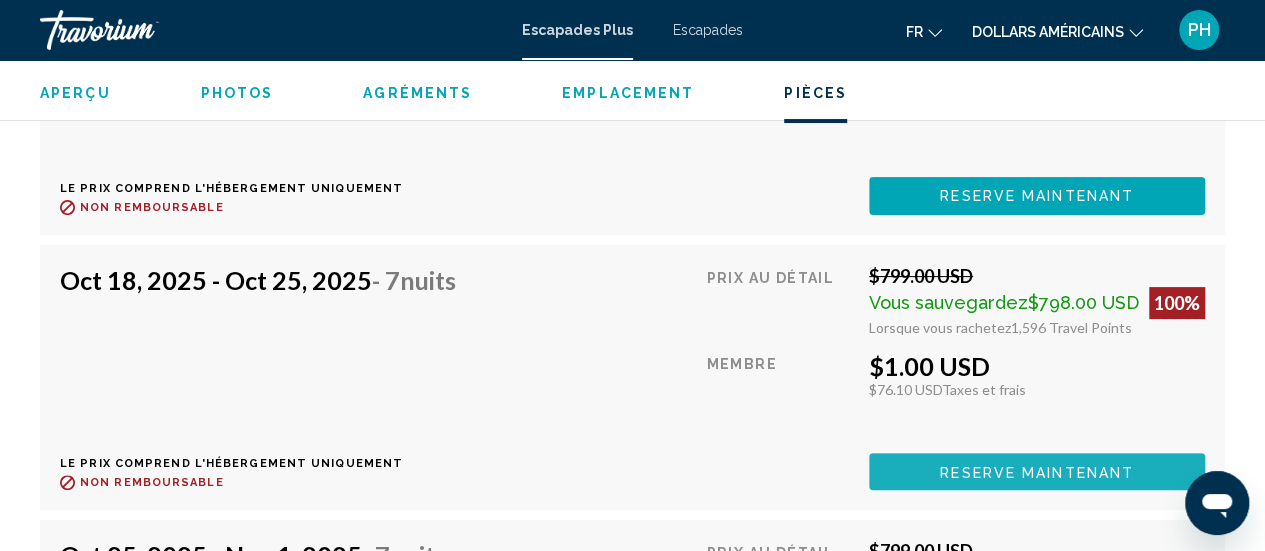 click on "Reserve maintenant" at bounding box center (1037, -79) 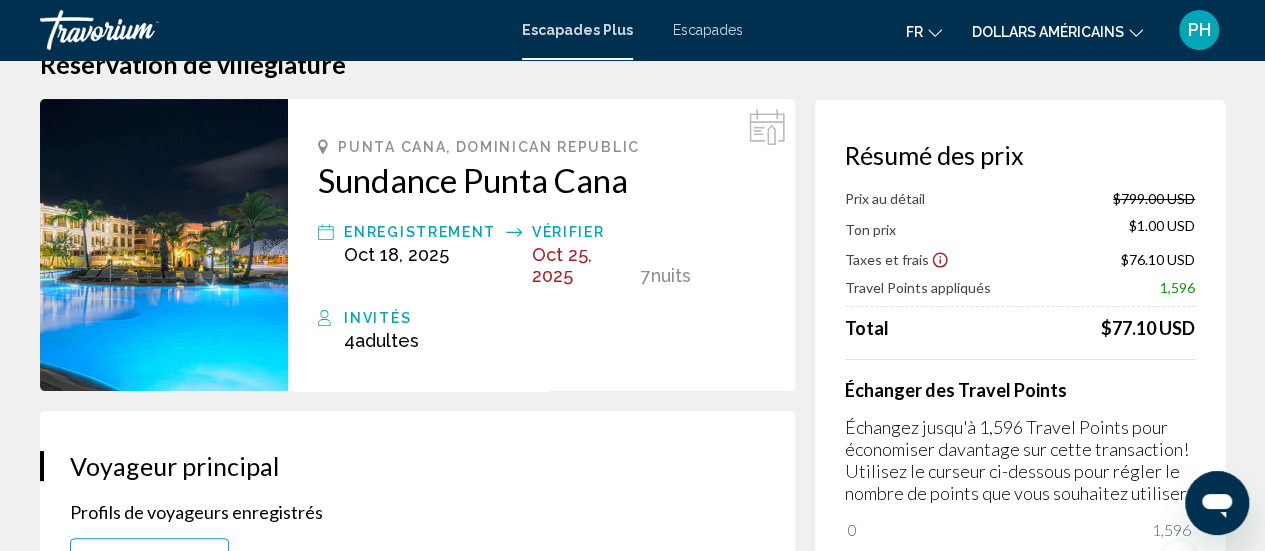 scroll, scrollTop: 0, scrollLeft: 0, axis: both 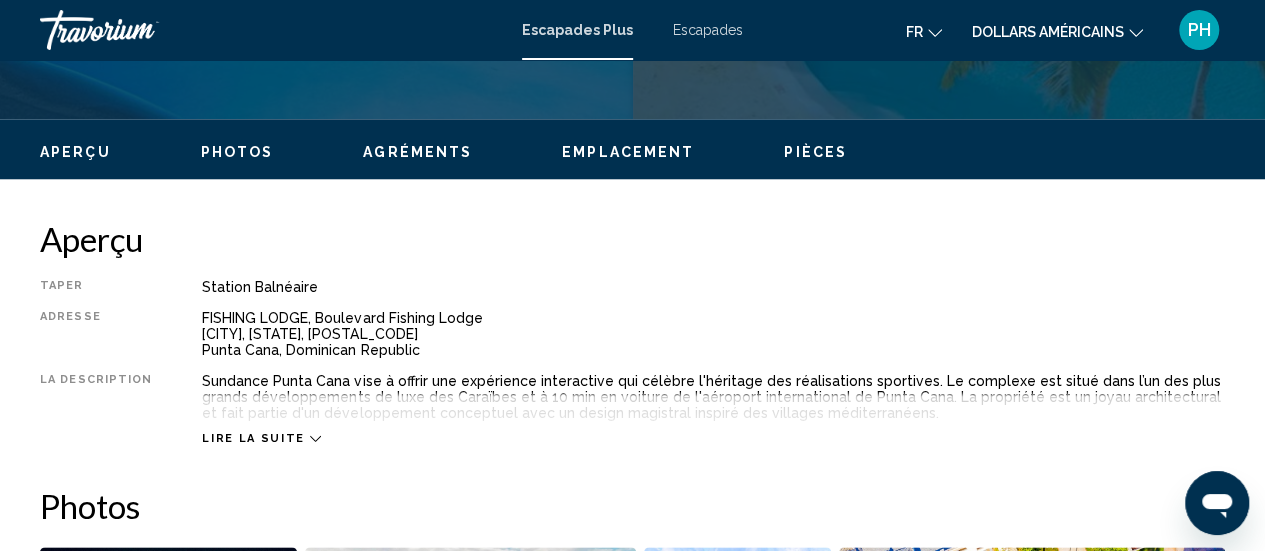 click on "Agréments" at bounding box center (417, 152) 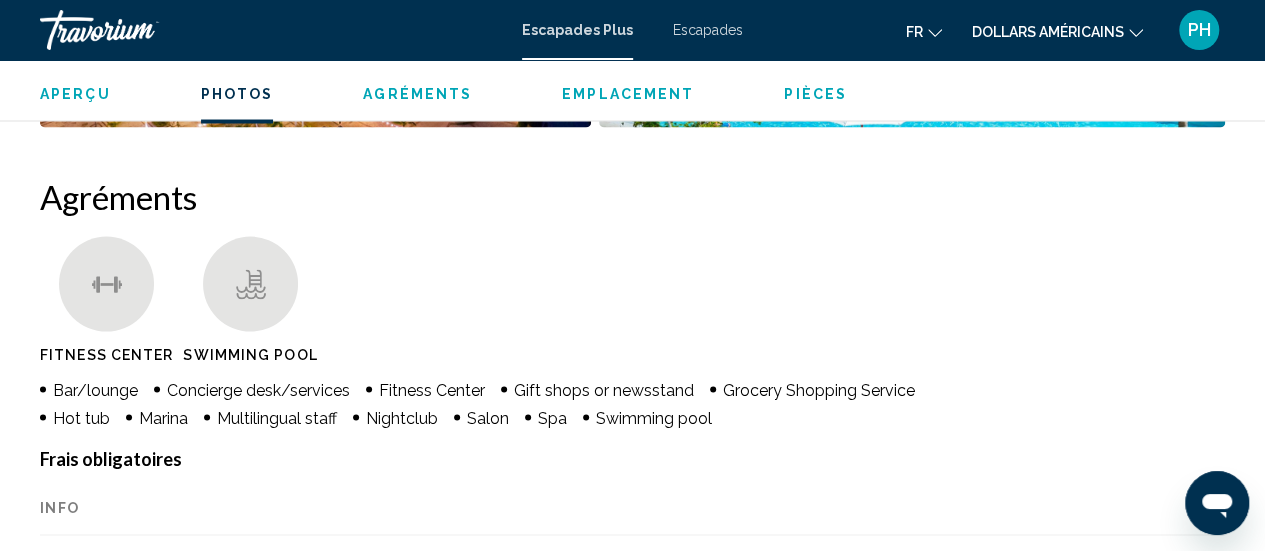 scroll, scrollTop: 1873, scrollLeft: 0, axis: vertical 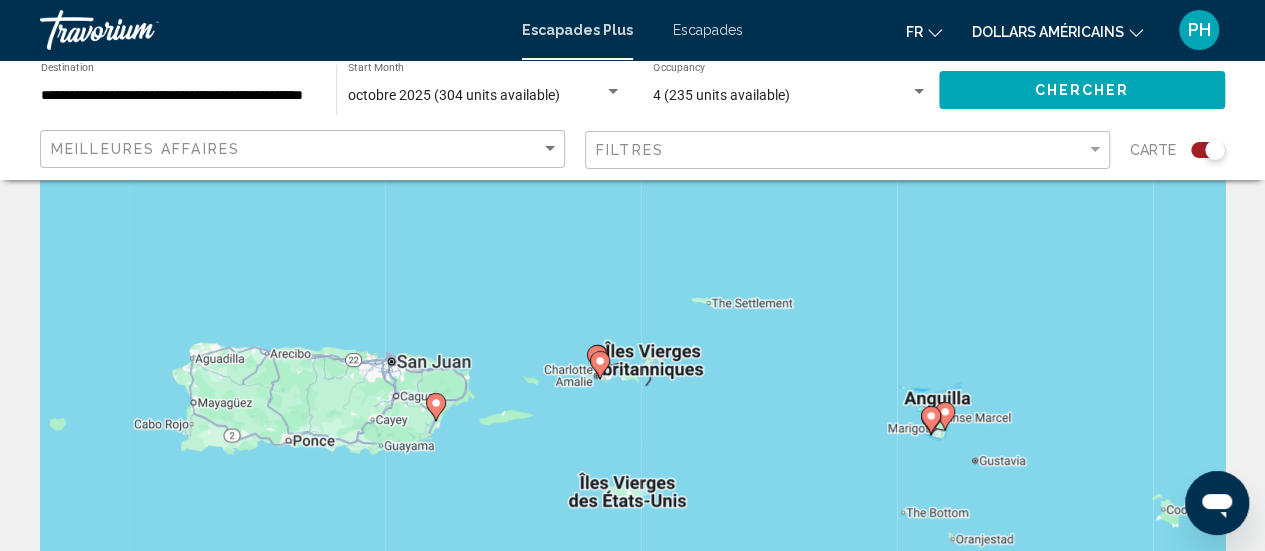 click on "**********" at bounding box center (178, 96) 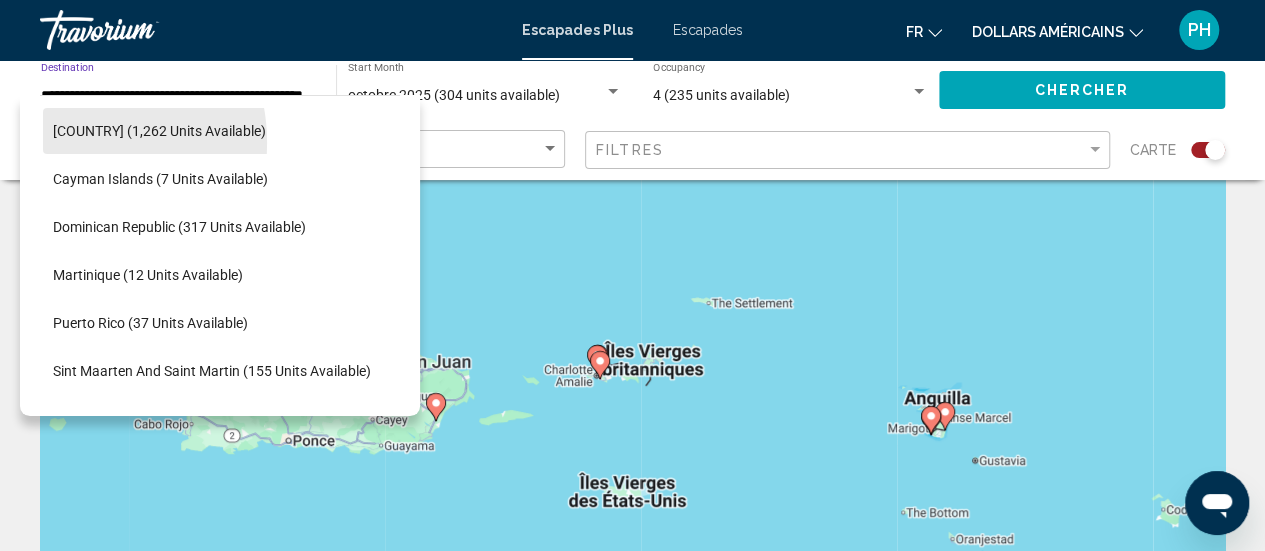 scroll, scrollTop: 306, scrollLeft: 32, axis: both 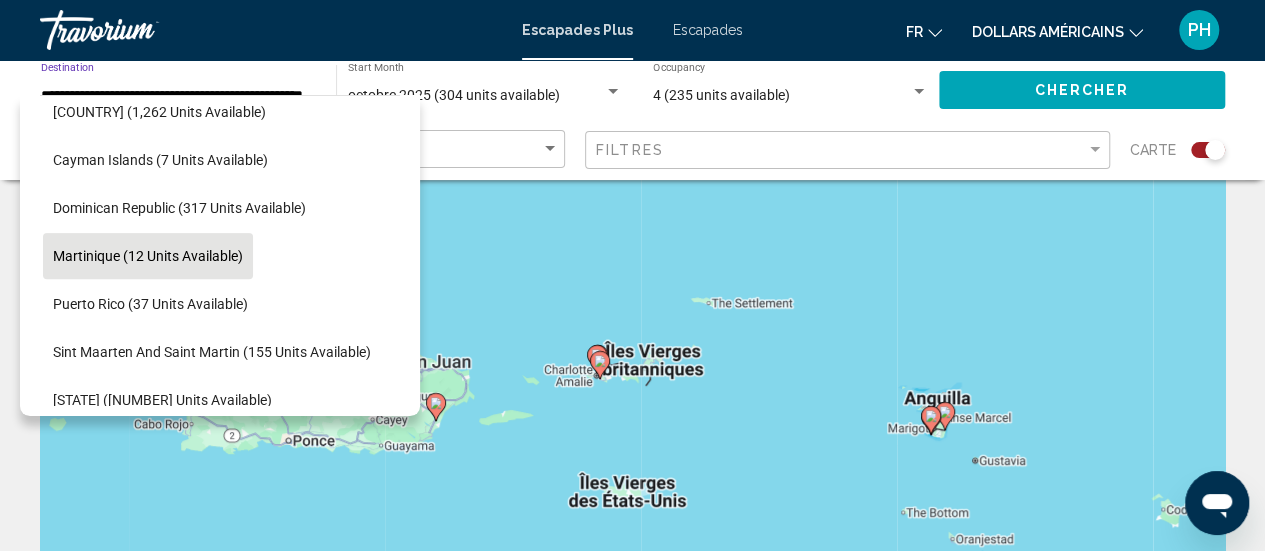 click on "Martinique (12 units available)" 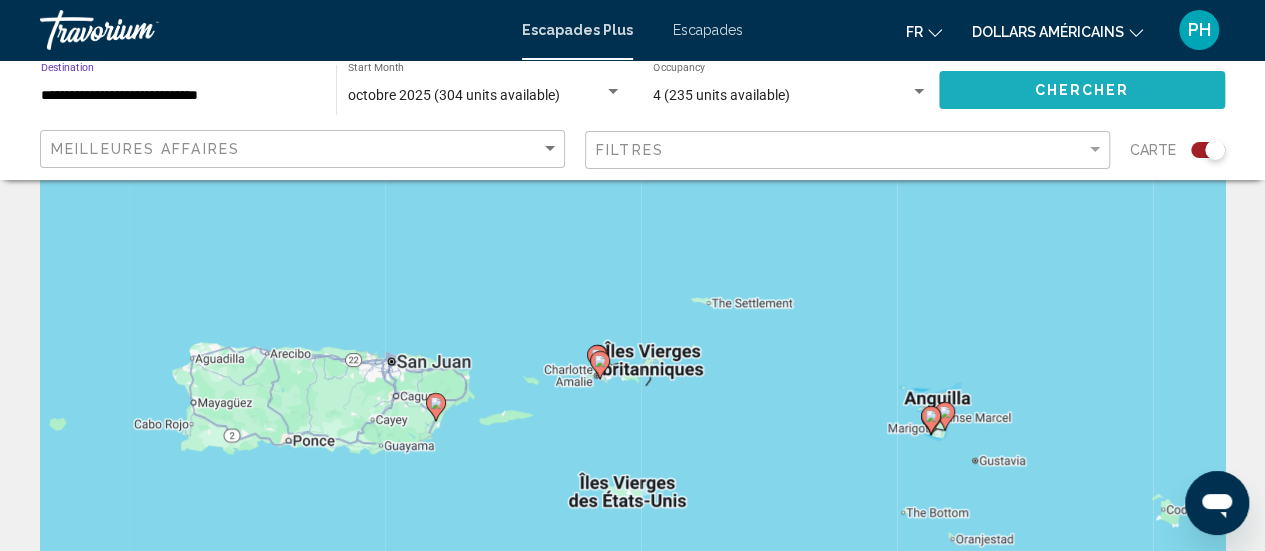 click on "Chercher" 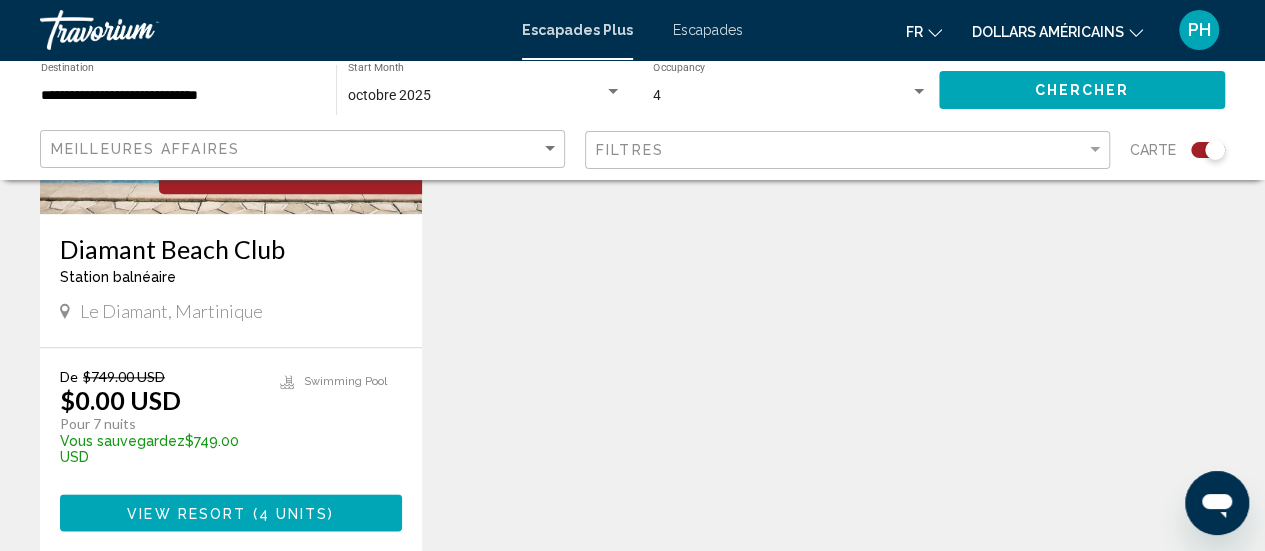 scroll, scrollTop: 1003, scrollLeft: 0, axis: vertical 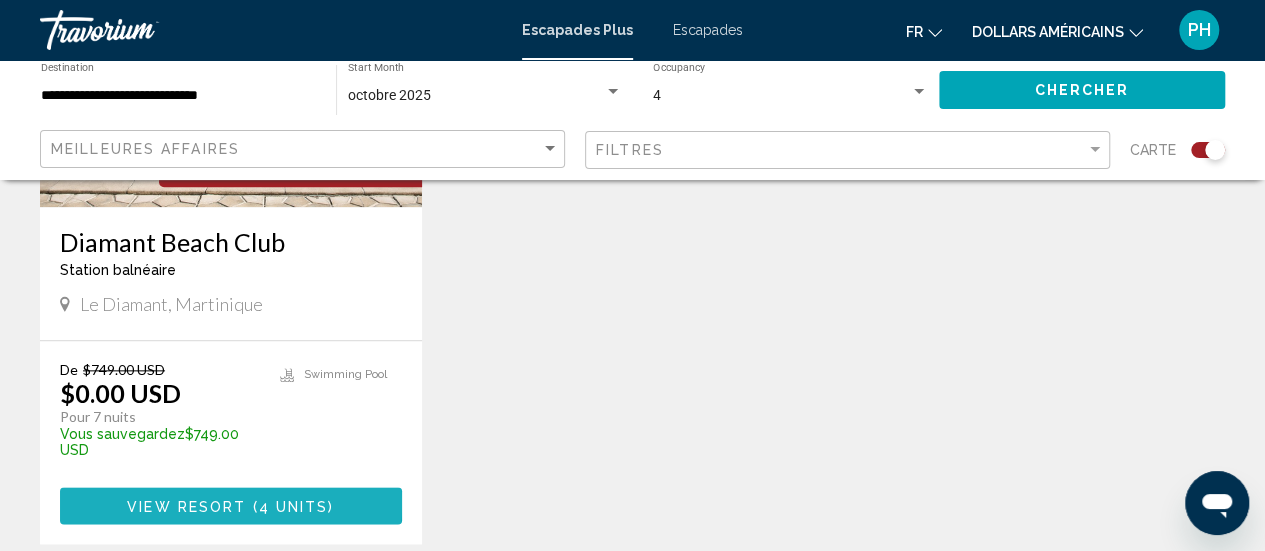 click on "View Resort" at bounding box center [186, 506] 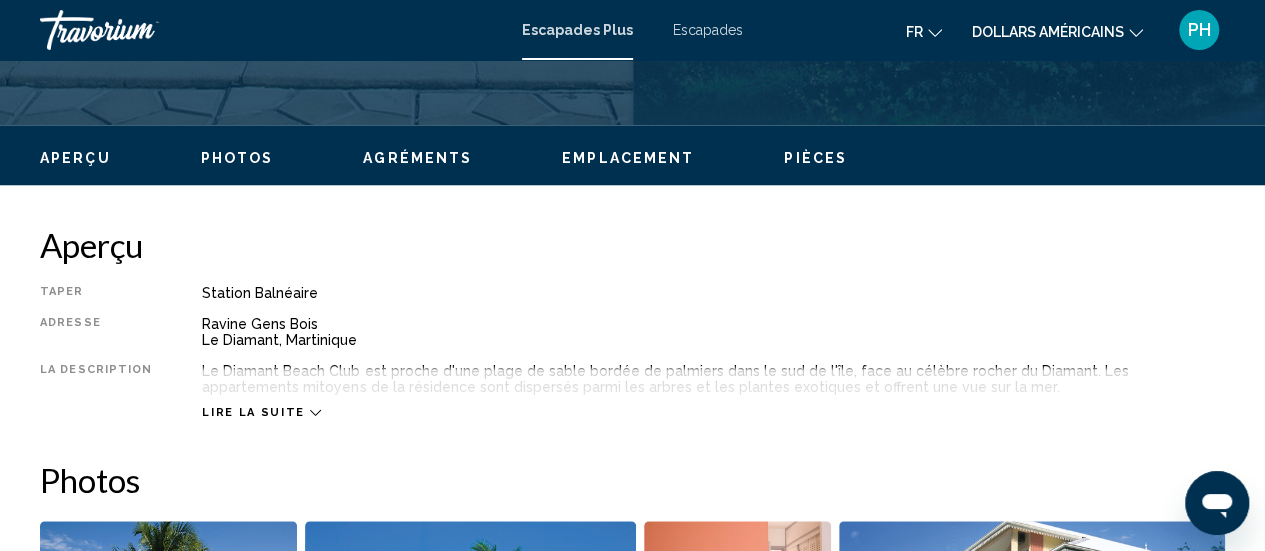 scroll, scrollTop: 886, scrollLeft: 0, axis: vertical 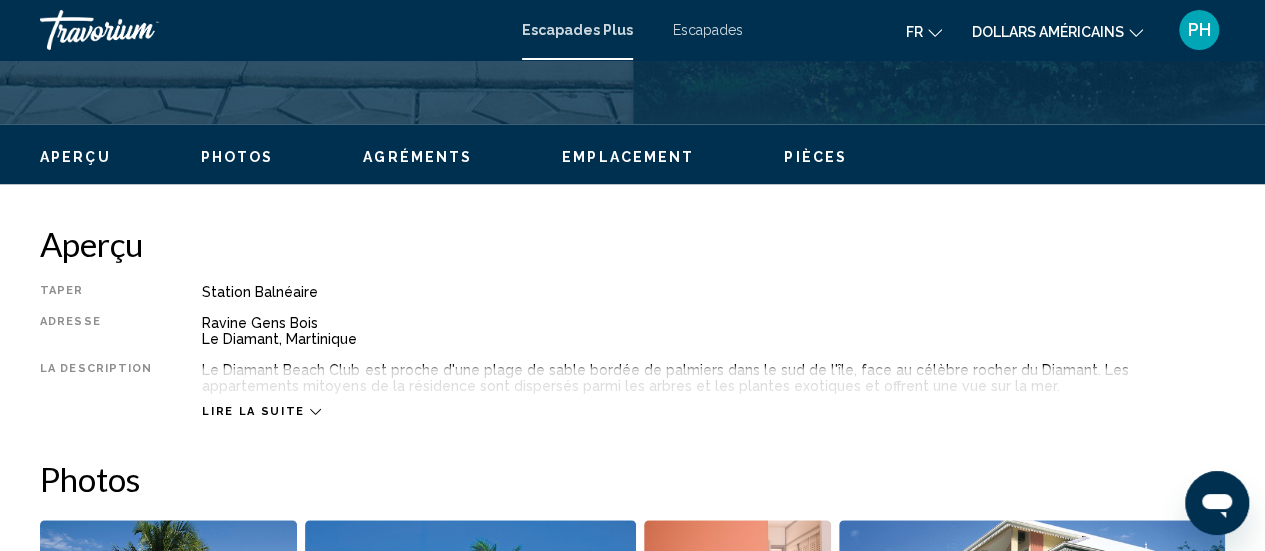 click 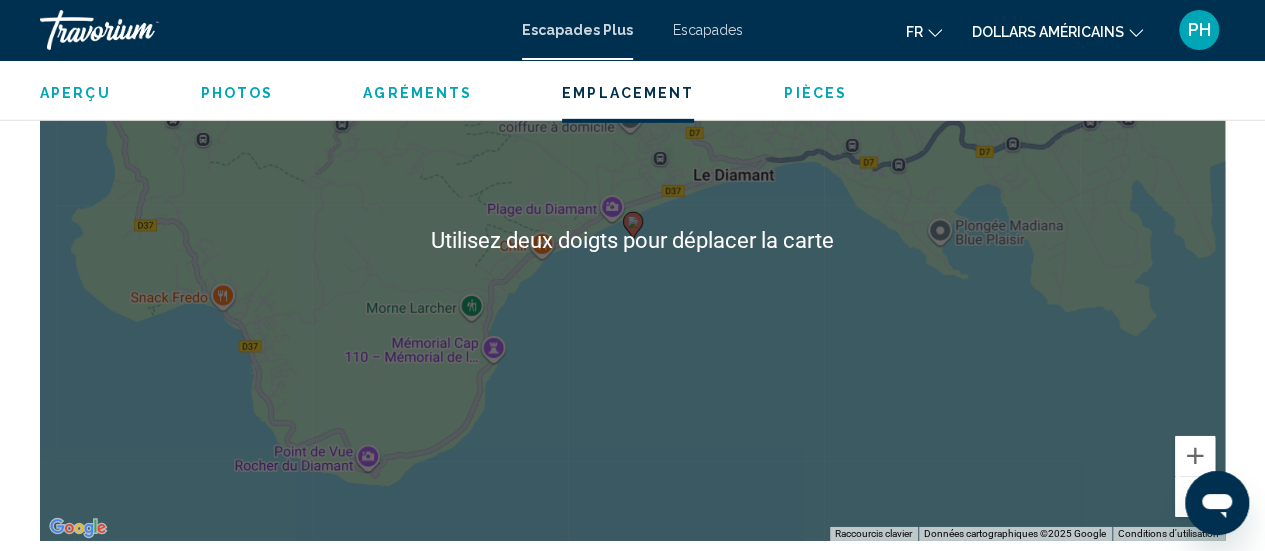 scroll, scrollTop: 3115, scrollLeft: 0, axis: vertical 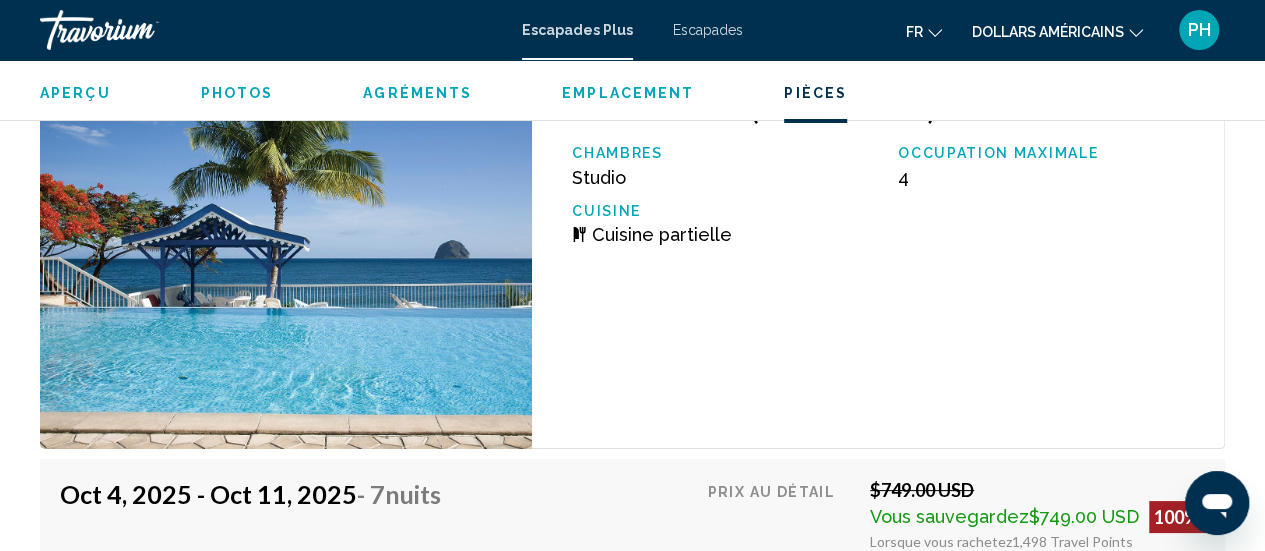 click on "Cuisine partielle" at bounding box center [662, 234] 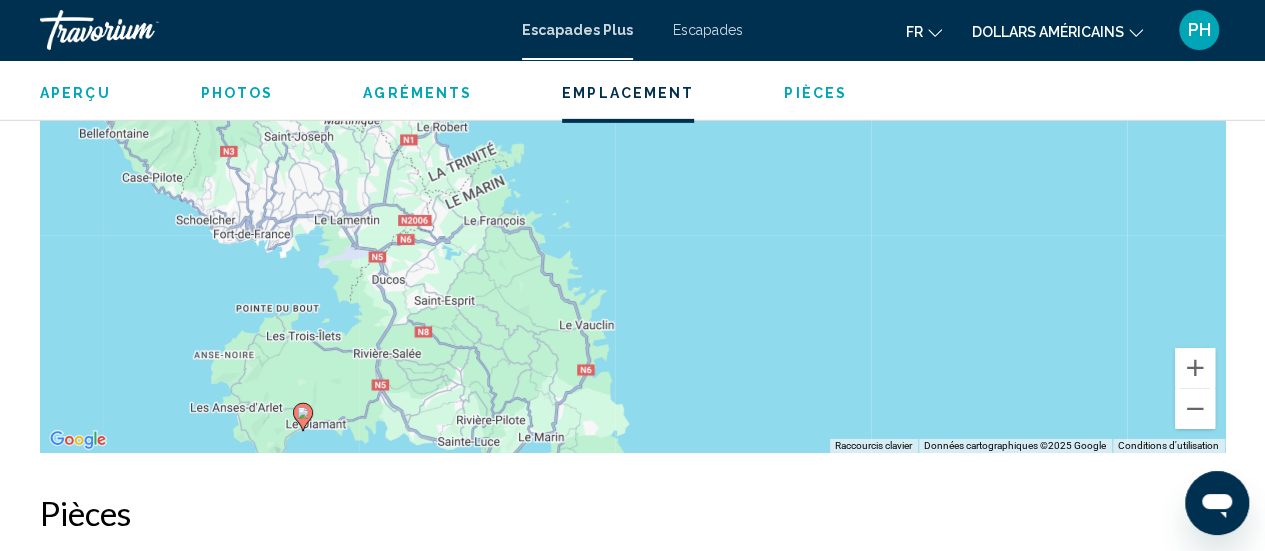 scroll, scrollTop: 3200, scrollLeft: 0, axis: vertical 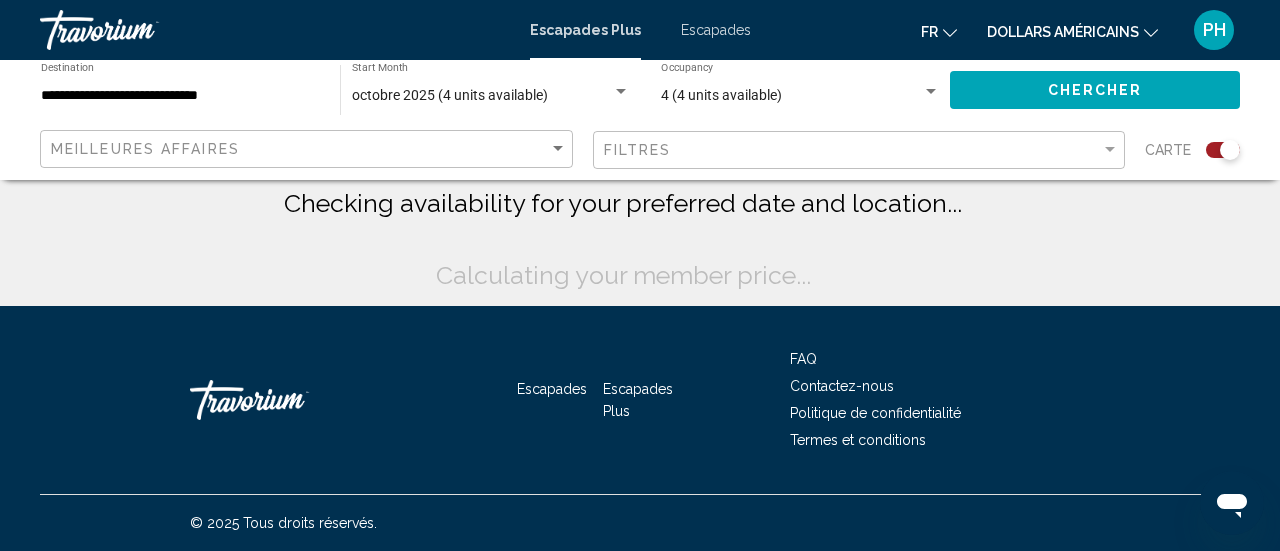 click on "**********" at bounding box center [180, 96] 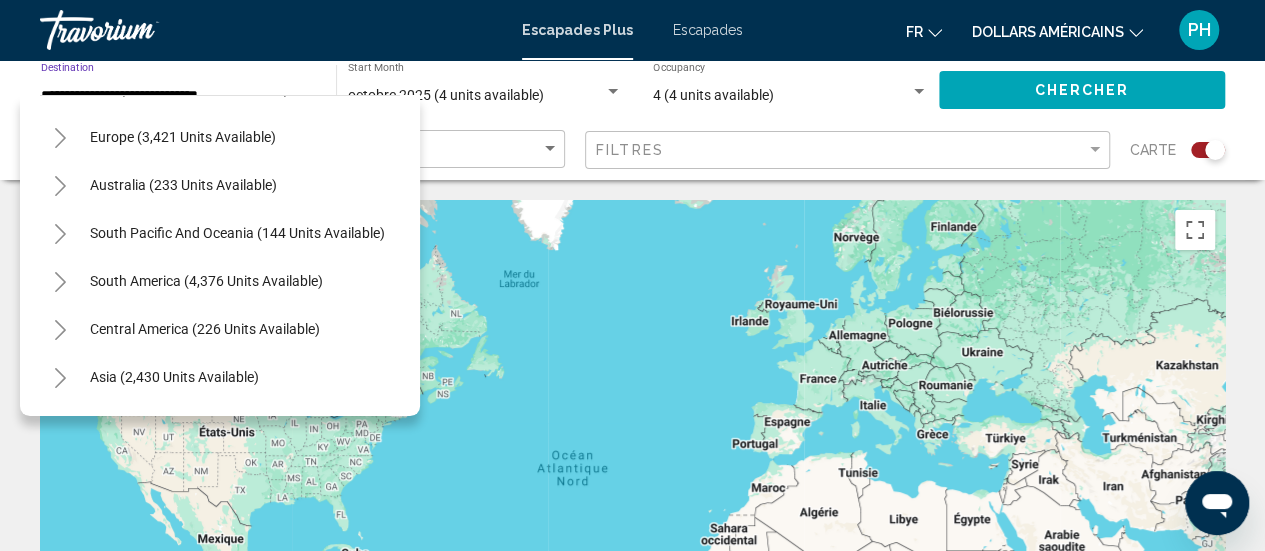scroll, scrollTop: 619, scrollLeft: 0, axis: vertical 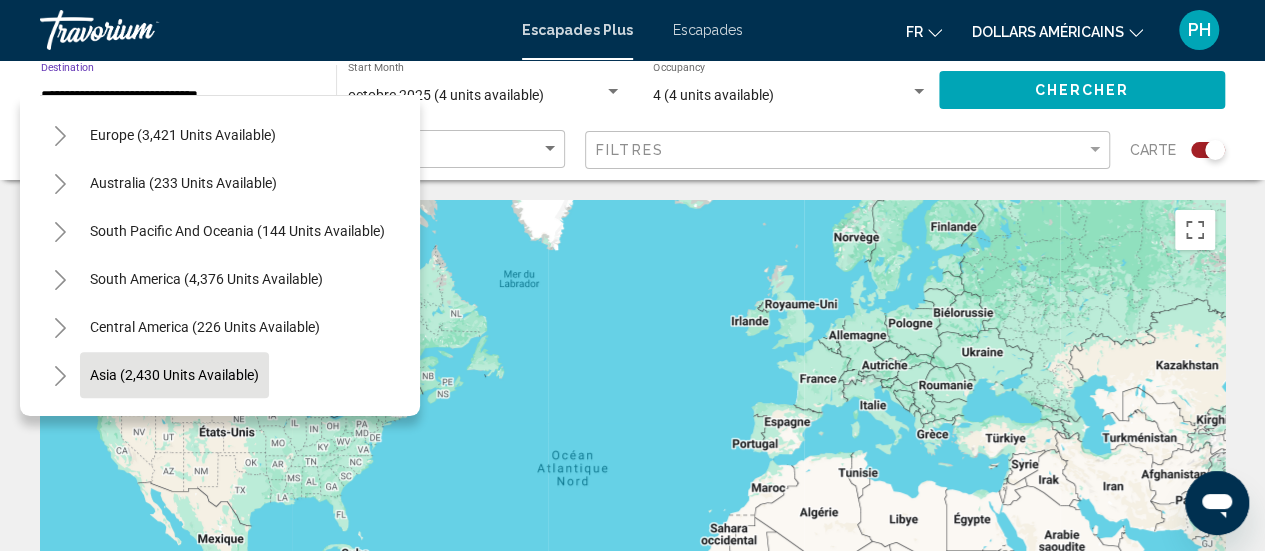 click on "Asia (2,430 units available)" at bounding box center [170, 423] 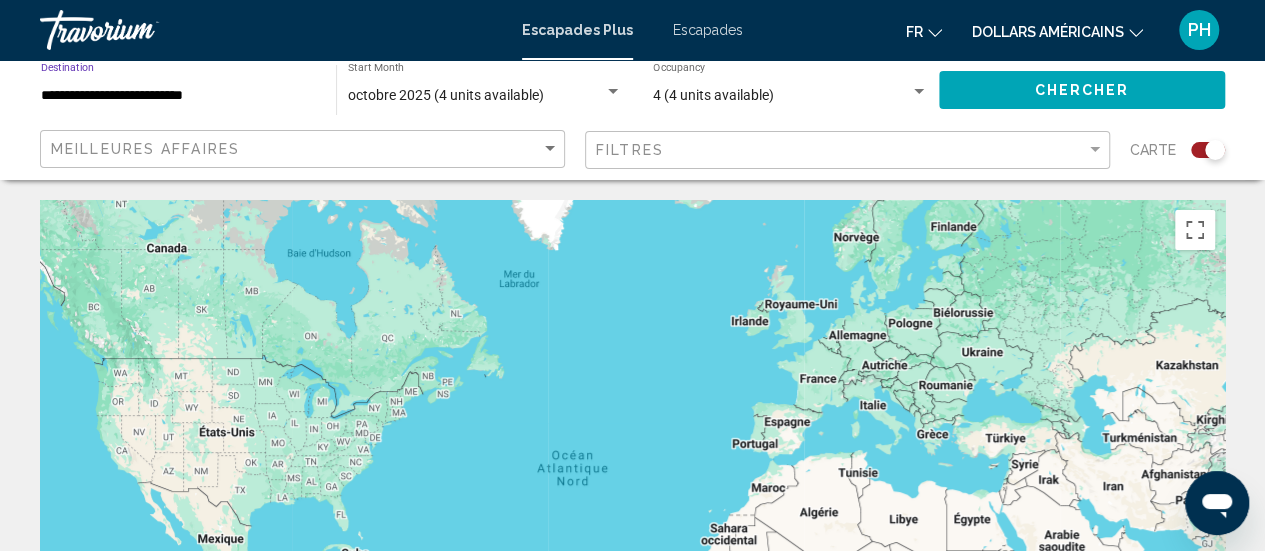 click on "Chercher" 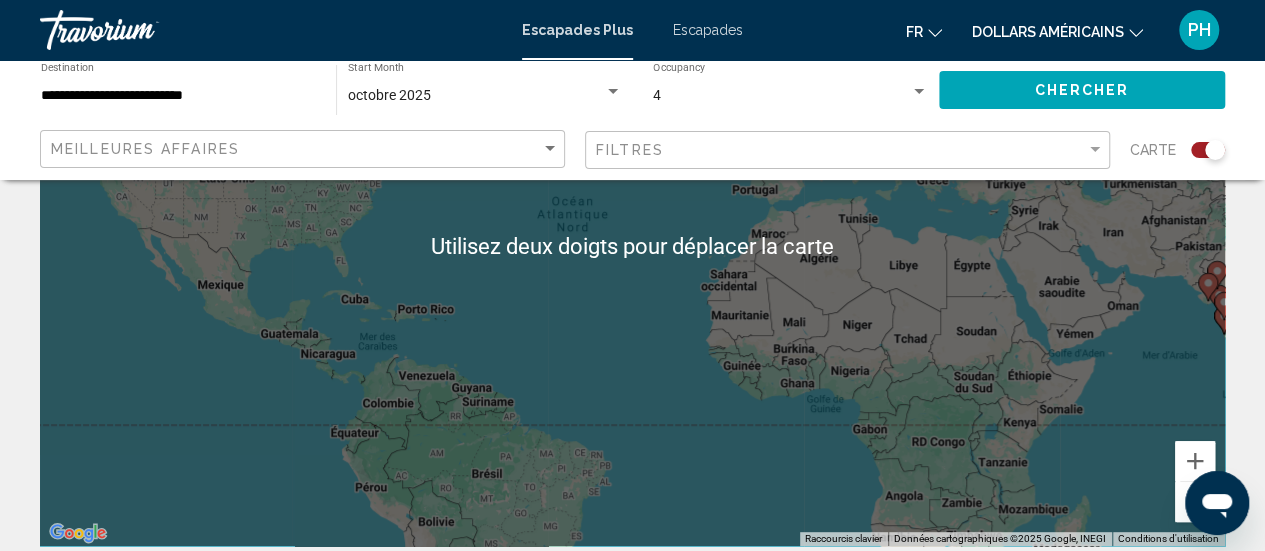 scroll, scrollTop: 263, scrollLeft: 0, axis: vertical 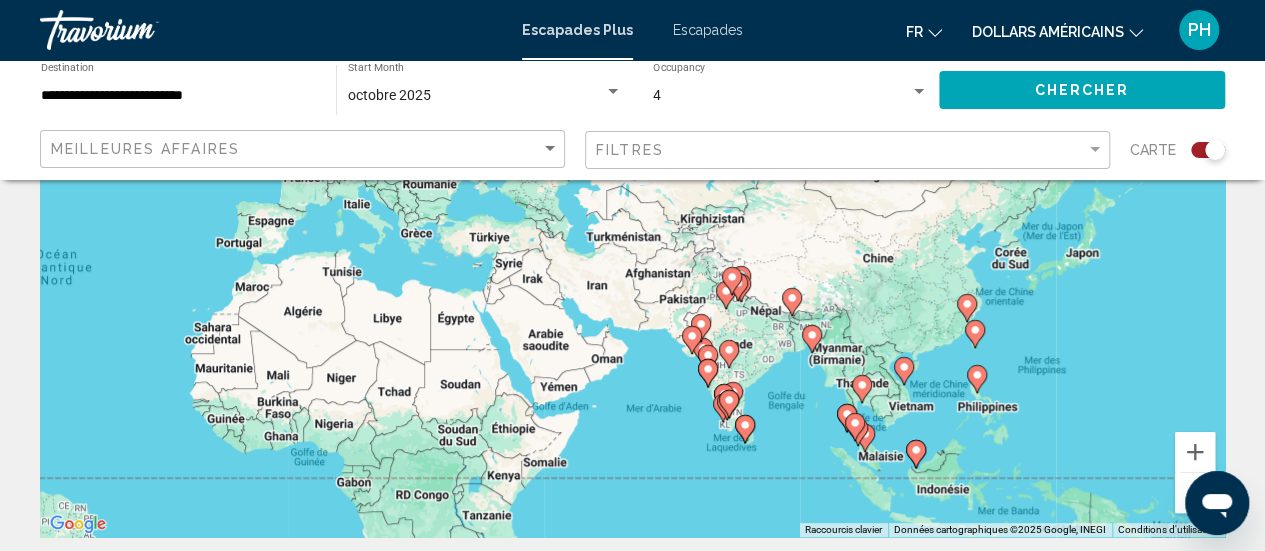 click on "**********" at bounding box center (178, 96) 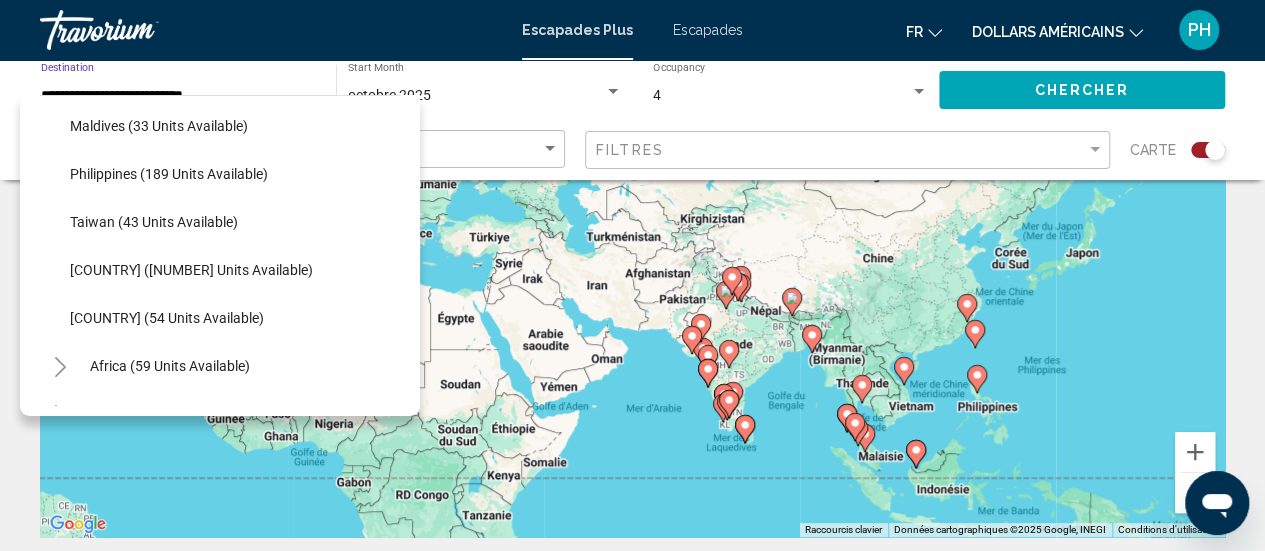 scroll, scrollTop: 778, scrollLeft: 0, axis: vertical 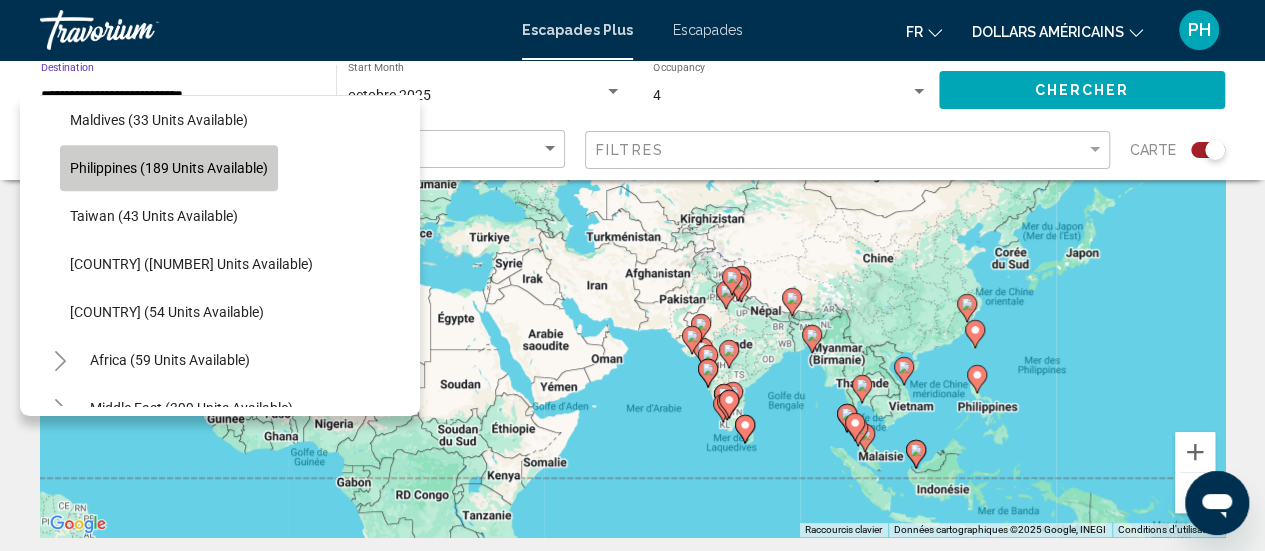 click on "Philippines (189 units available)" 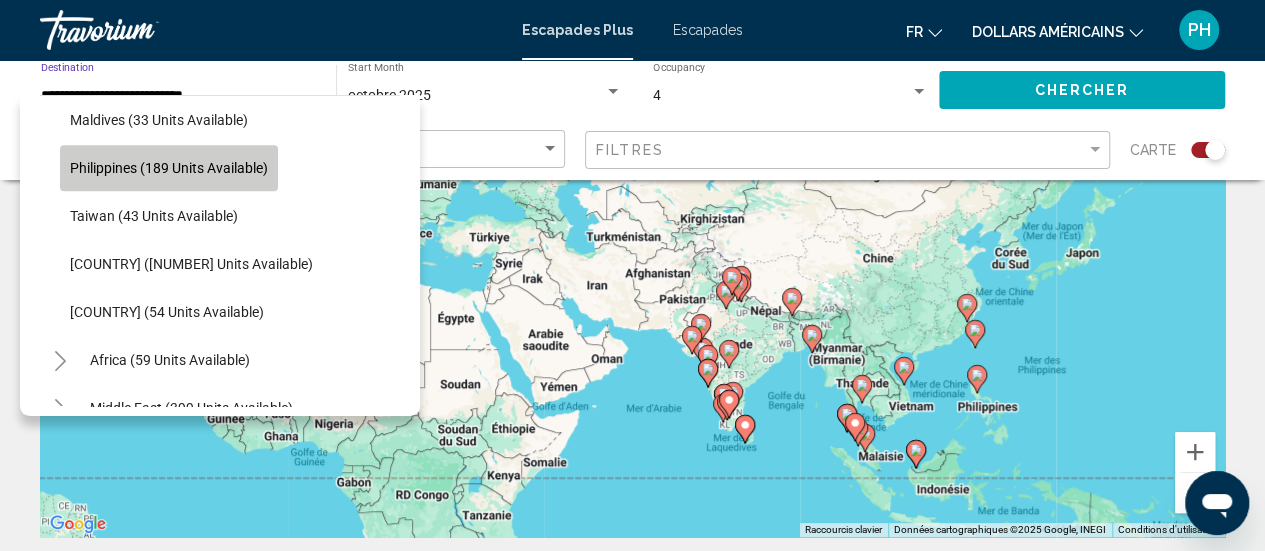 type on "**********" 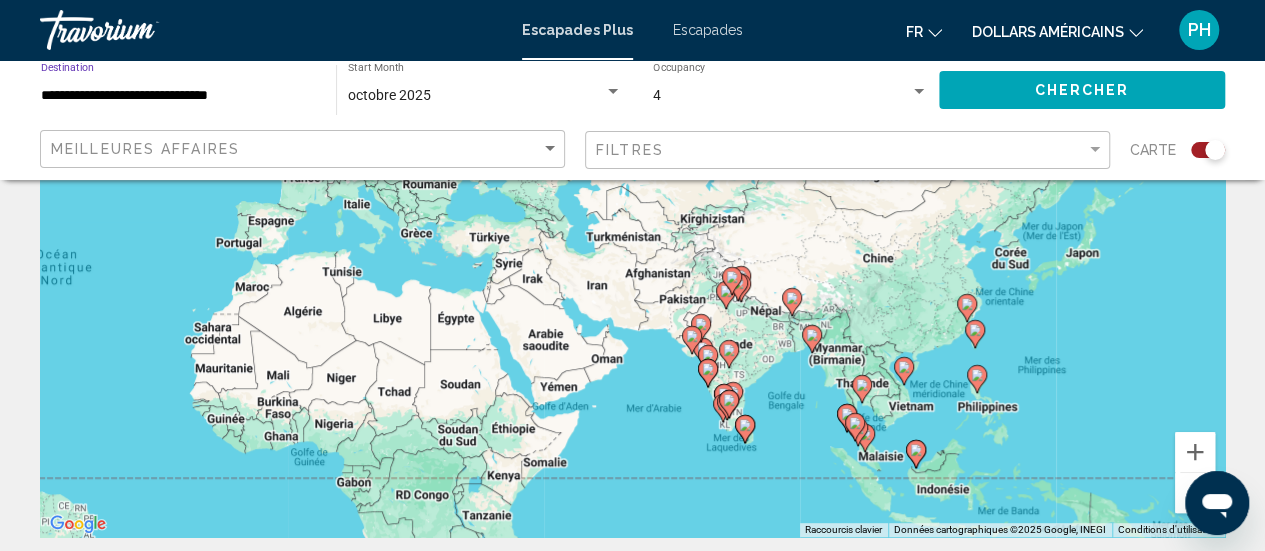 click on "Chercher" 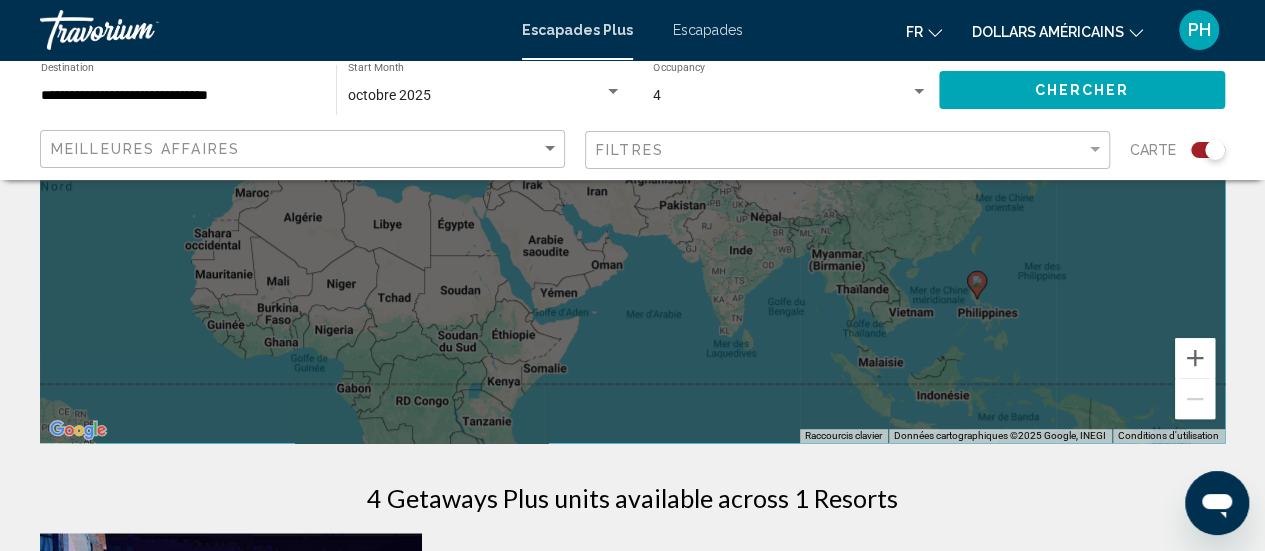 scroll, scrollTop: 358, scrollLeft: 0, axis: vertical 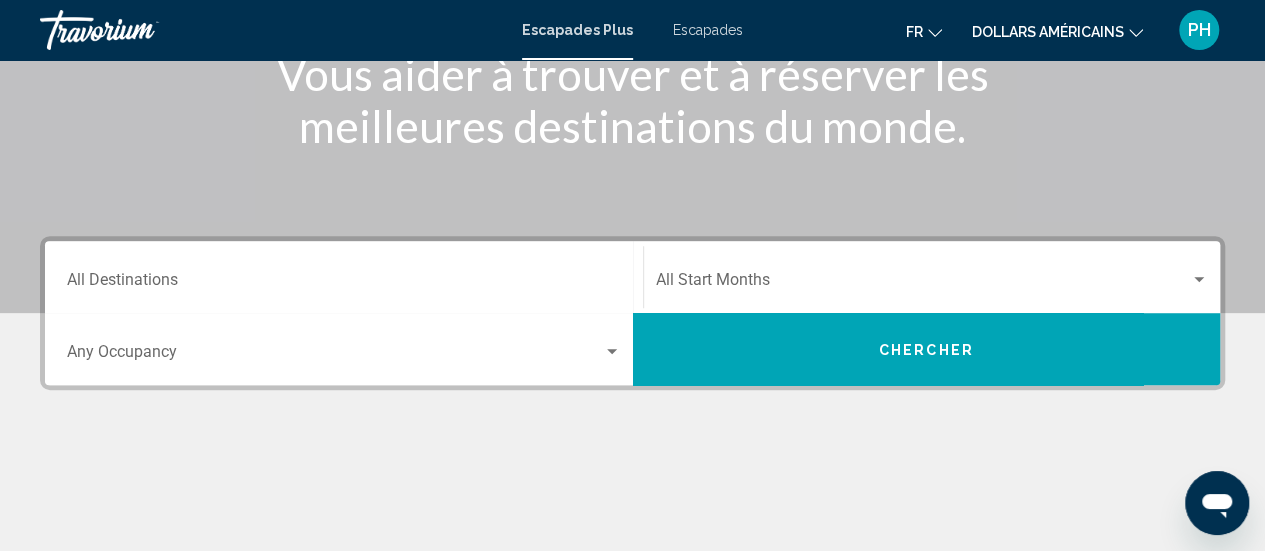 click on "Destination All Destinations" at bounding box center [344, 284] 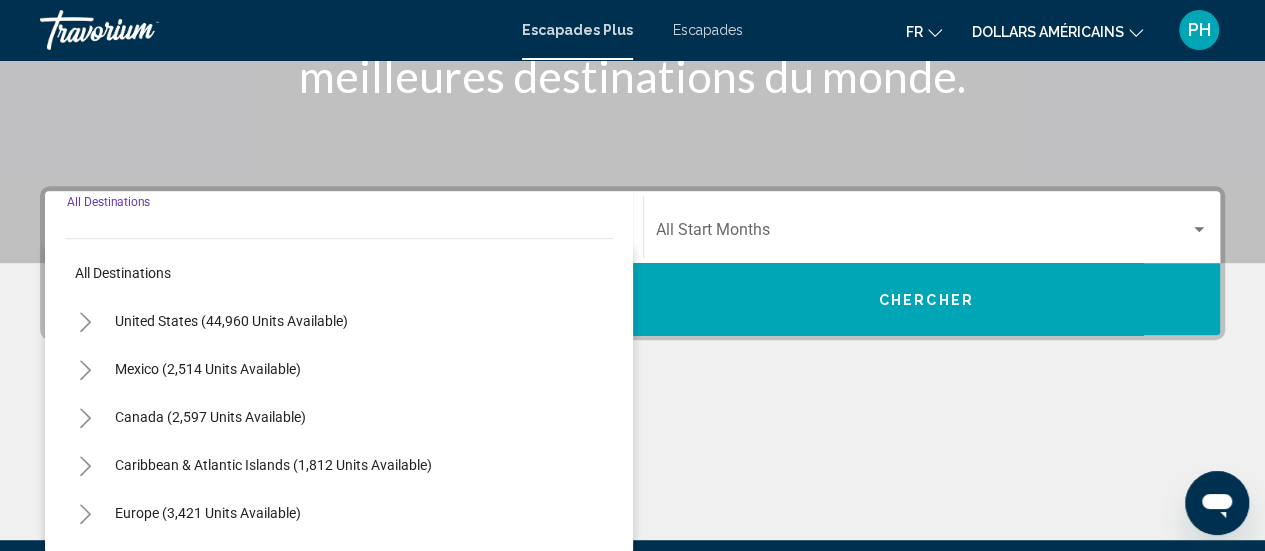 scroll, scrollTop: 458, scrollLeft: 0, axis: vertical 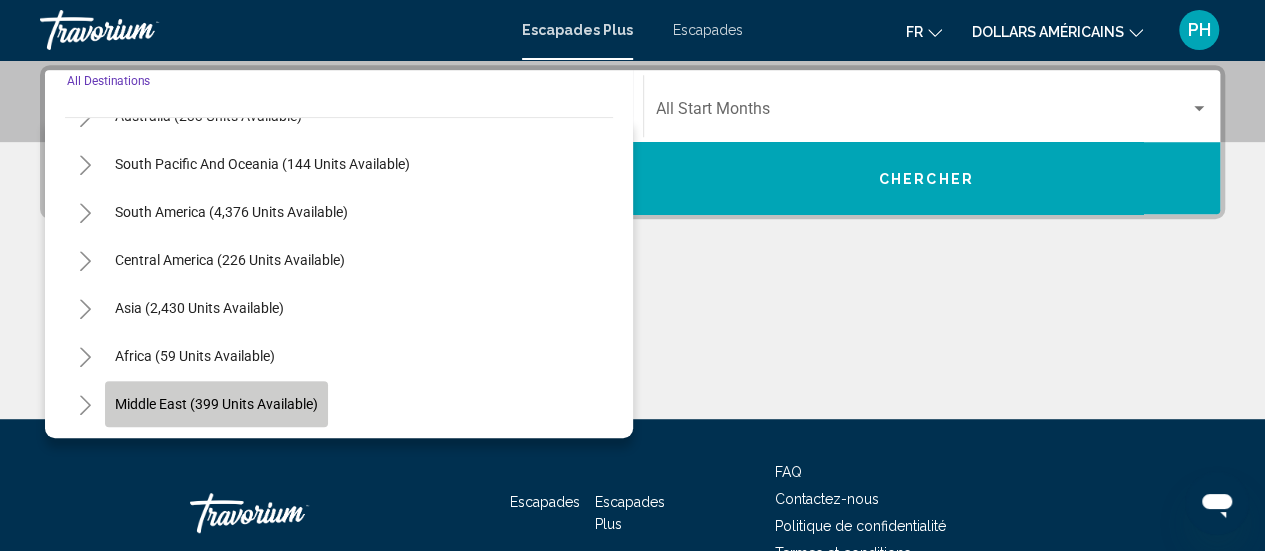 click on "Middle East (399 units available)" 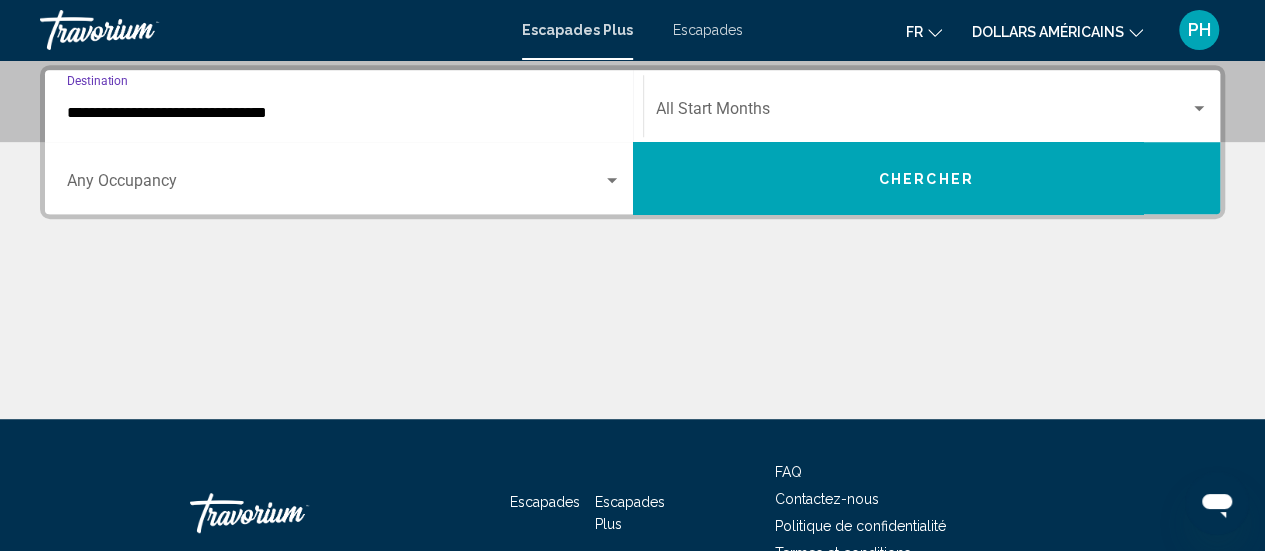 click at bounding box center (1199, 108) 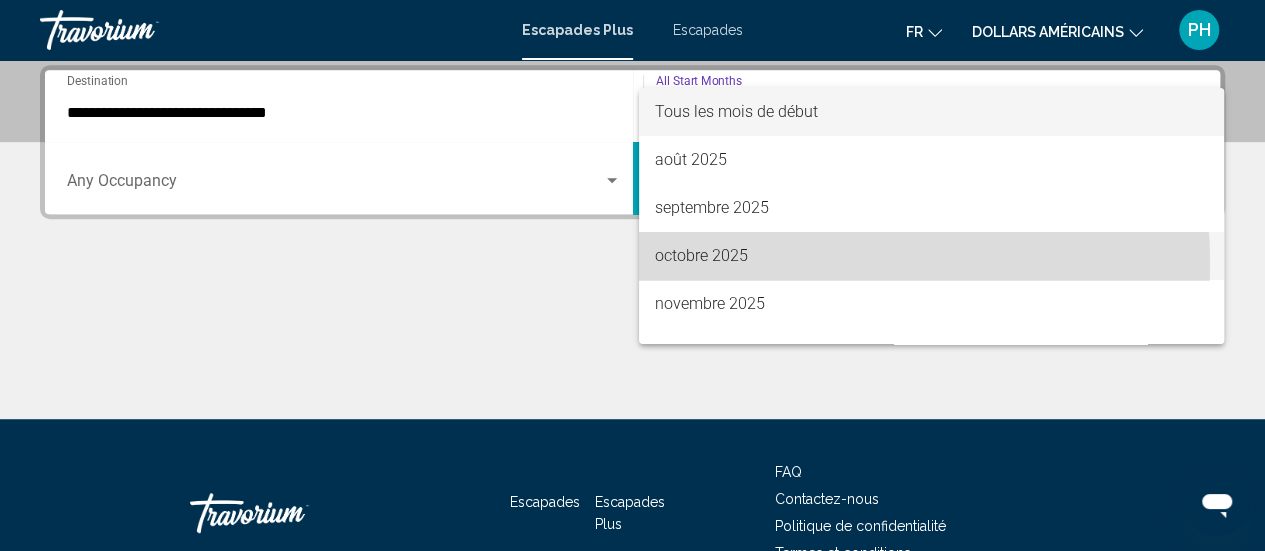 click on "octobre 2025" at bounding box center [701, 255] 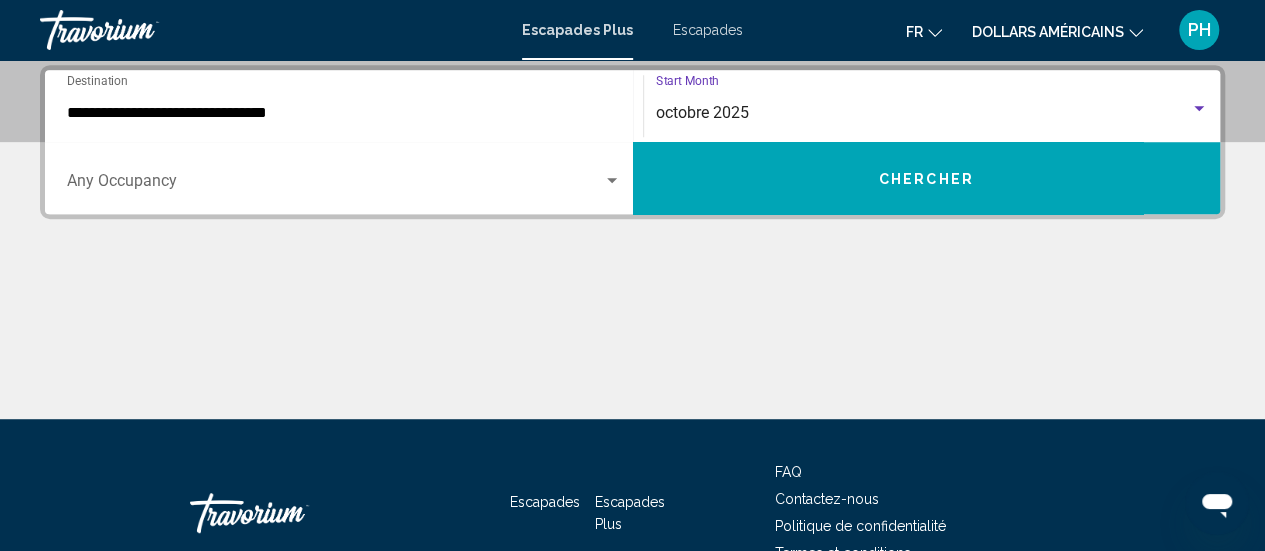 click at bounding box center [612, 180] 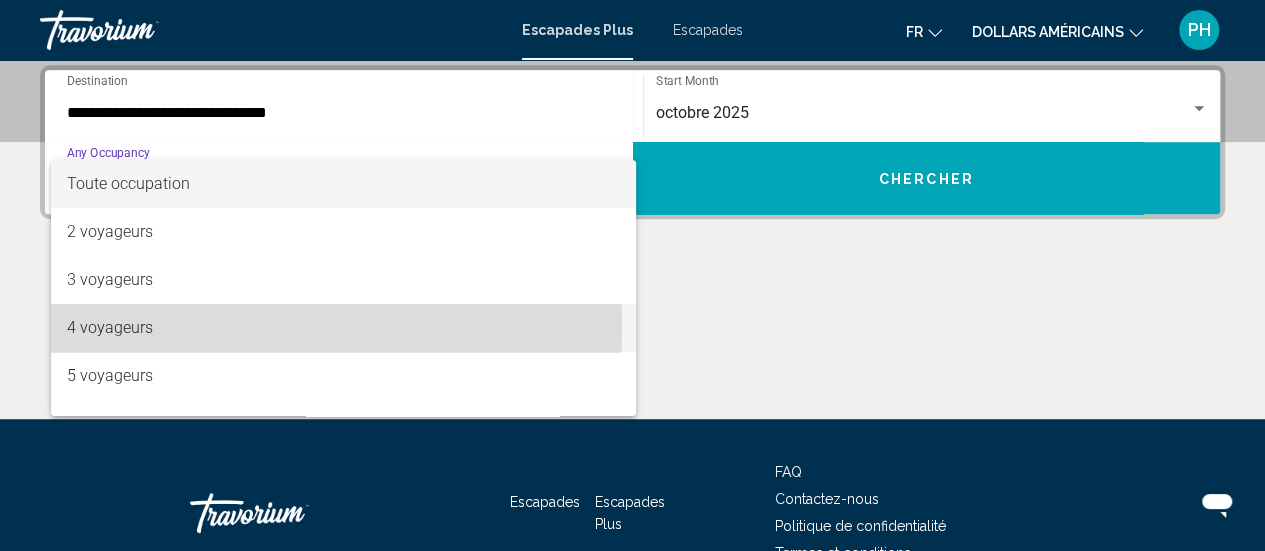 click on "4 voyageurs" at bounding box center (110, 327) 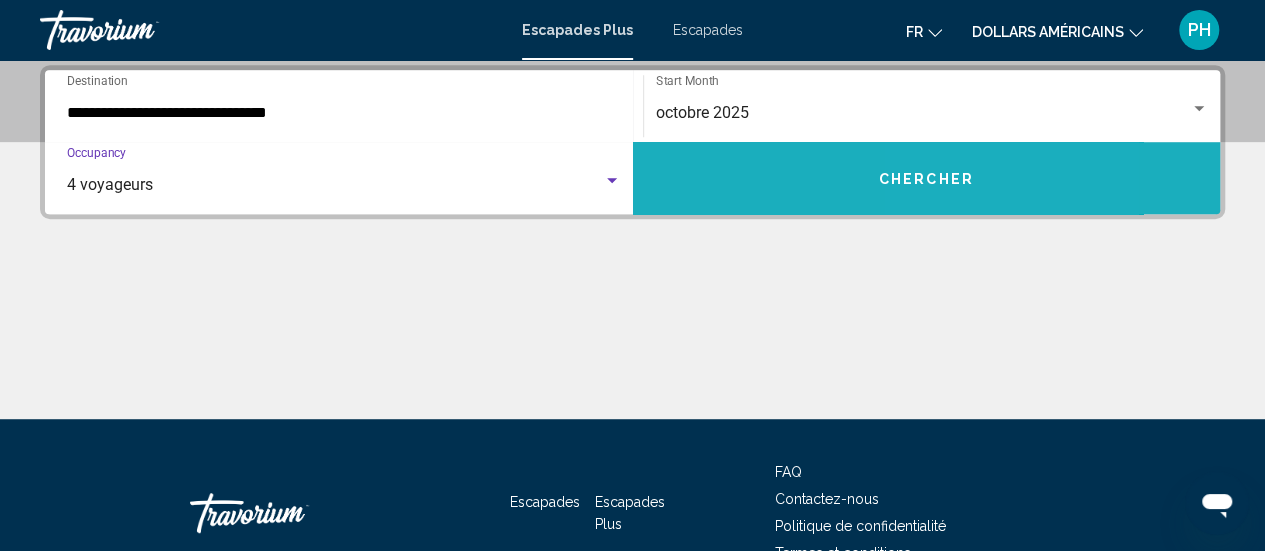 click on "Chercher" at bounding box center (927, 178) 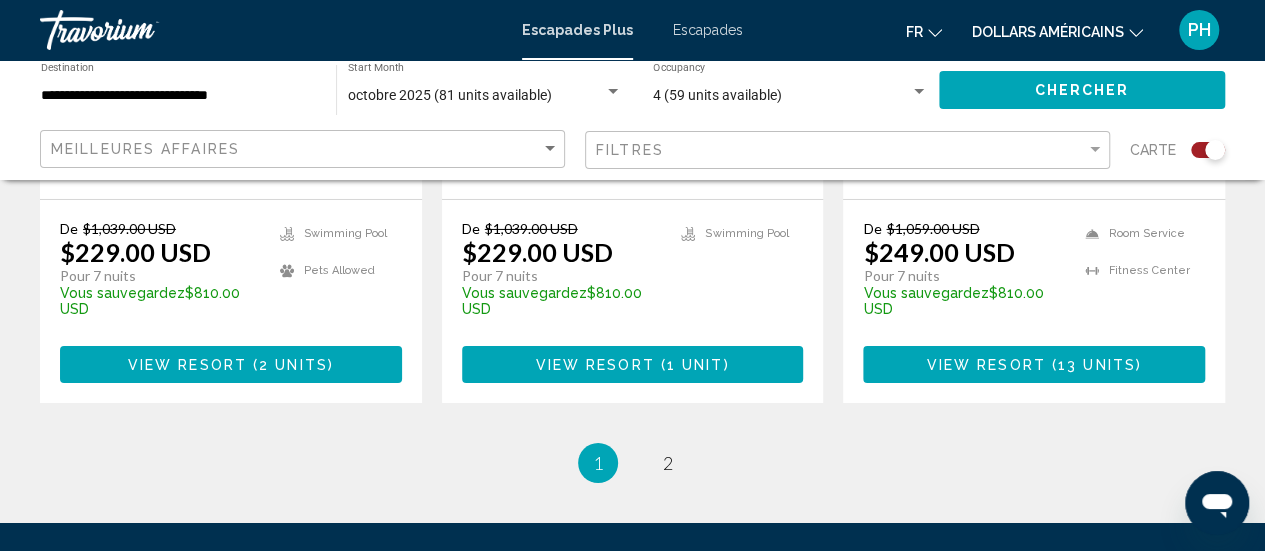 scroll, scrollTop: 3282, scrollLeft: 0, axis: vertical 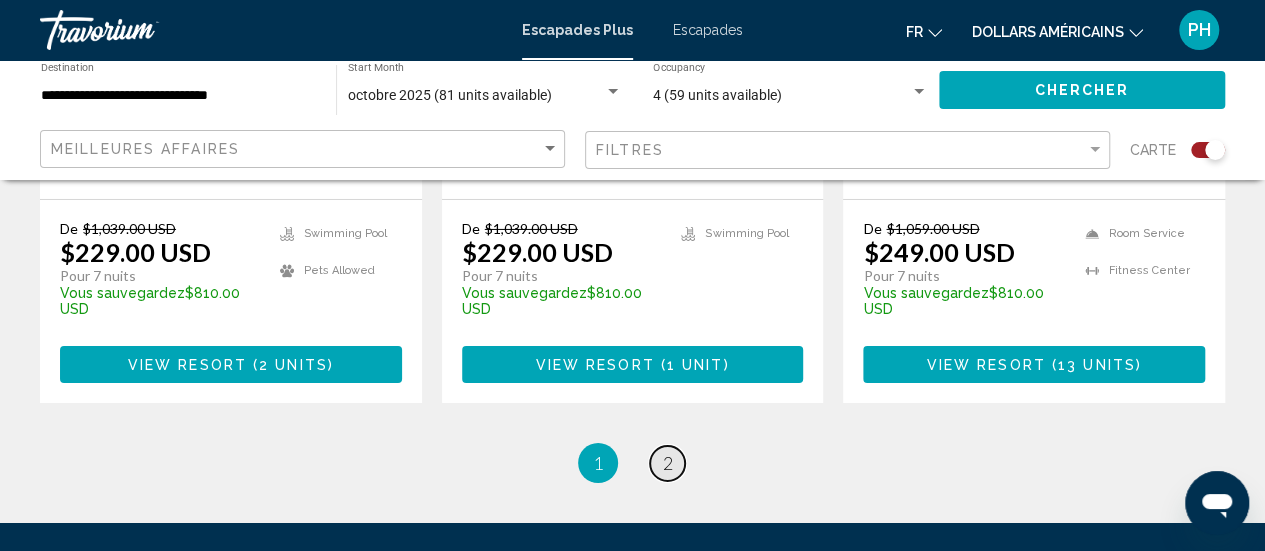 click on "2" at bounding box center (668, 463) 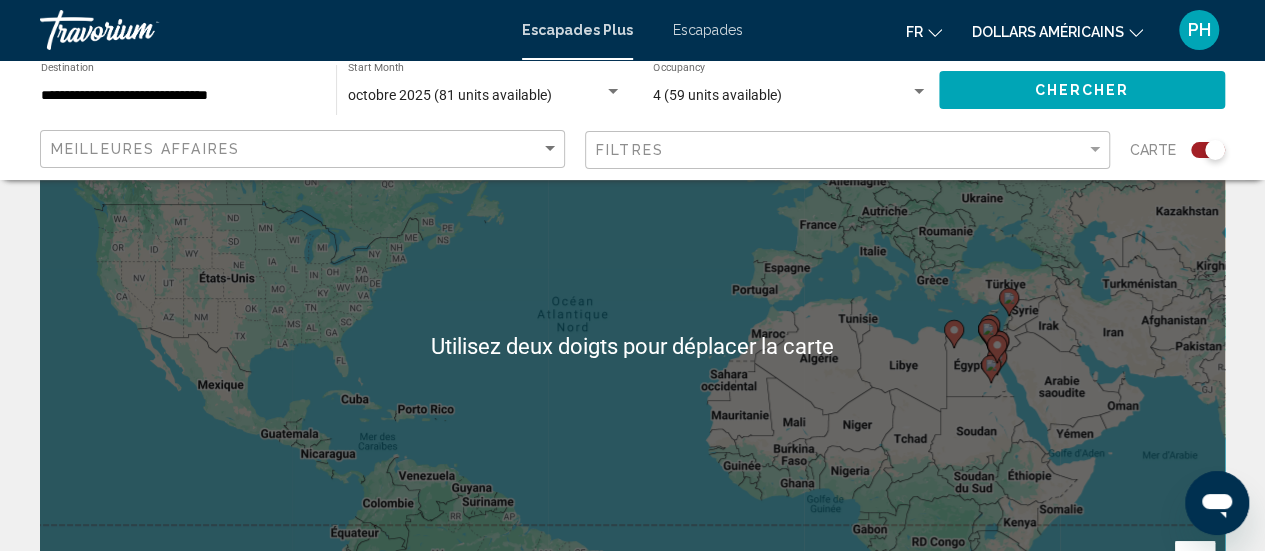 scroll, scrollTop: 152, scrollLeft: 0, axis: vertical 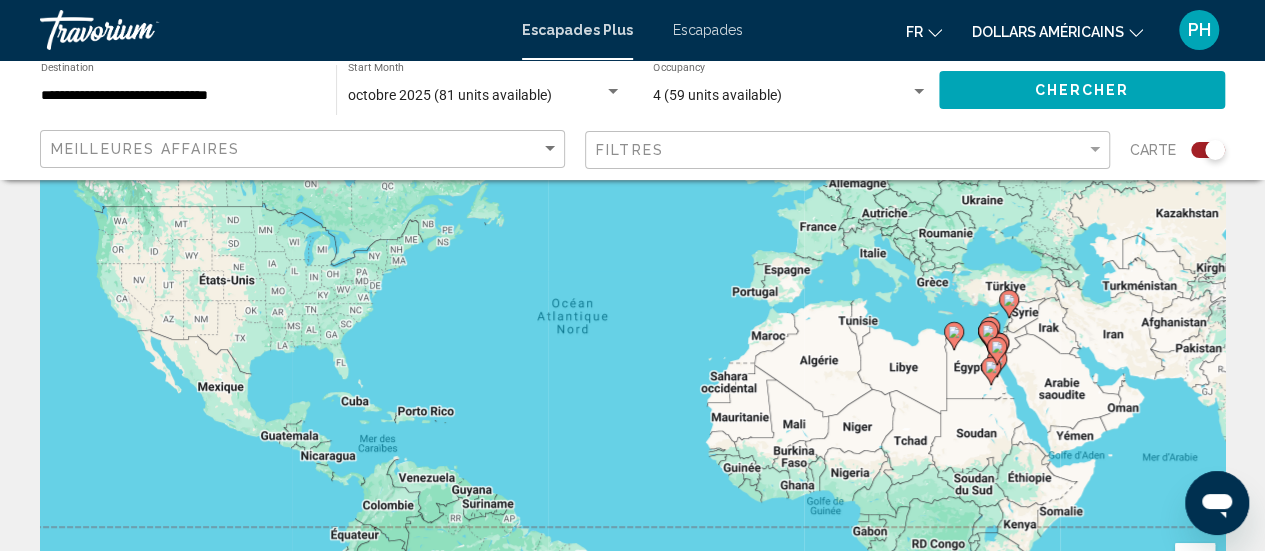 click on "**********" at bounding box center [178, 96] 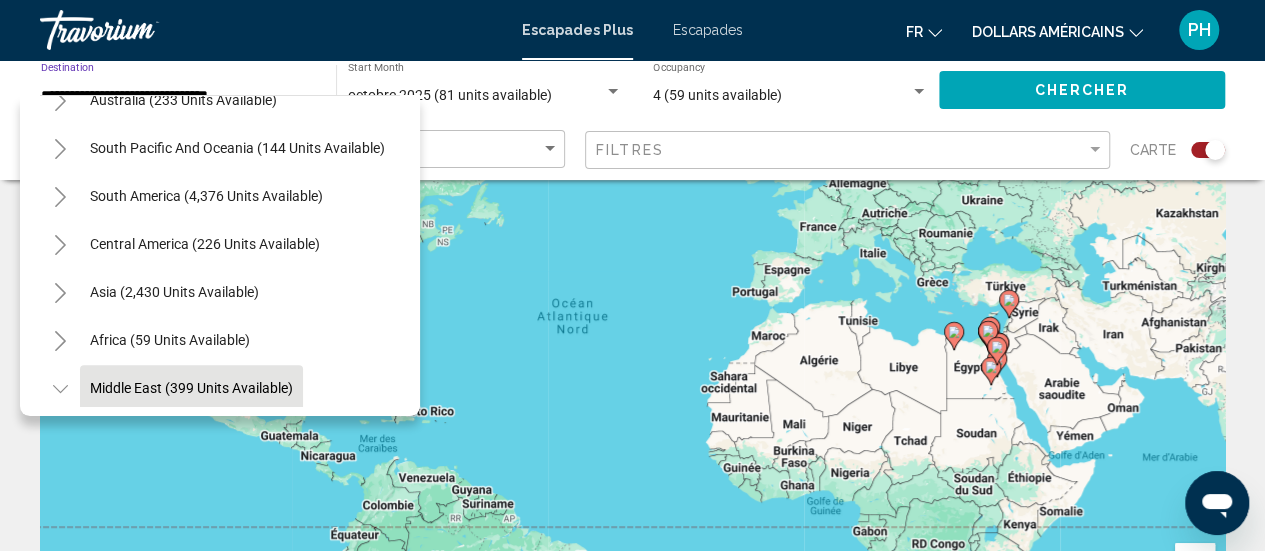 scroll, scrollTop: 316, scrollLeft: 0, axis: vertical 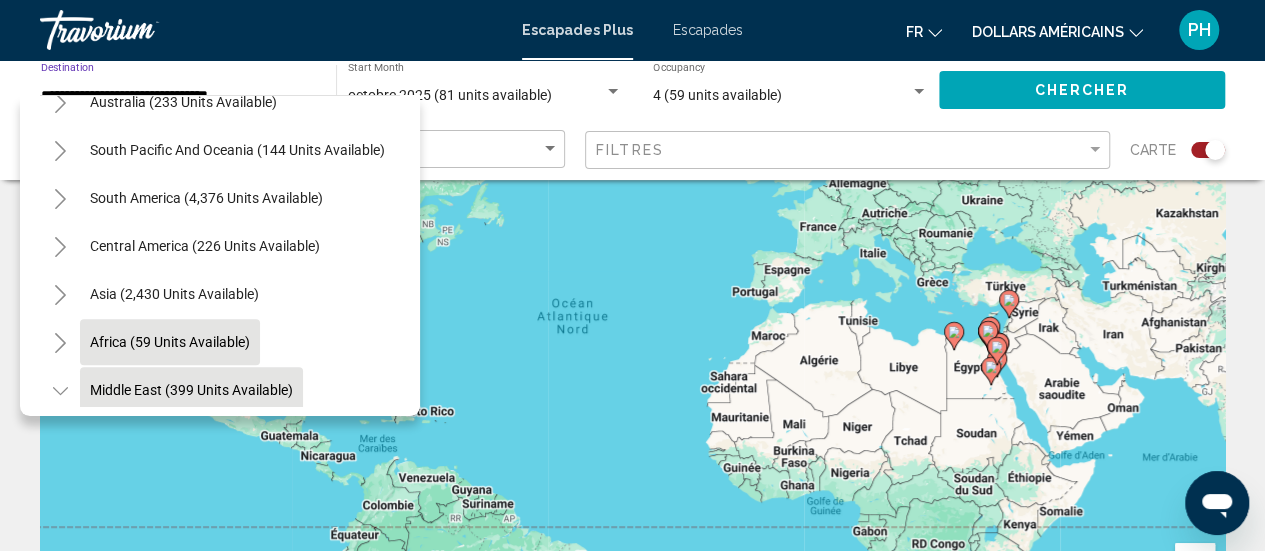 click on "Africa (59 units available)" at bounding box center (191, 390) 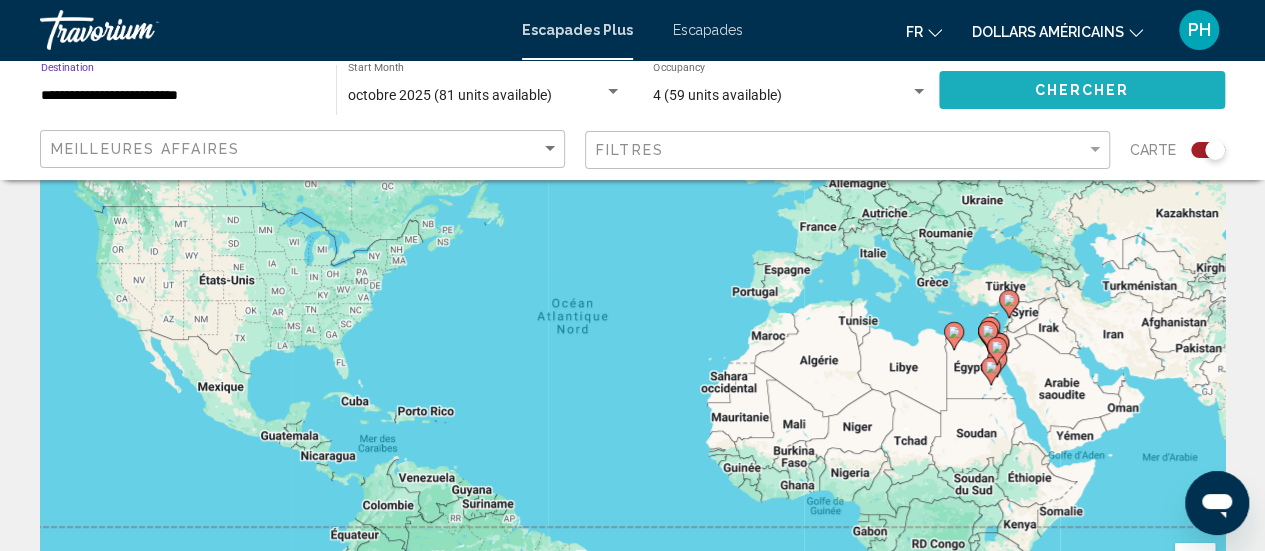 click on "Chercher" 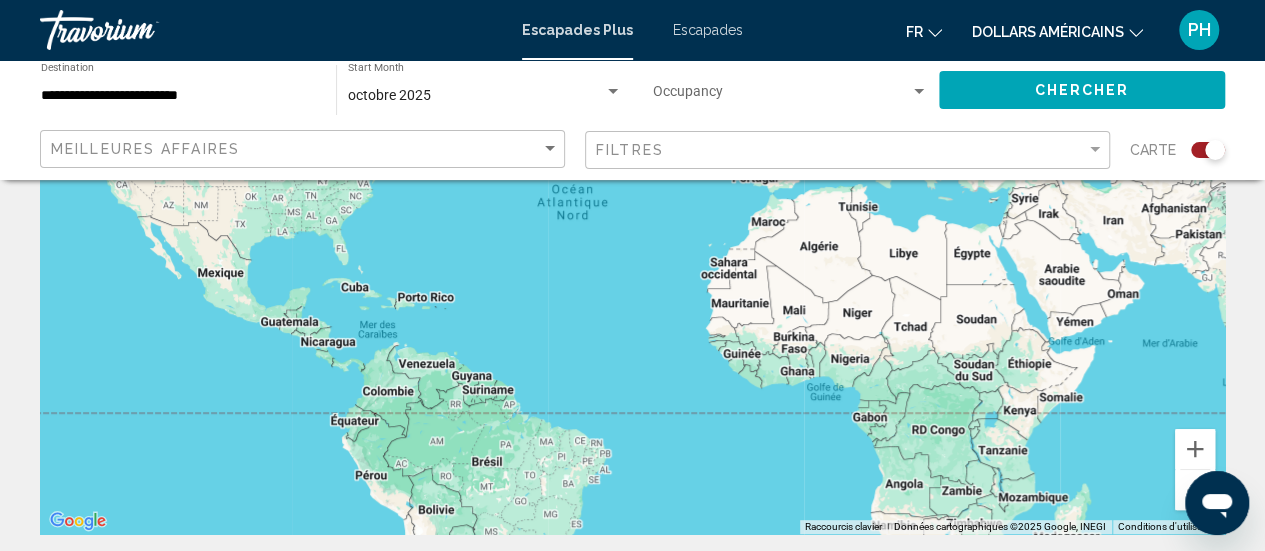 scroll, scrollTop: 262, scrollLeft: 0, axis: vertical 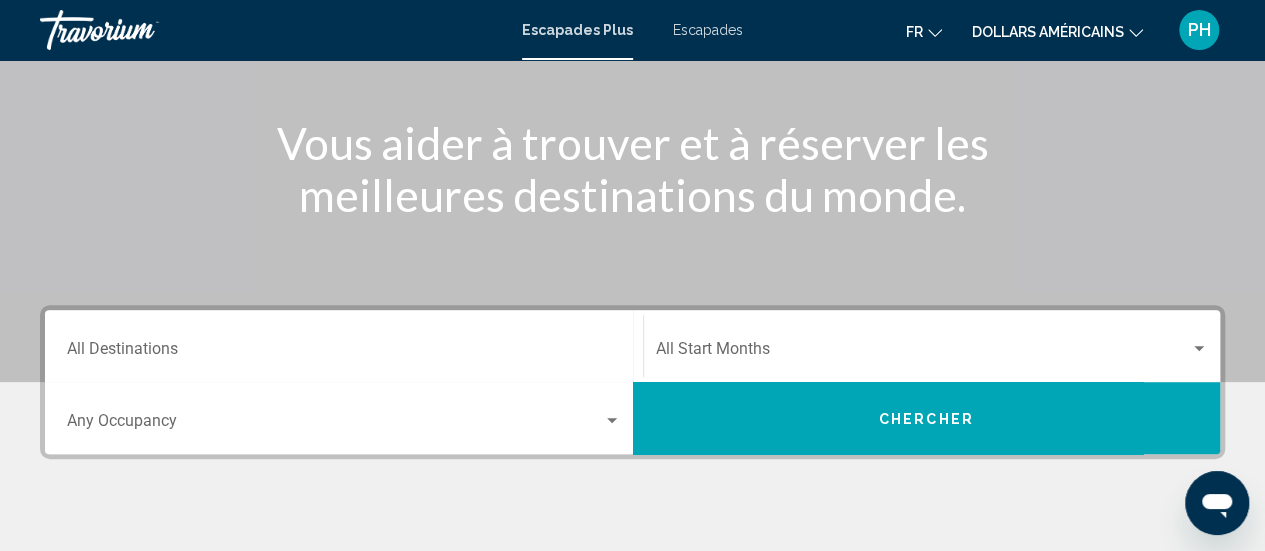 click on "Destination All Destinations" at bounding box center [344, 353] 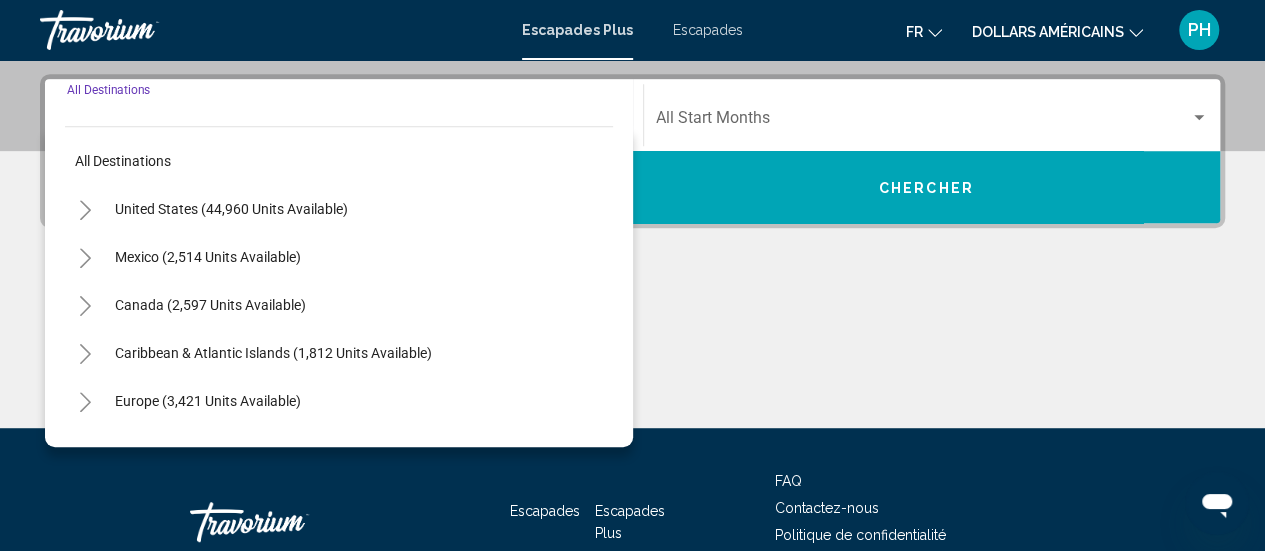scroll, scrollTop: 451, scrollLeft: 0, axis: vertical 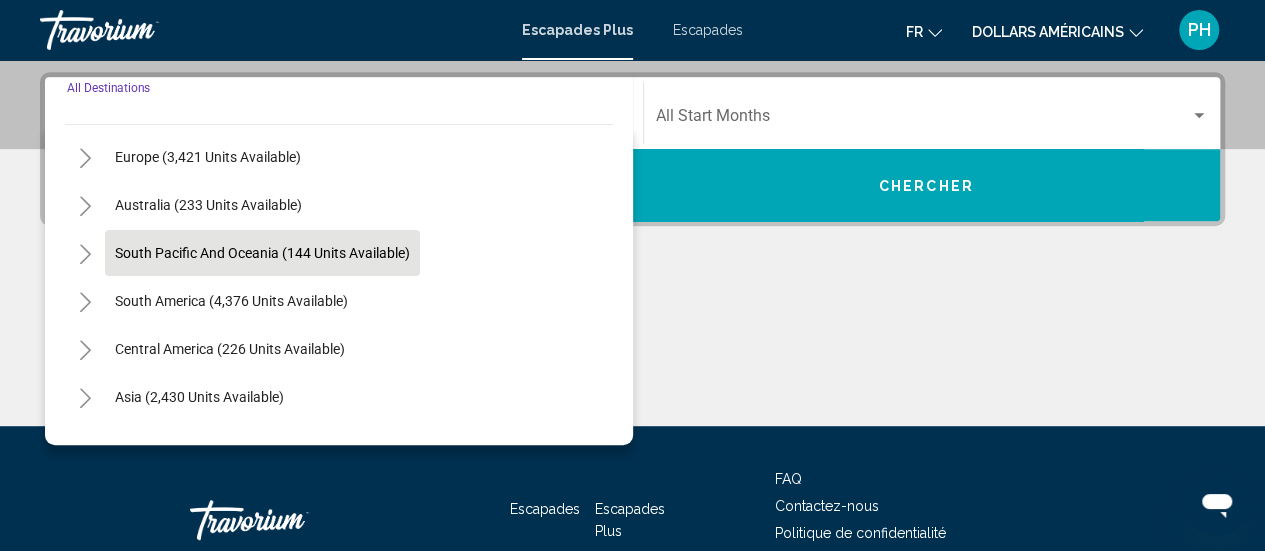 click on "South Pacific and Oceania (144 units available)" at bounding box center (231, 301) 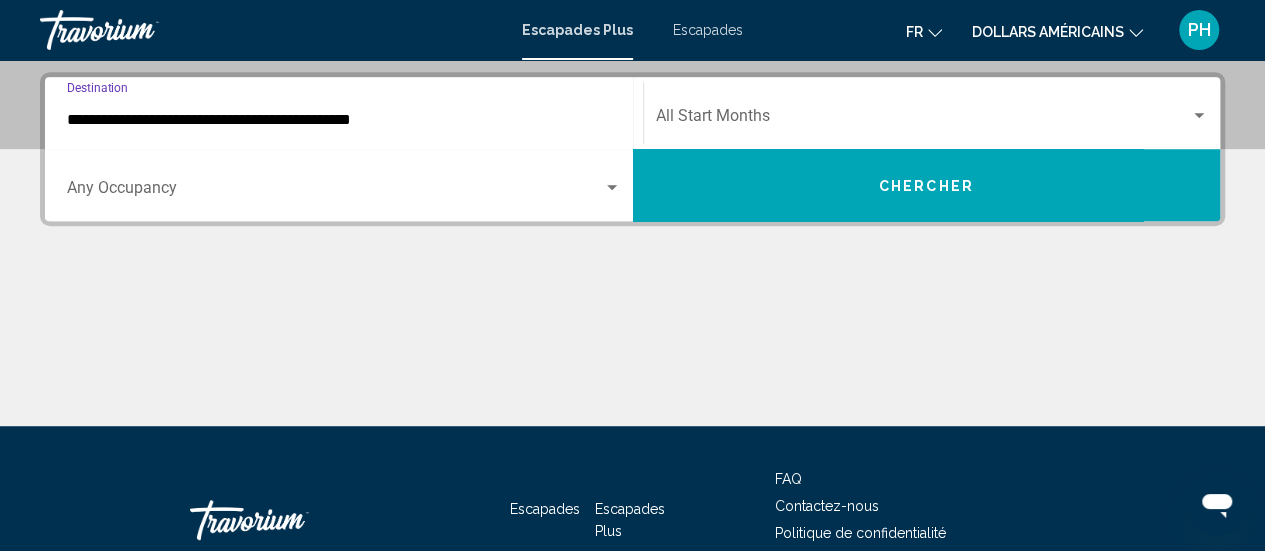 scroll, scrollTop: 458, scrollLeft: 0, axis: vertical 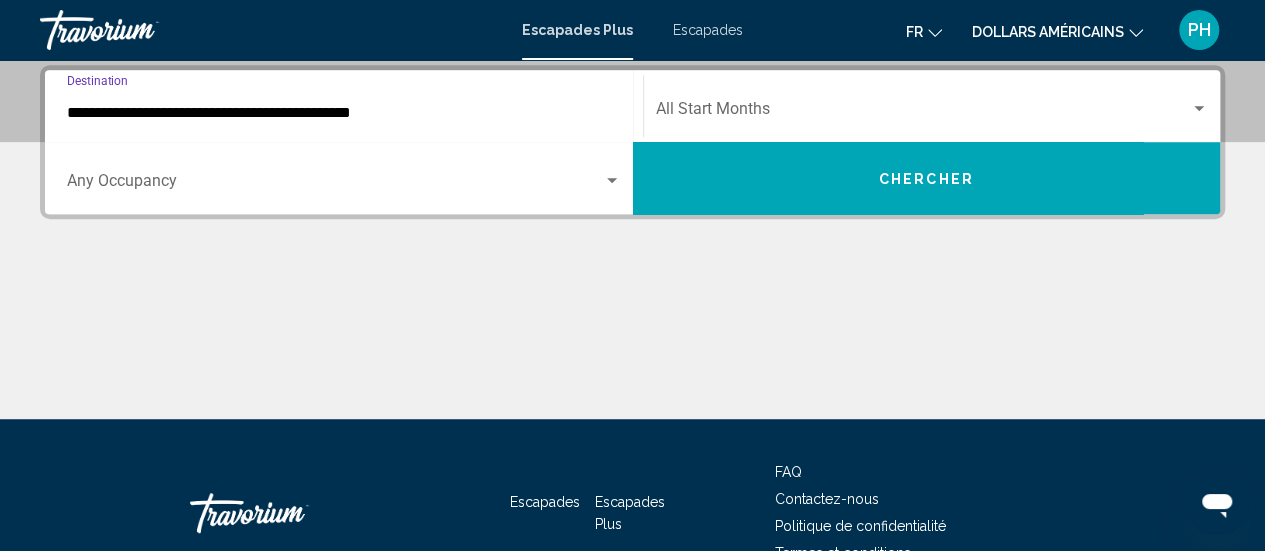 click at bounding box center (923, 113) 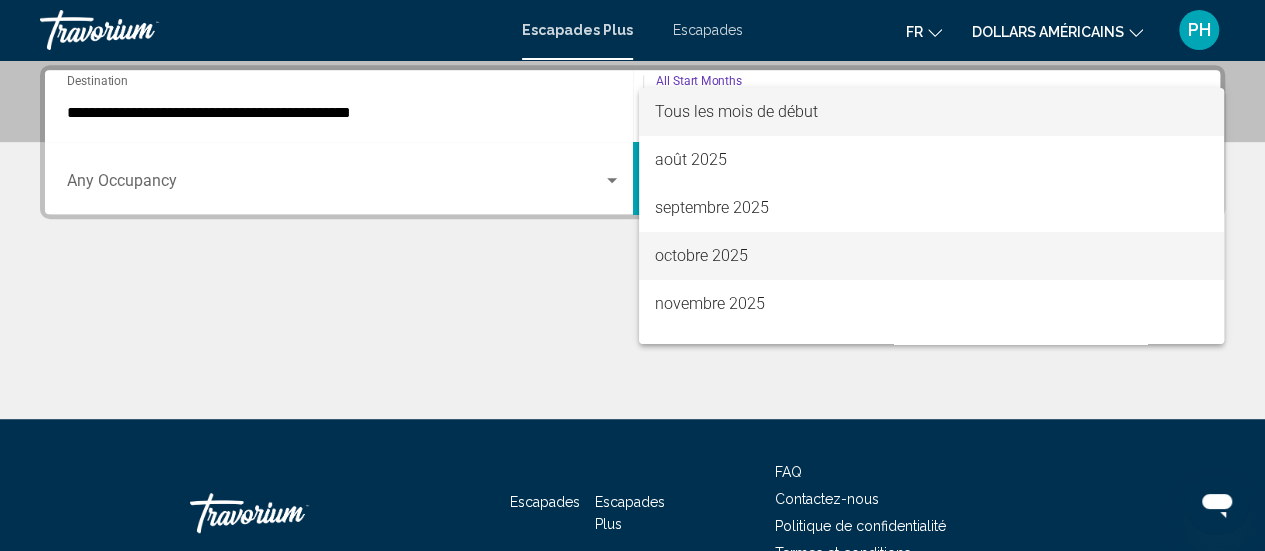 click on "octobre 2025" at bounding box center [931, 256] 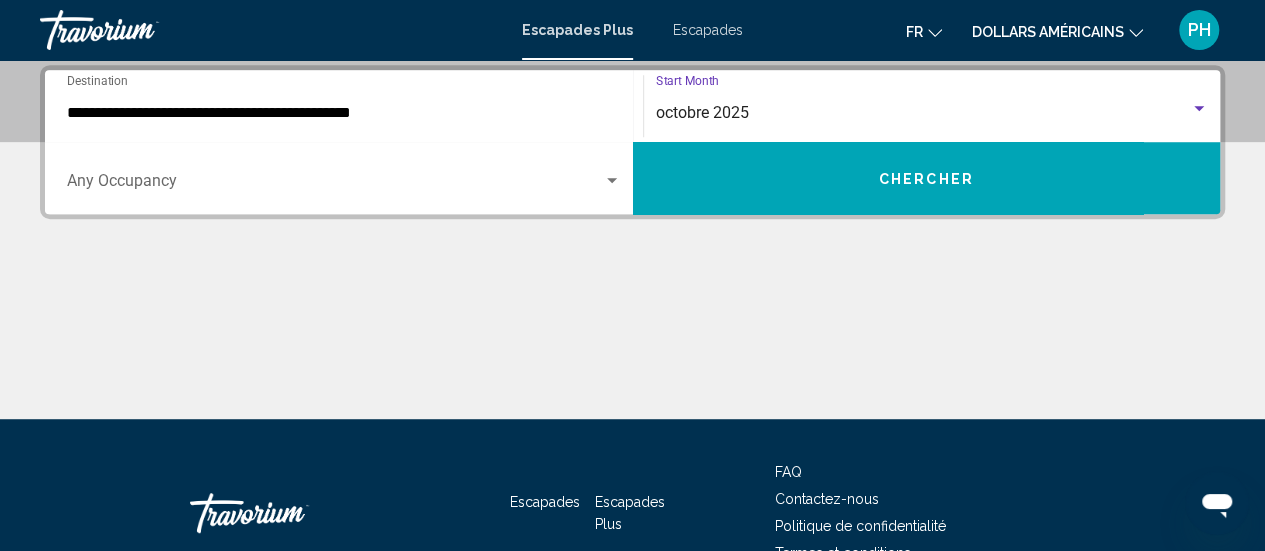 click at bounding box center [335, 185] 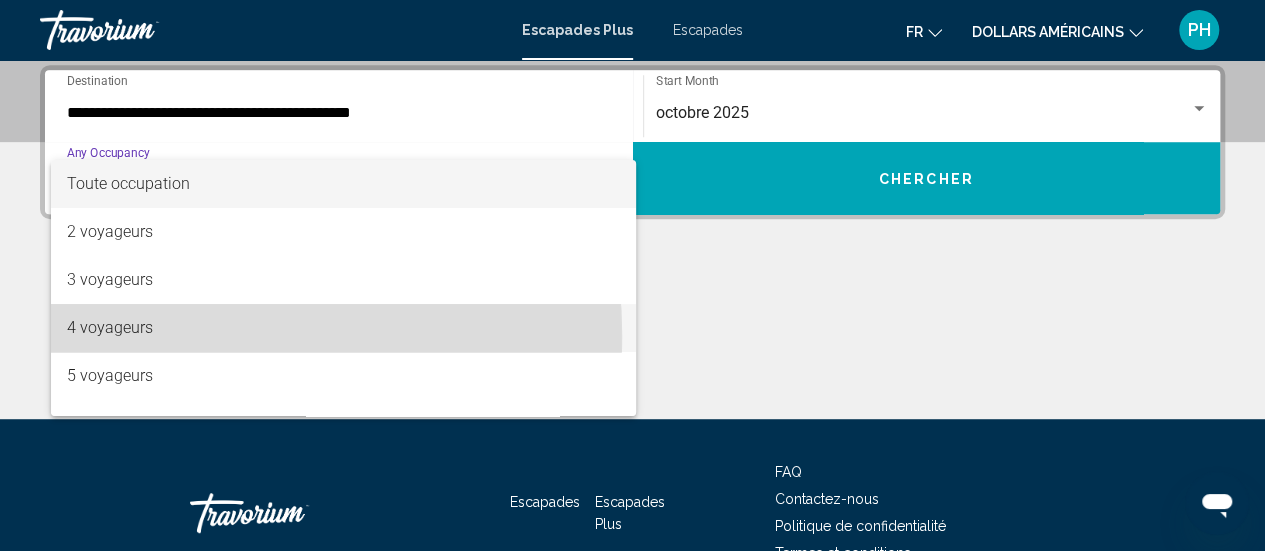 click on "4 voyageurs" at bounding box center (110, 327) 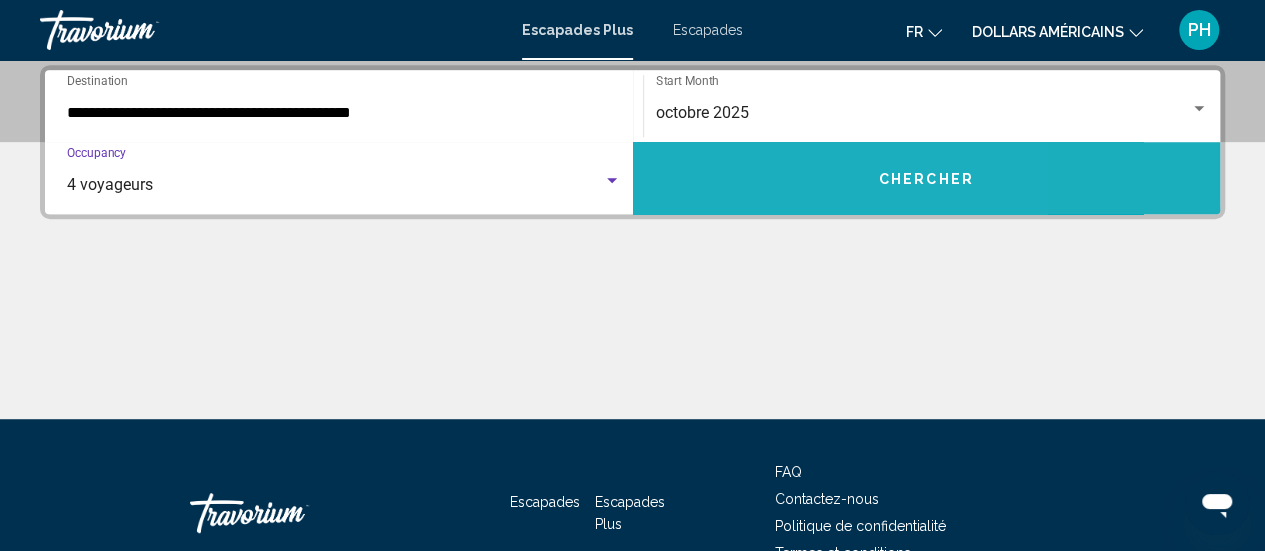click on "Chercher" at bounding box center (927, 178) 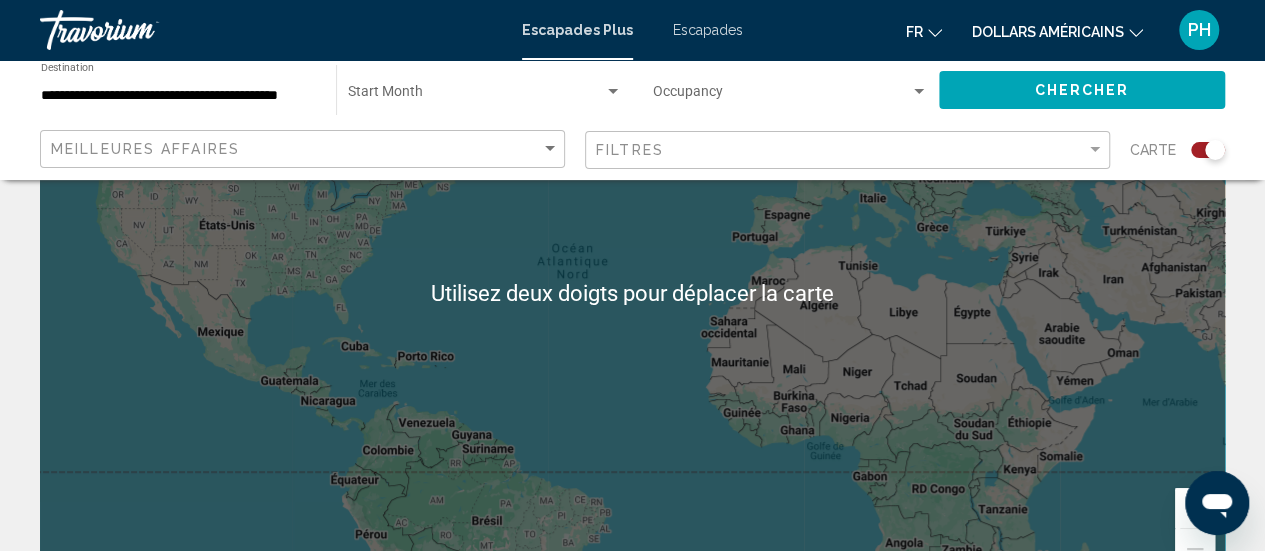 scroll, scrollTop: 206, scrollLeft: 0, axis: vertical 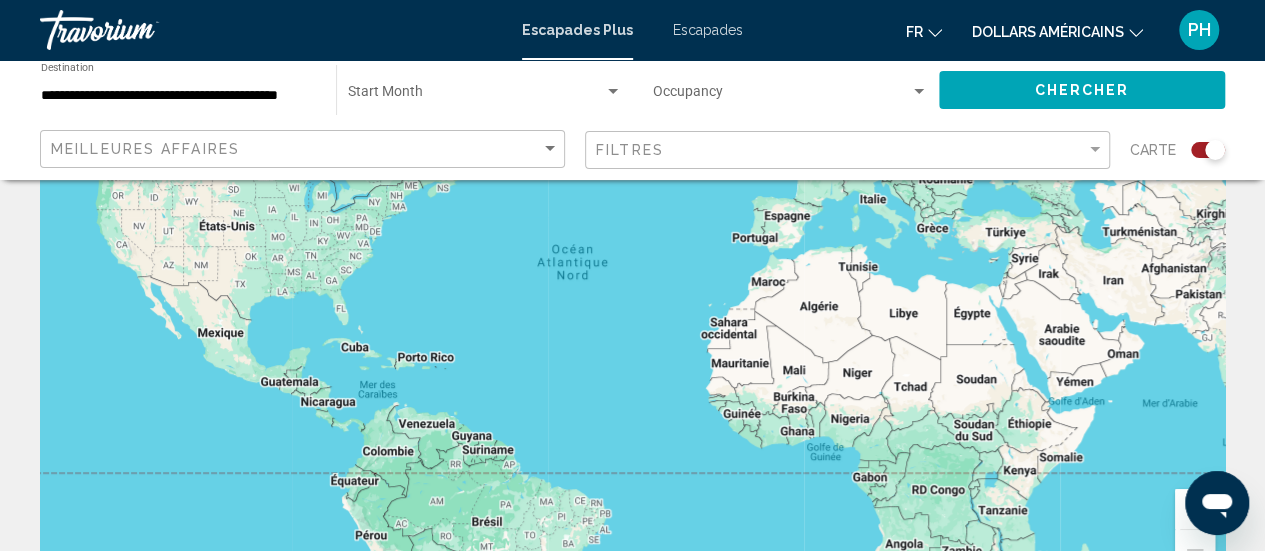 click on "**********" at bounding box center [178, 96] 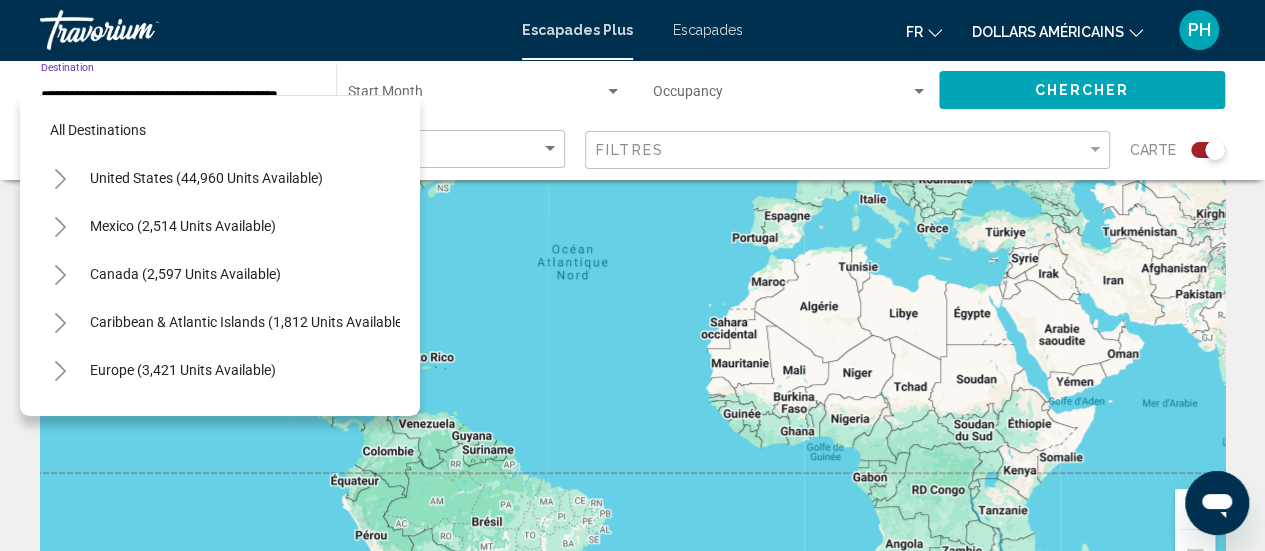 scroll, scrollTop: 222, scrollLeft: 12, axis: both 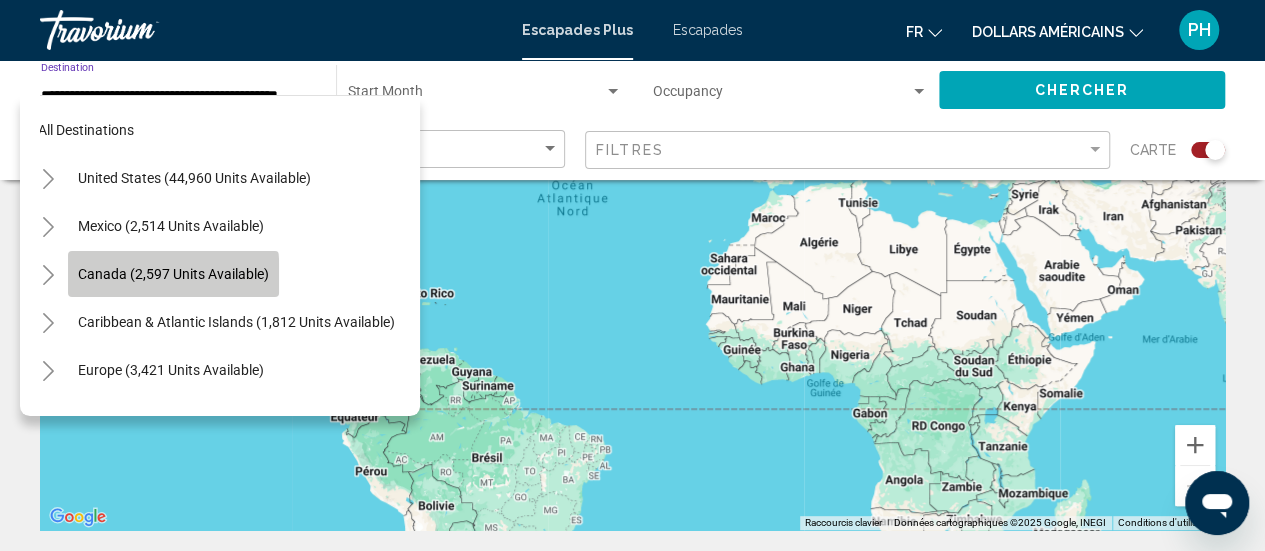 click on "Canada (2,597 units available)" at bounding box center [236, 322] 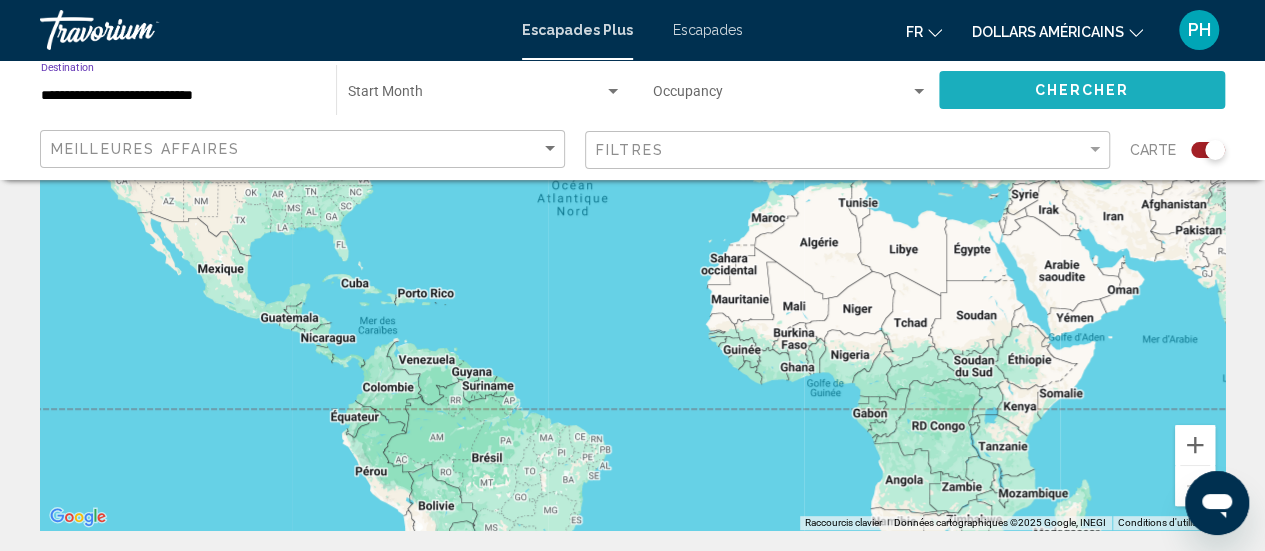 click on "Chercher" 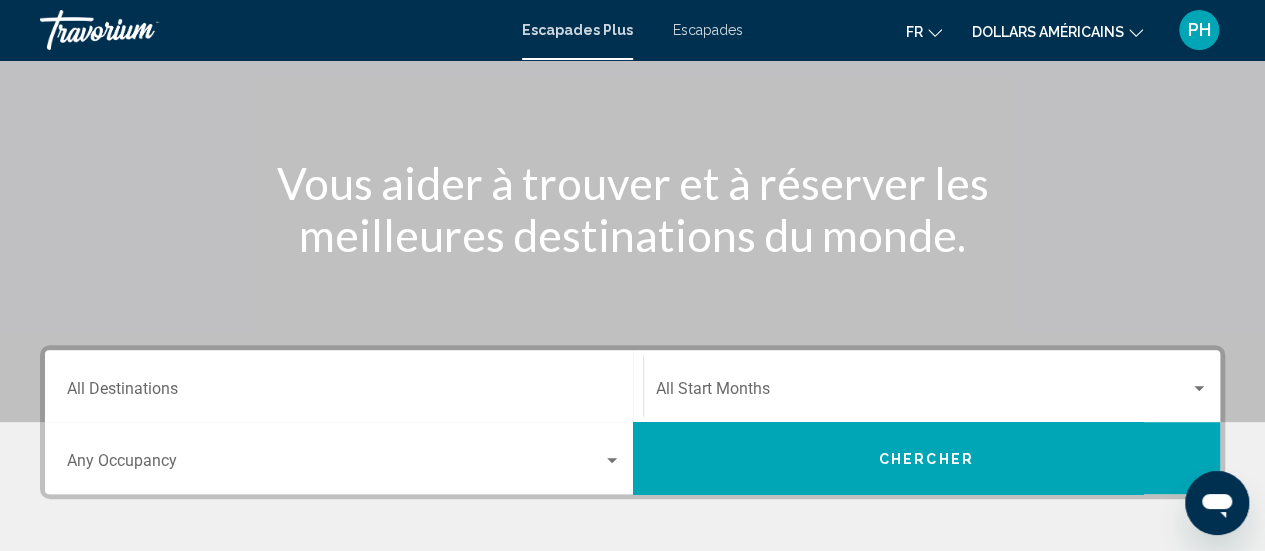 click on "Destination All Destinations" at bounding box center [344, 393] 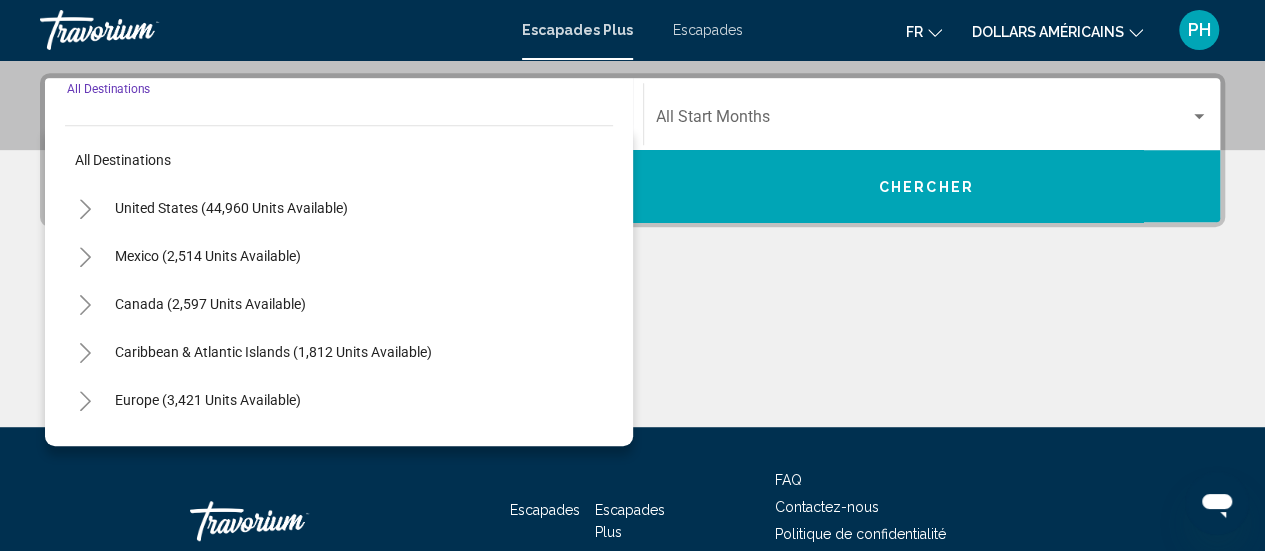 scroll, scrollTop: 475, scrollLeft: 0, axis: vertical 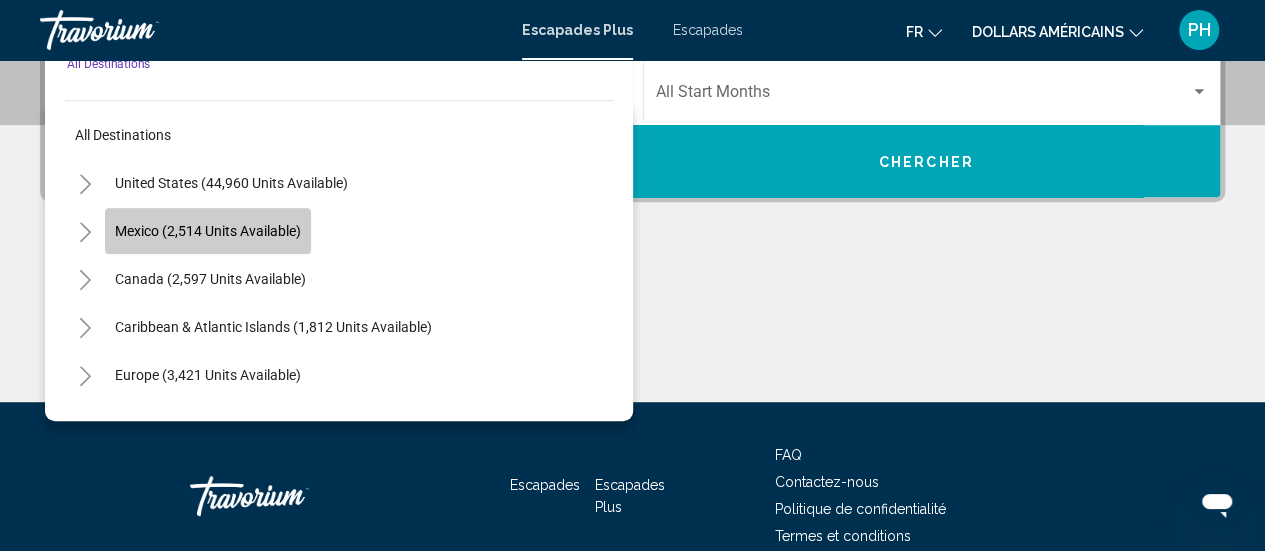 click on "Mexico (2,514 units available)" at bounding box center (210, 279) 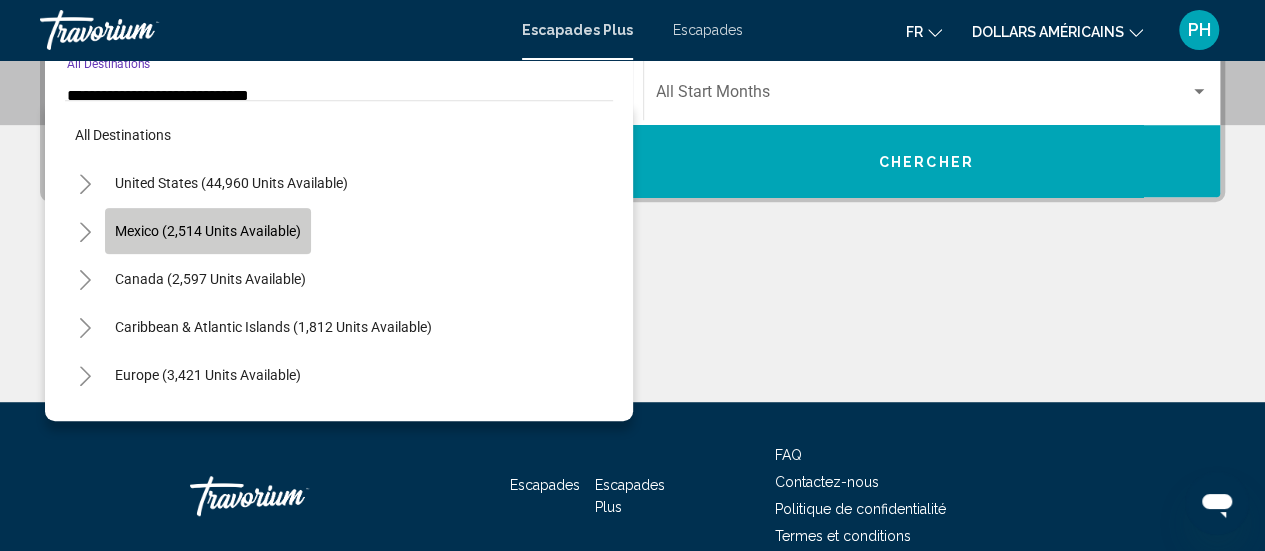 scroll, scrollTop: 458, scrollLeft: 0, axis: vertical 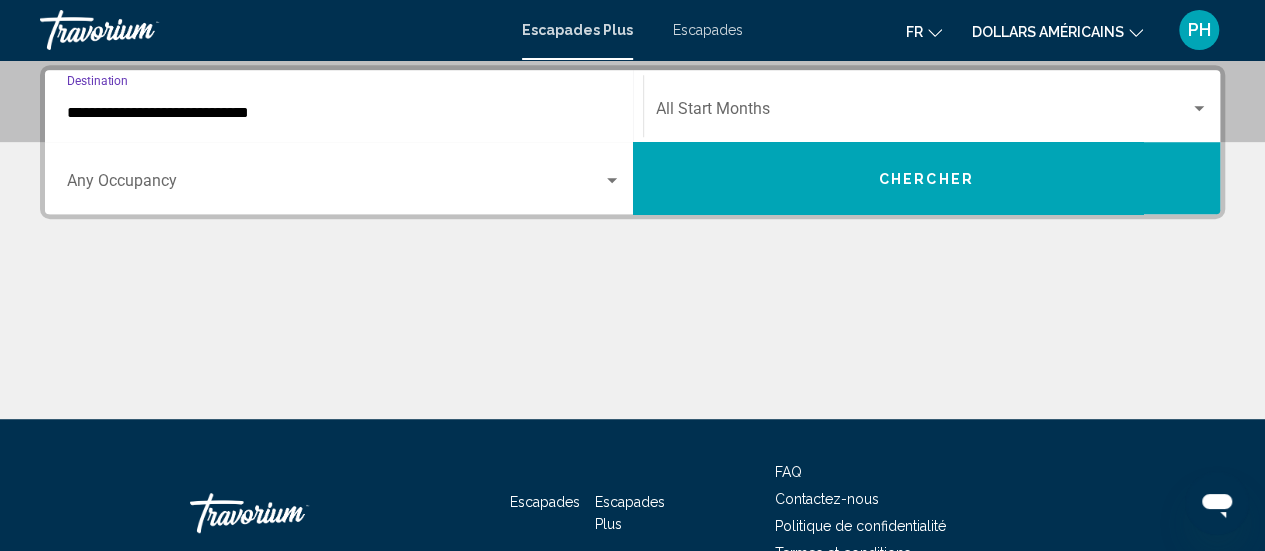 click at bounding box center [335, 185] 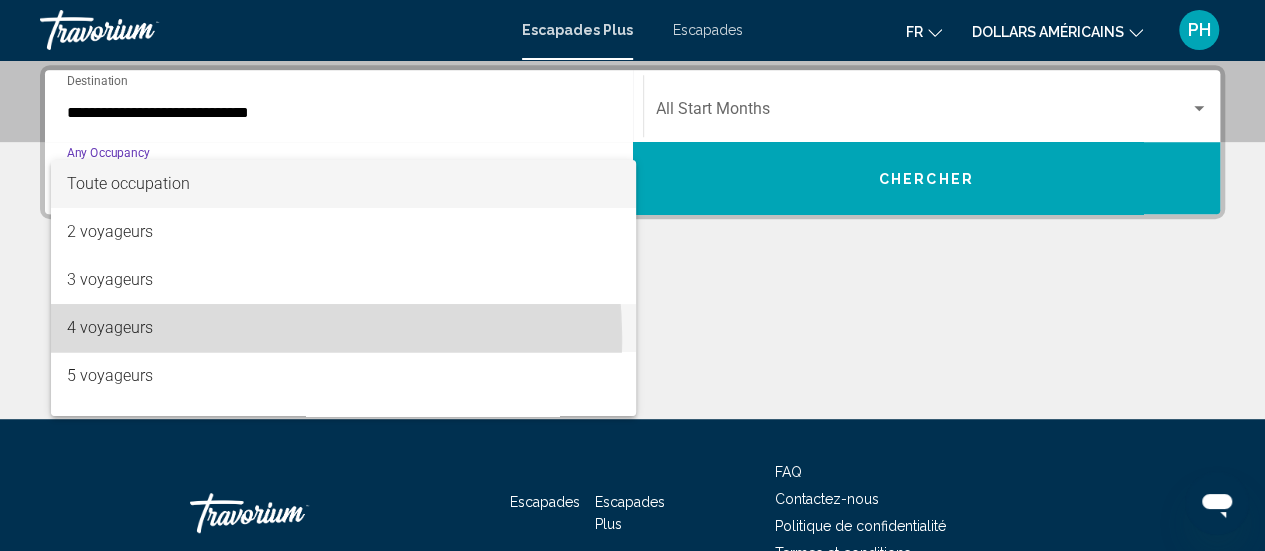 click on "4 voyageurs" at bounding box center [344, 328] 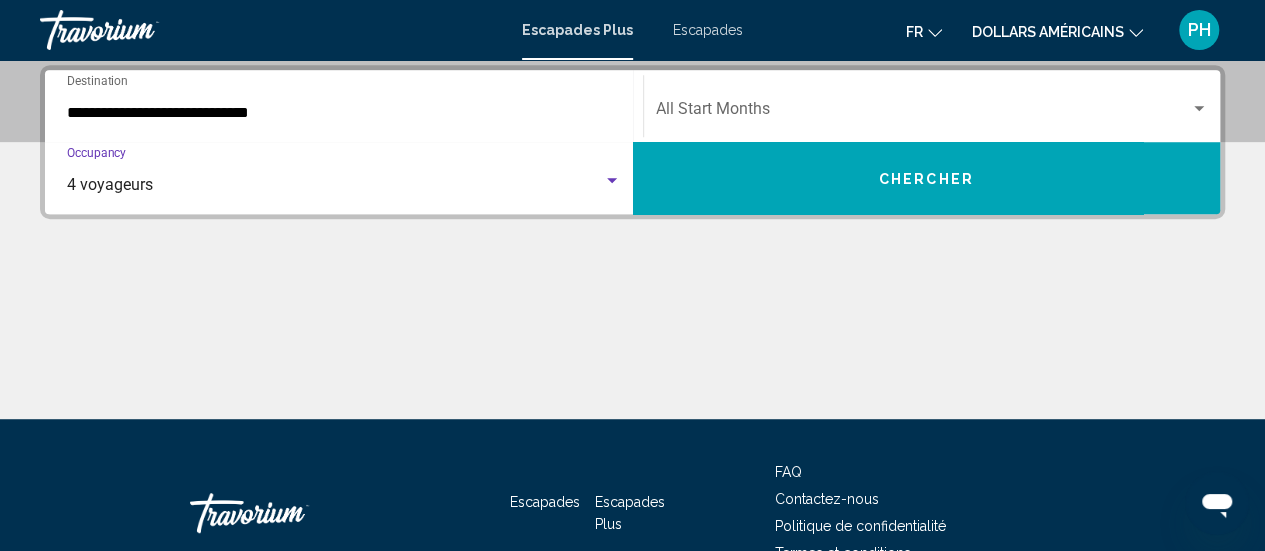 click at bounding box center [923, 113] 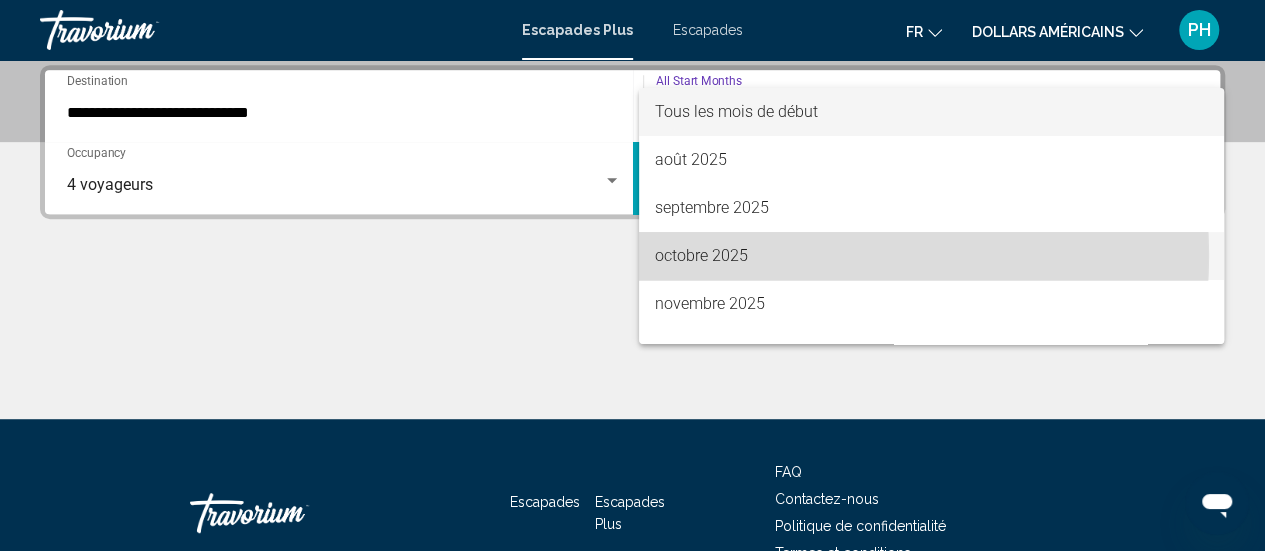click on "octobre 2025" at bounding box center [931, 256] 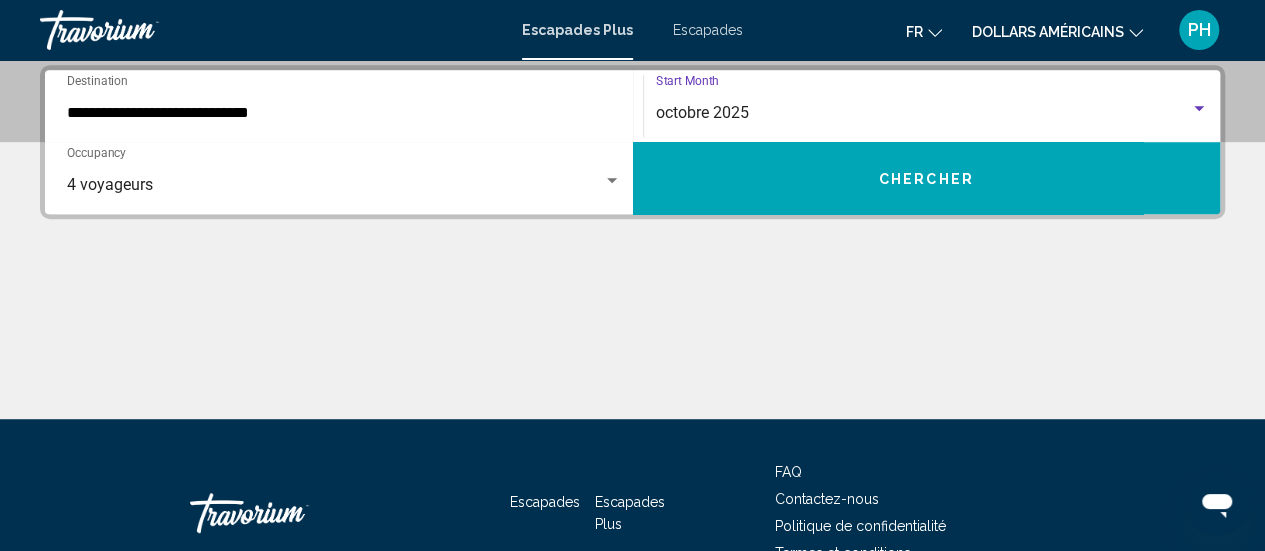 click on "Chercher" at bounding box center [926, 179] 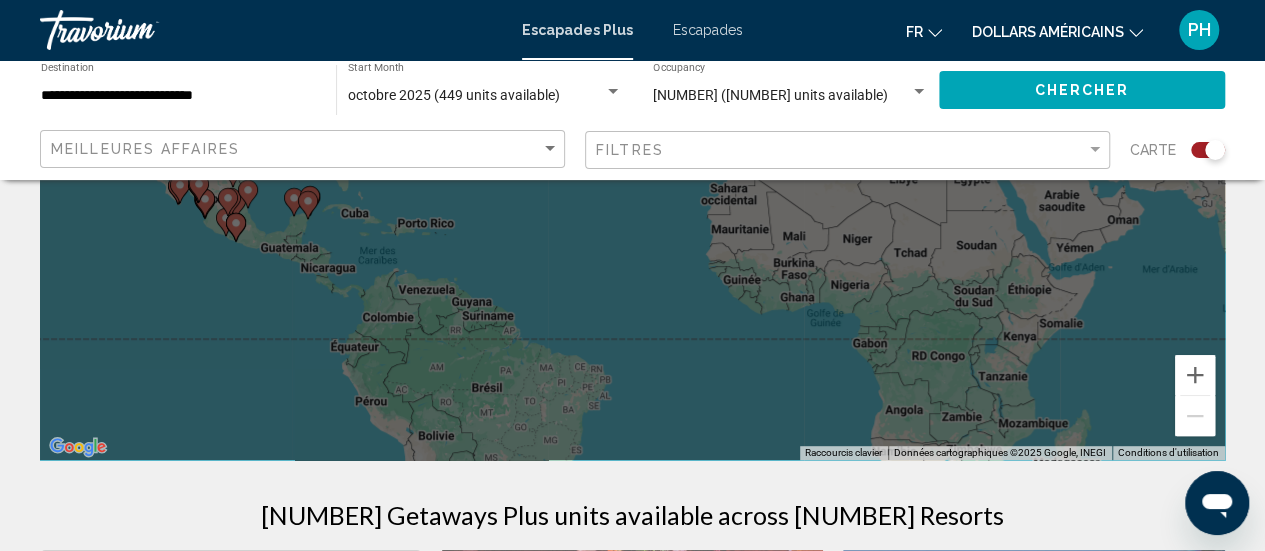 scroll, scrollTop: 342, scrollLeft: 0, axis: vertical 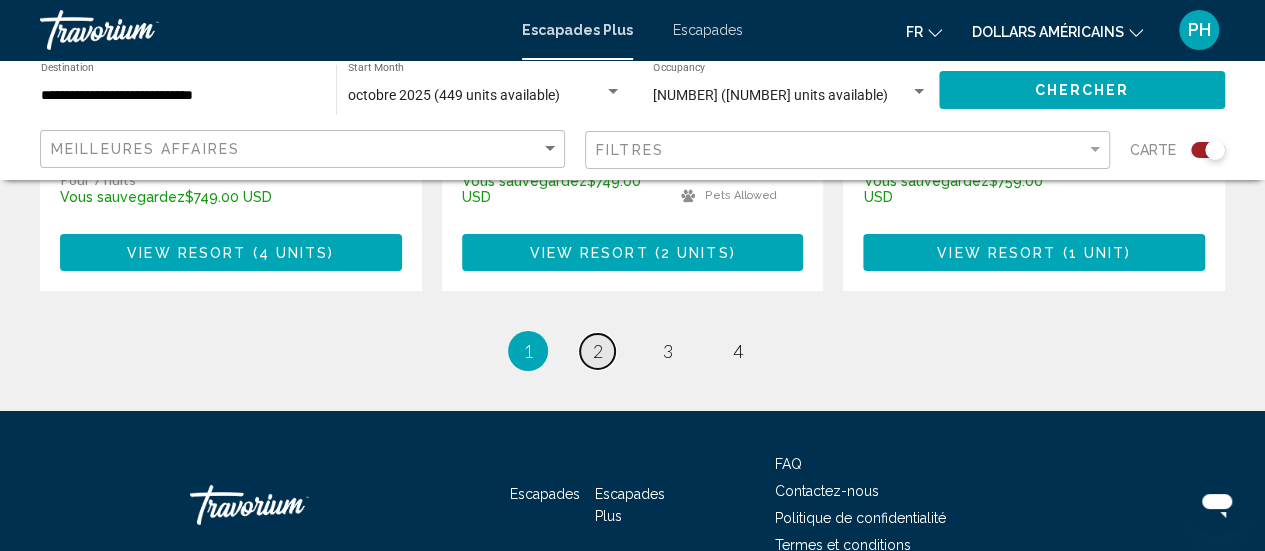click on "page  2" at bounding box center [597, 351] 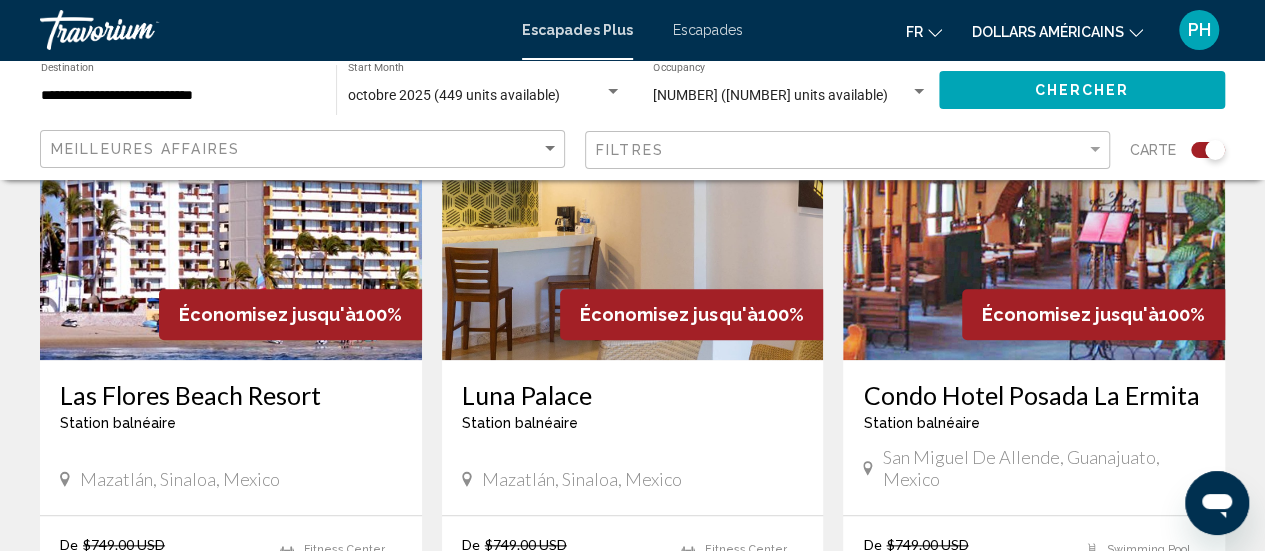scroll, scrollTop: 851, scrollLeft: 0, axis: vertical 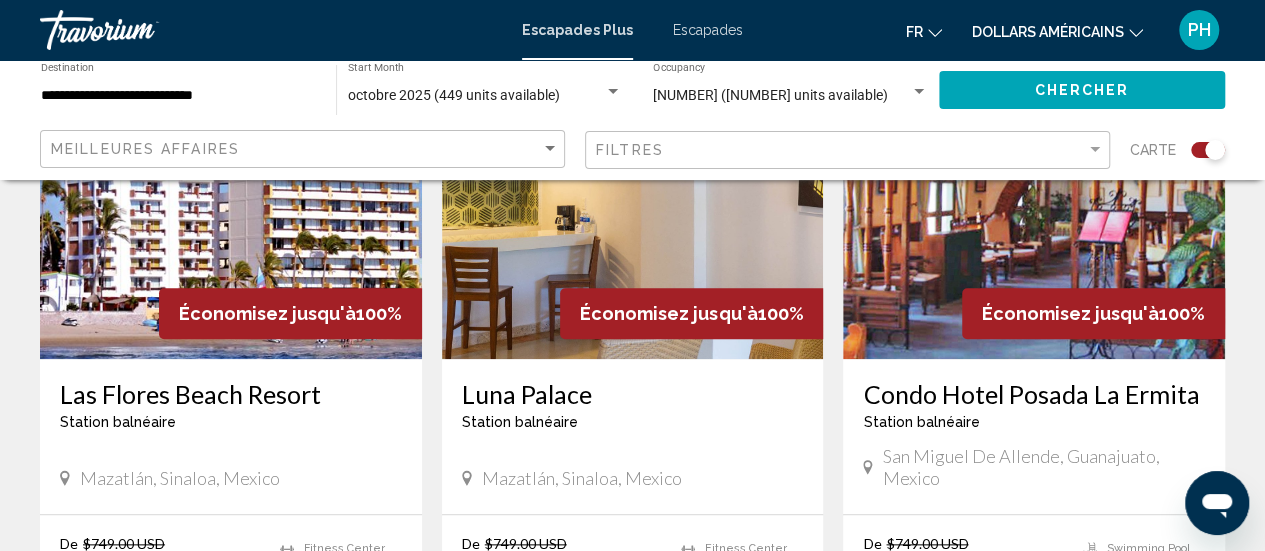 click on "San Miguel de Allende, Guanajuato, Mexico" at bounding box center [1034, 469] 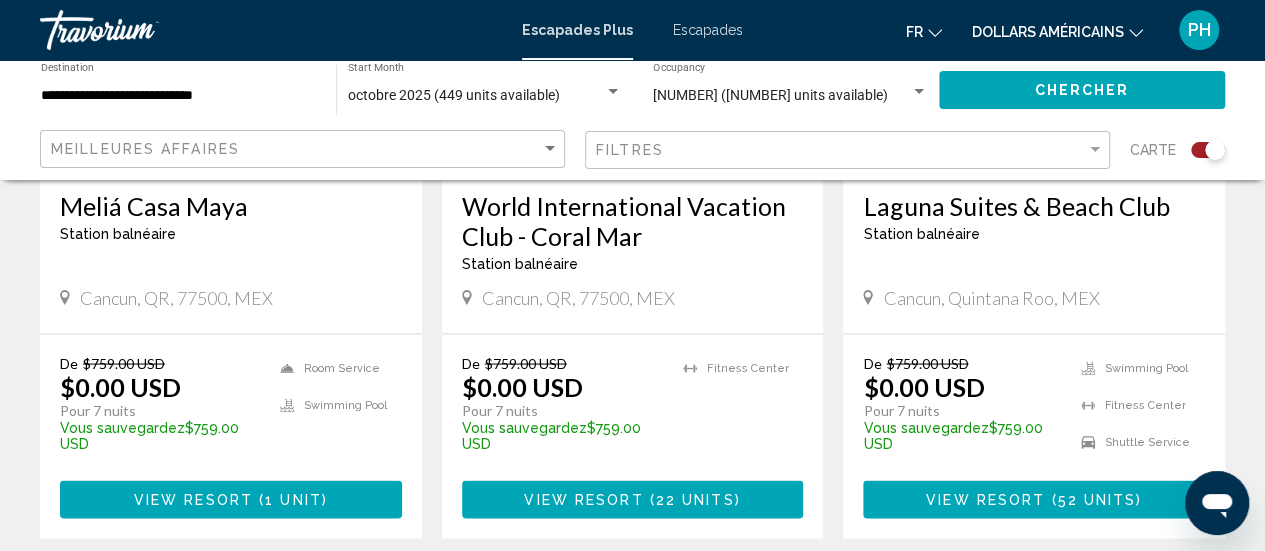 scroll, scrollTop: 1760, scrollLeft: 0, axis: vertical 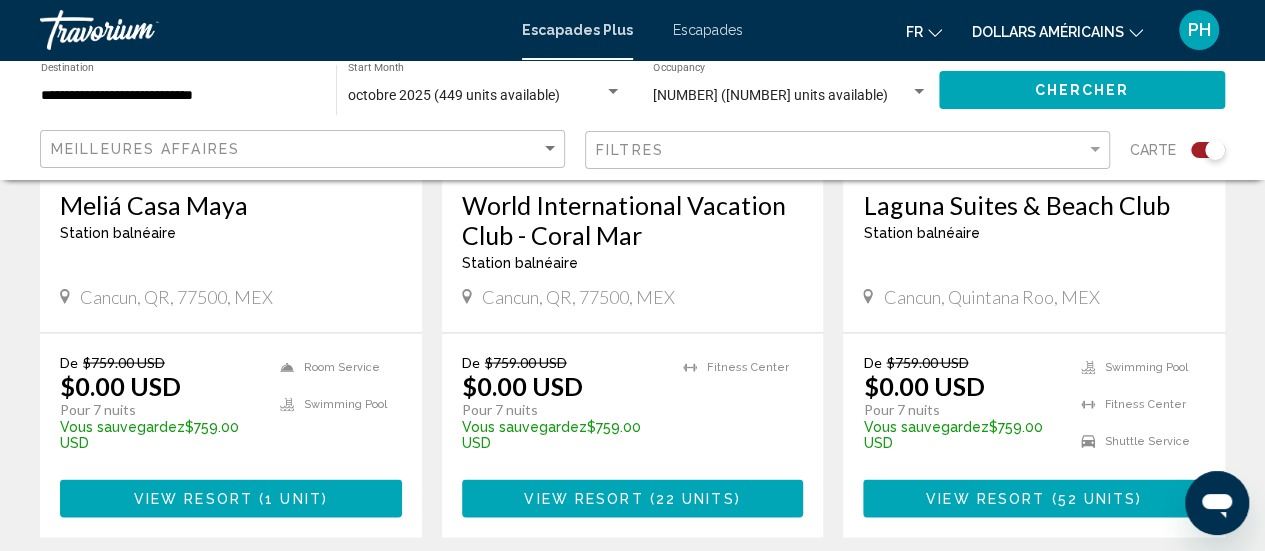 click on "52 units" at bounding box center [1096, 499] 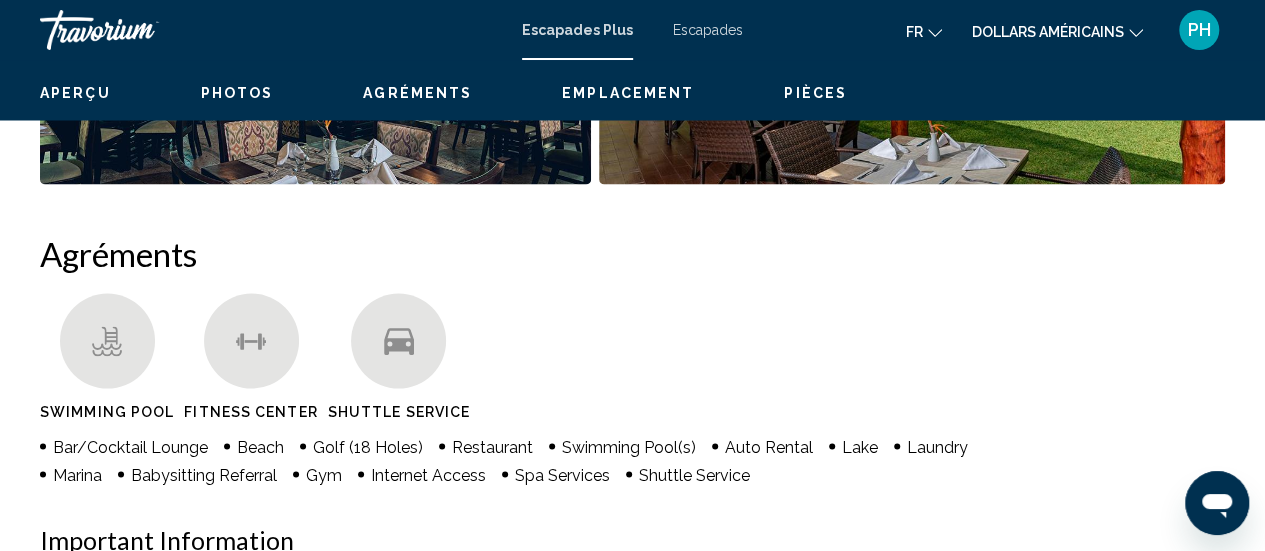 scroll, scrollTop: 259, scrollLeft: 0, axis: vertical 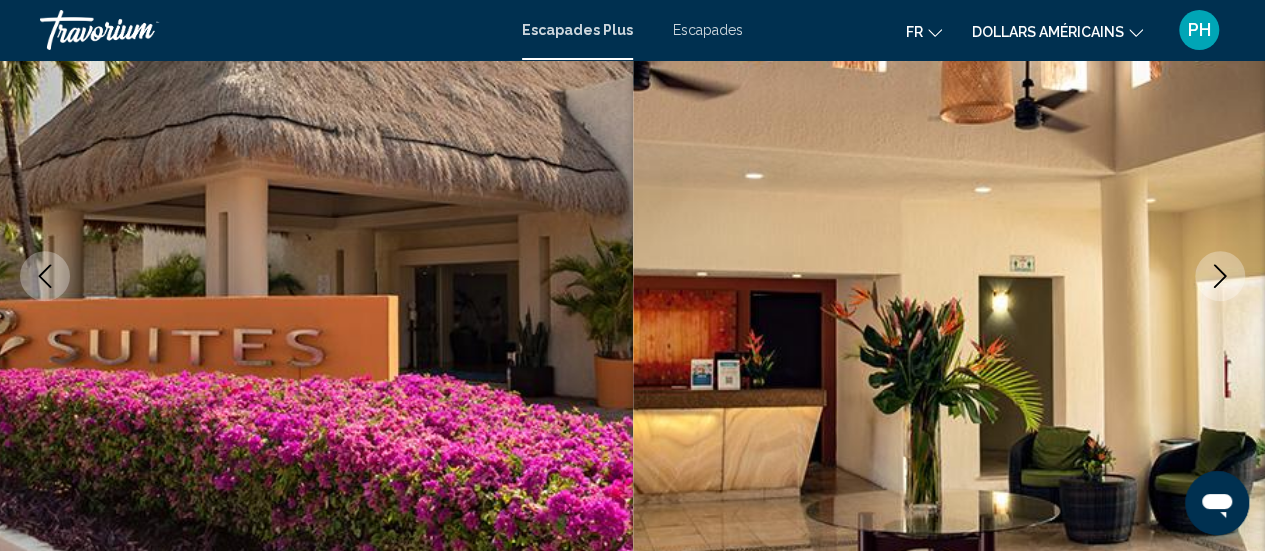 click 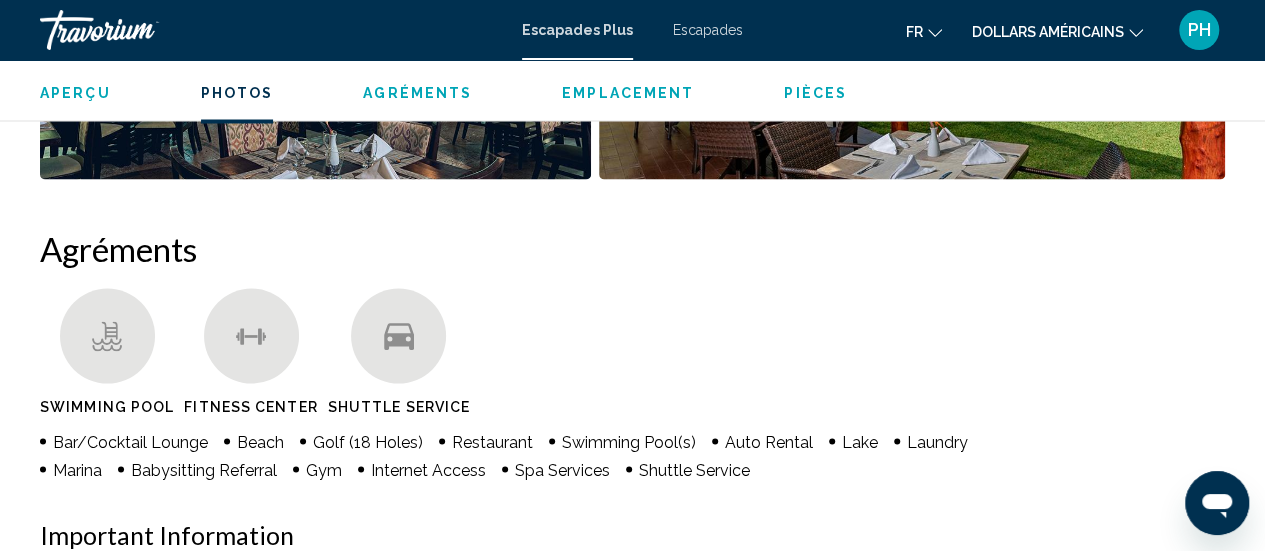 scroll, scrollTop: 1754, scrollLeft: 0, axis: vertical 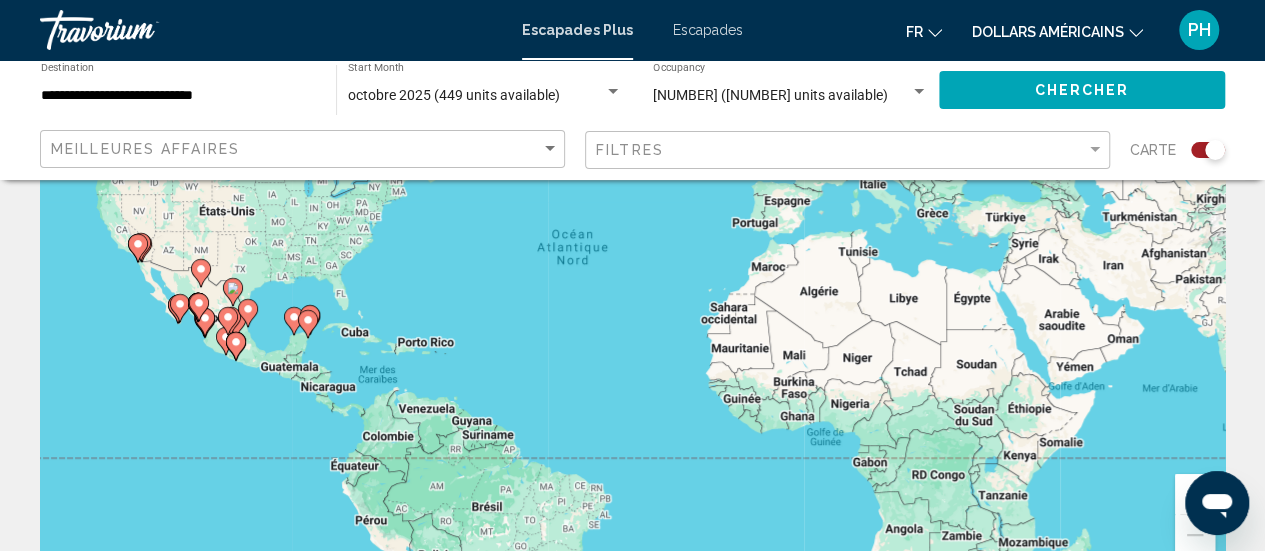 click on "**********" at bounding box center [178, 96] 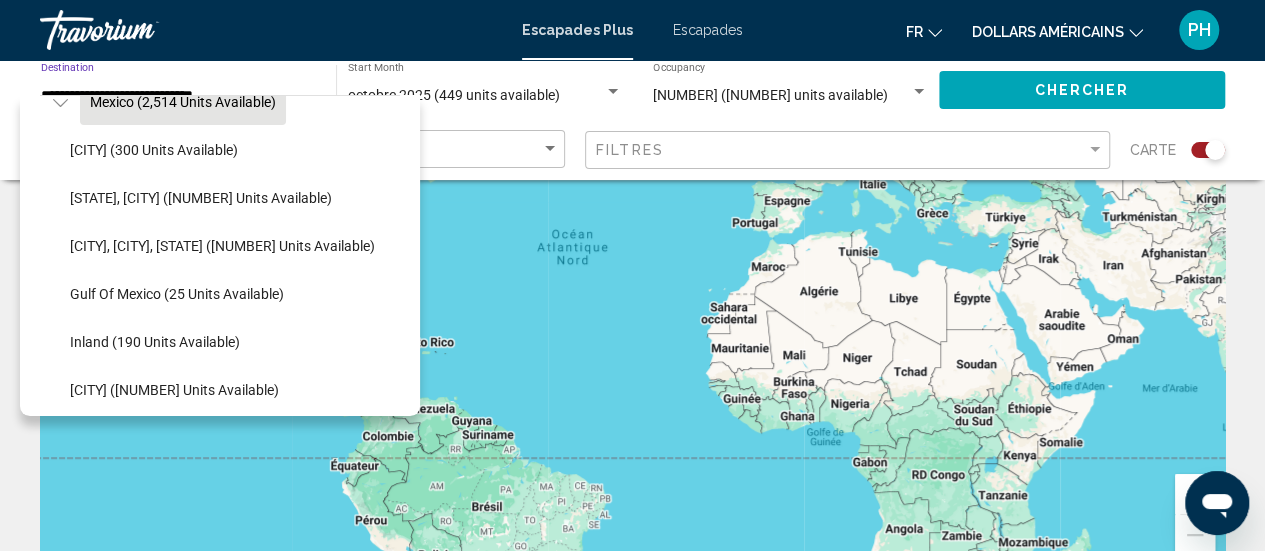 scroll, scrollTop: 106, scrollLeft: 0, axis: vertical 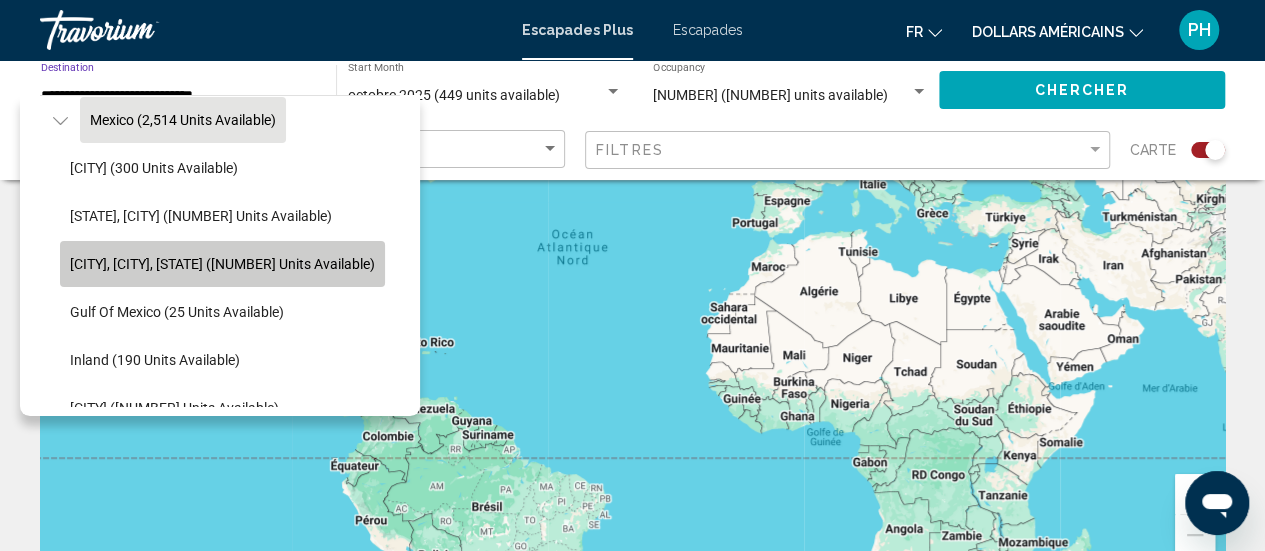 click on "Cancun, Cozumel, Riviera Maya (337 units available)" 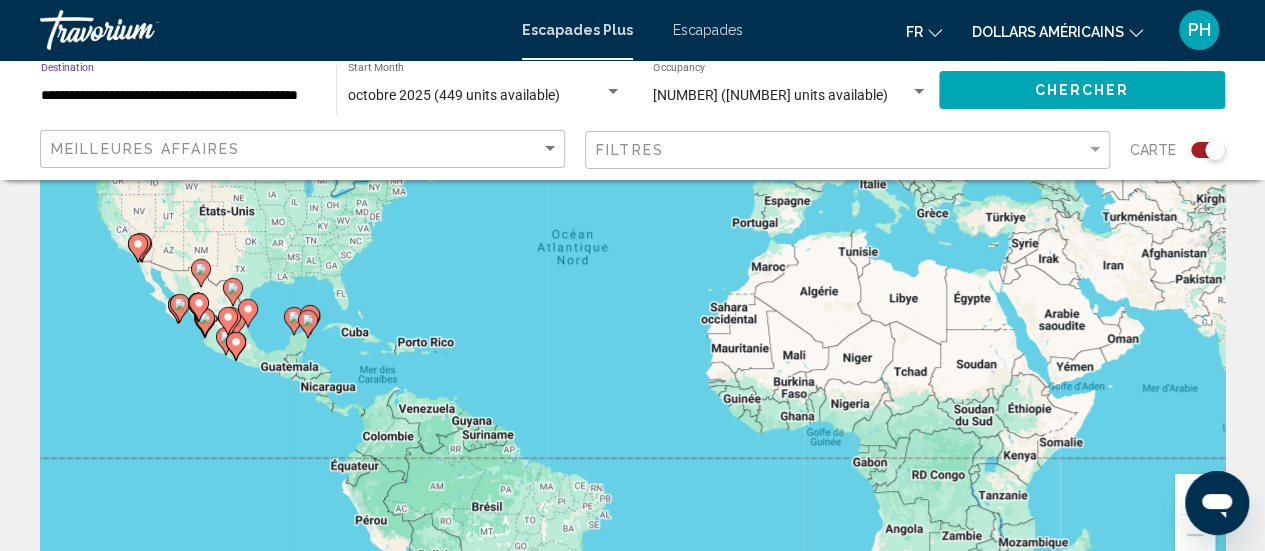 click on "Chercher" 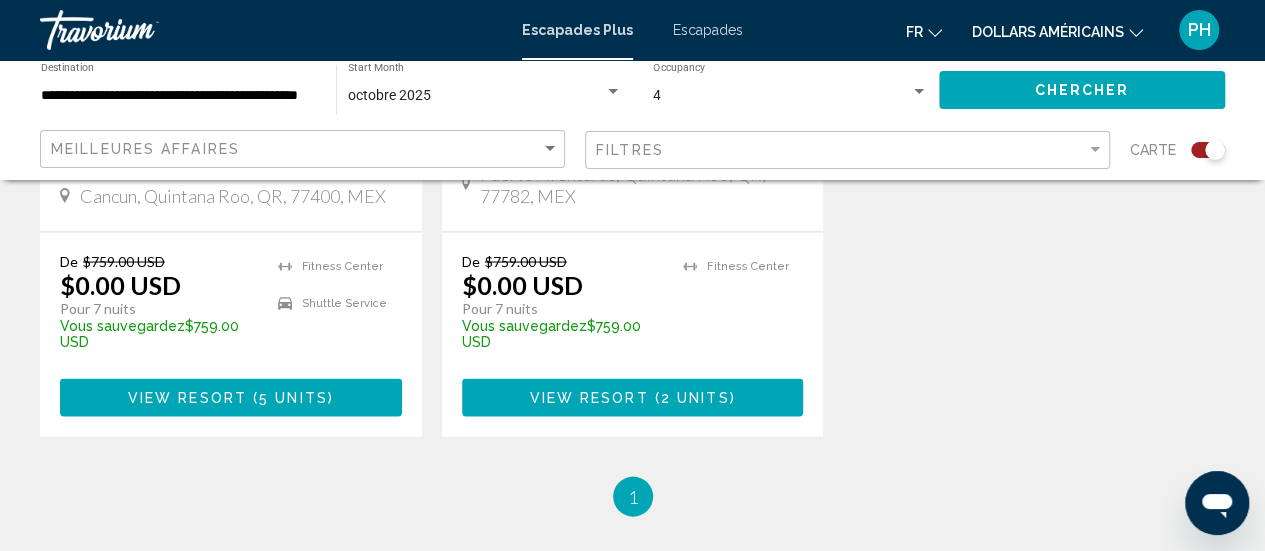 scroll, scrollTop: 1870, scrollLeft: 0, axis: vertical 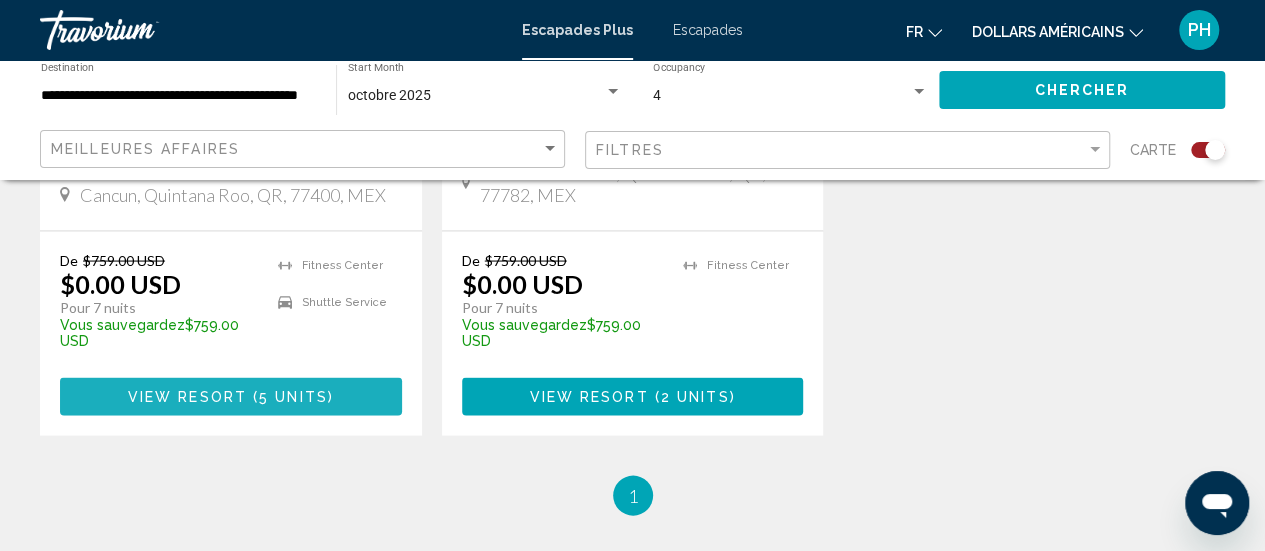click on "View Resort" at bounding box center [187, 397] 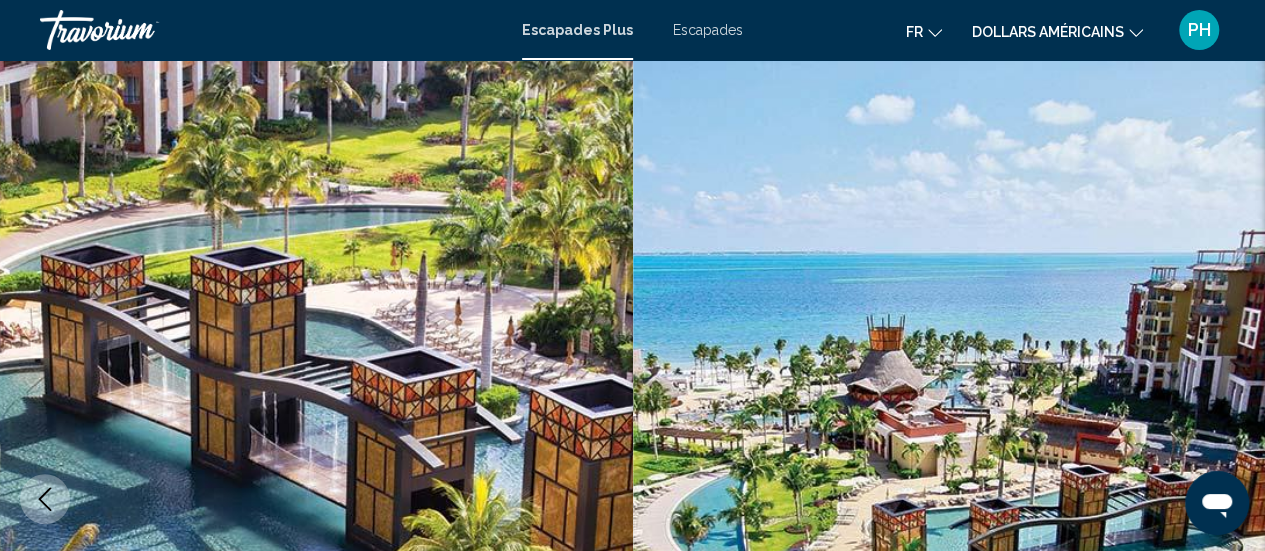 scroll, scrollTop: 0, scrollLeft: 0, axis: both 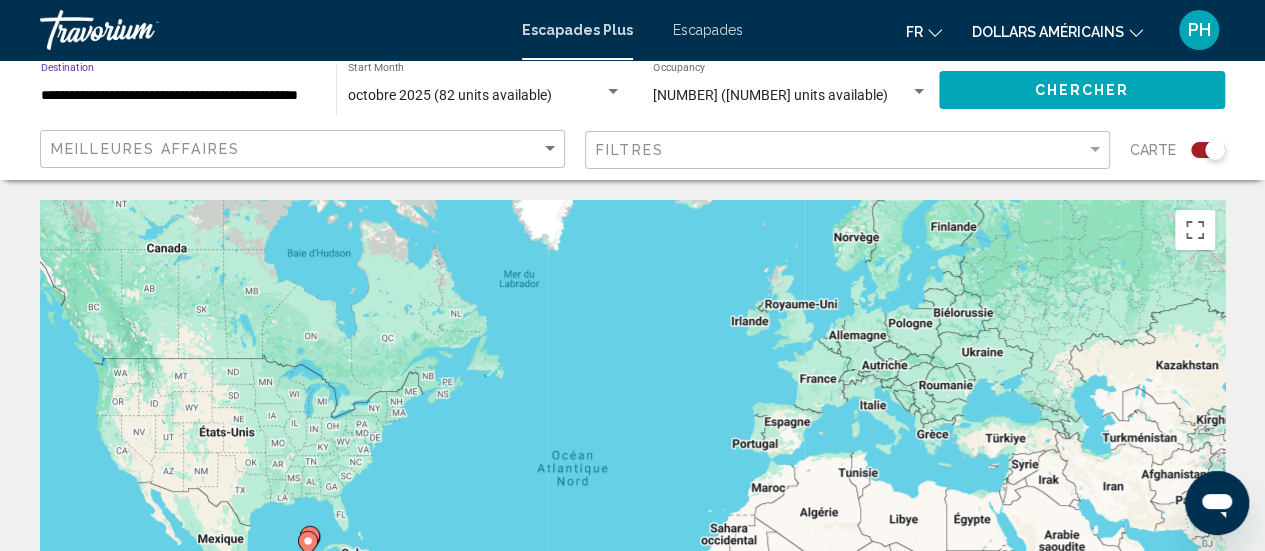 click on "**********" at bounding box center [178, 96] 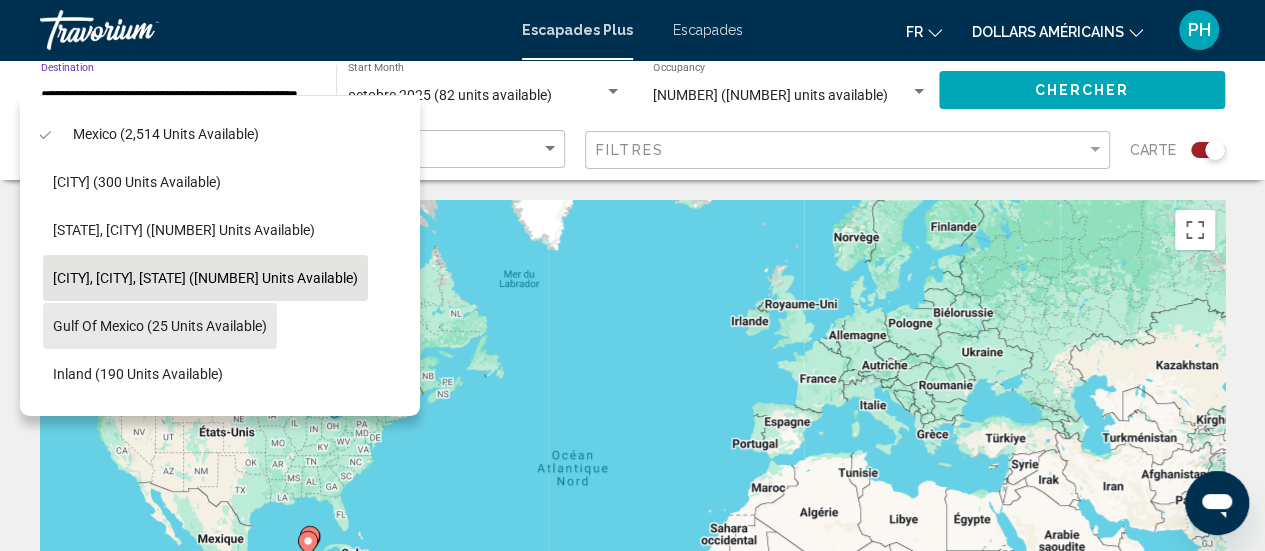 scroll, scrollTop: 98, scrollLeft: 20, axis: both 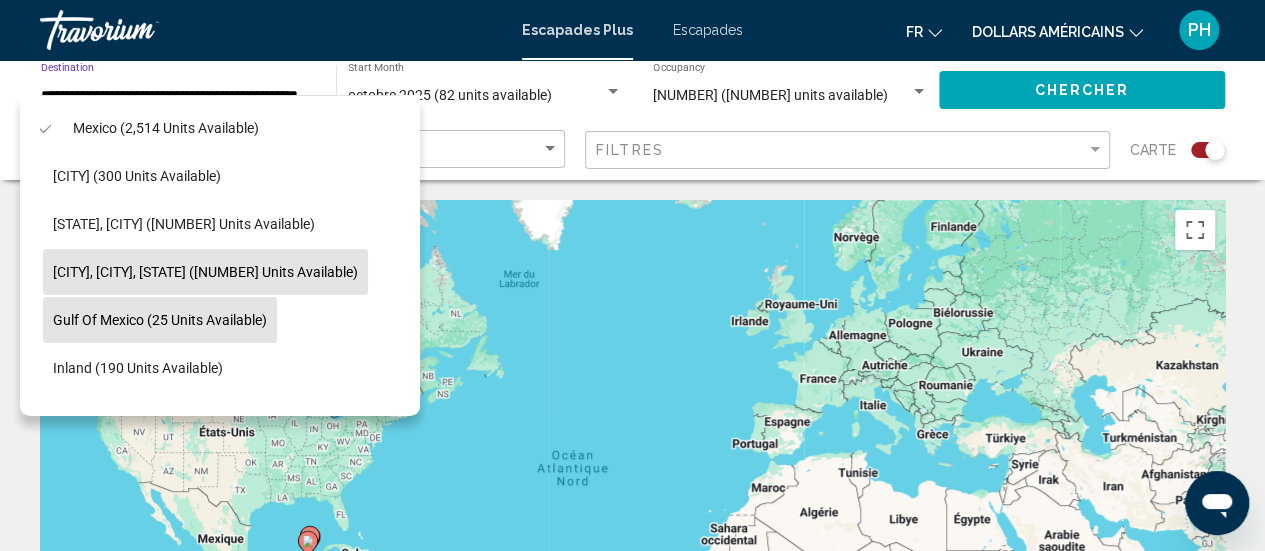 click on "Gulf of Mexico (25 units available)" 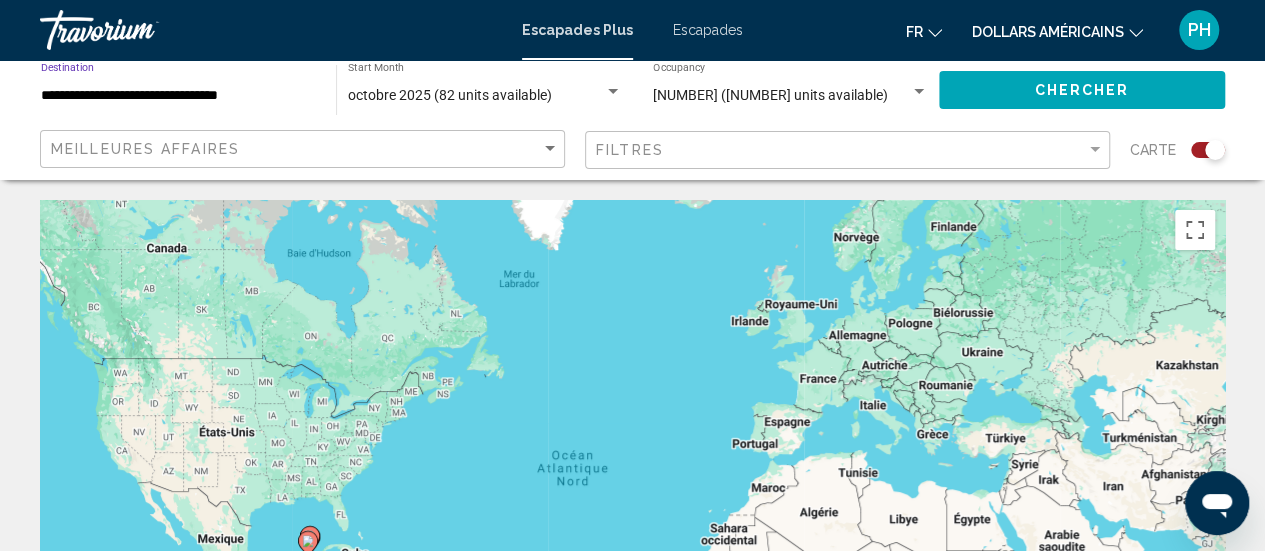 click on "Chercher" 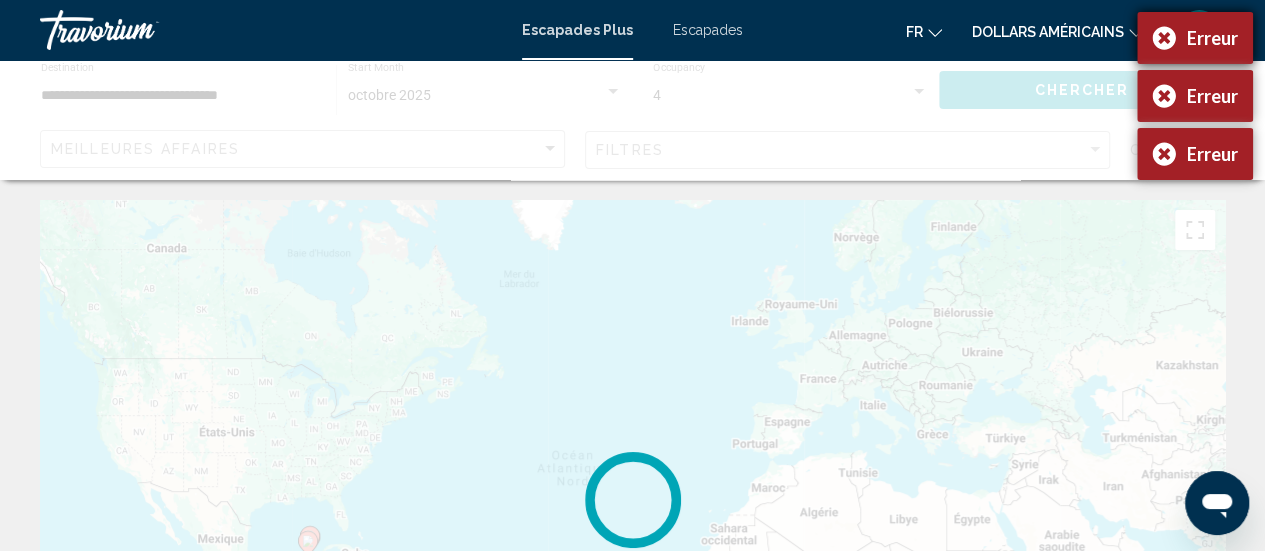 click on "Erreur" at bounding box center (1195, 38) 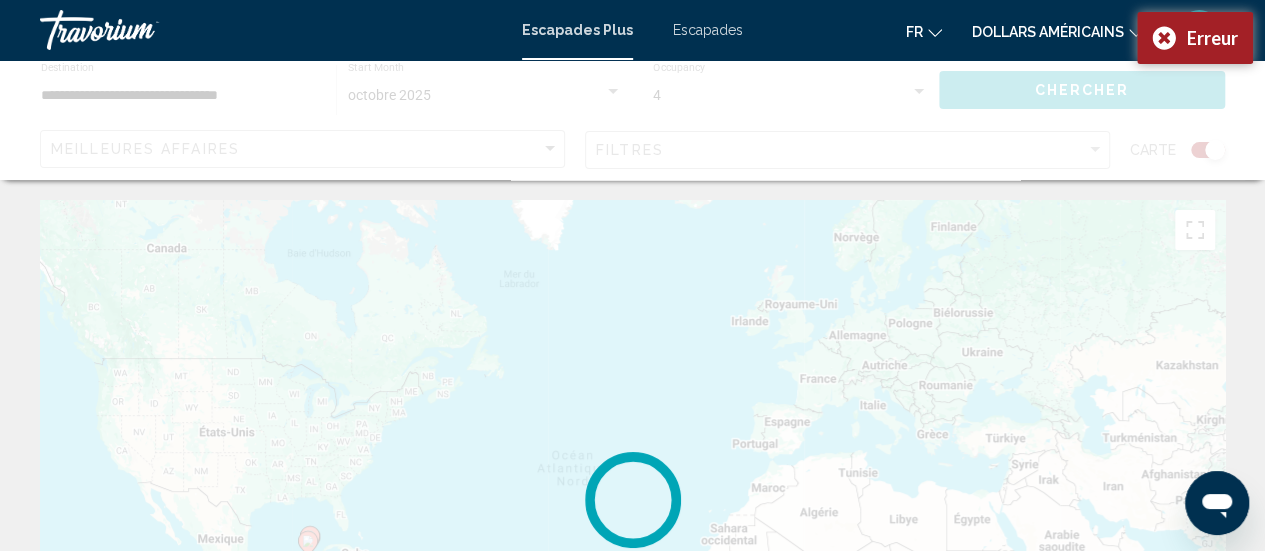 click on "Erreur" at bounding box center [1195, 38] 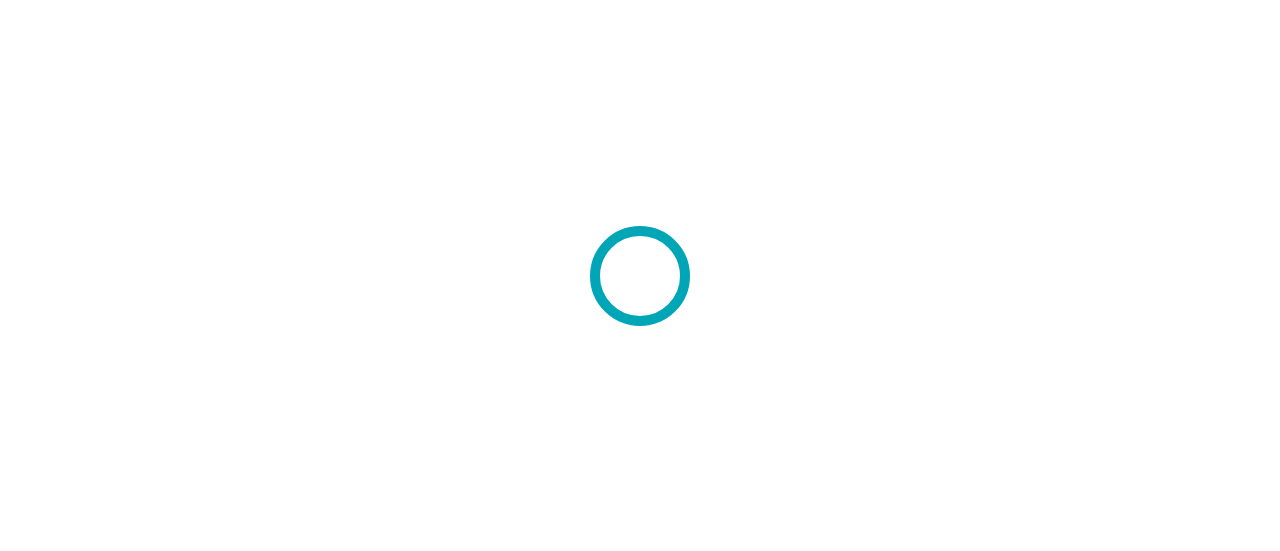 scroll, scrollTop: 0, scrollLeft: 0, axis: both 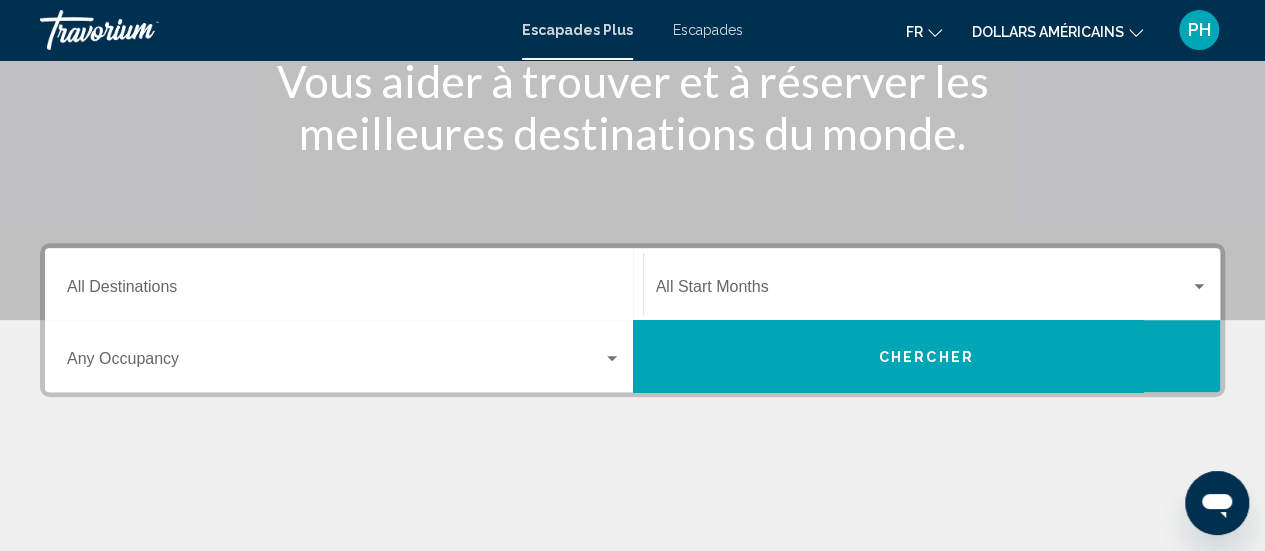 click on "Escapades" at bounding box center [708, 30] 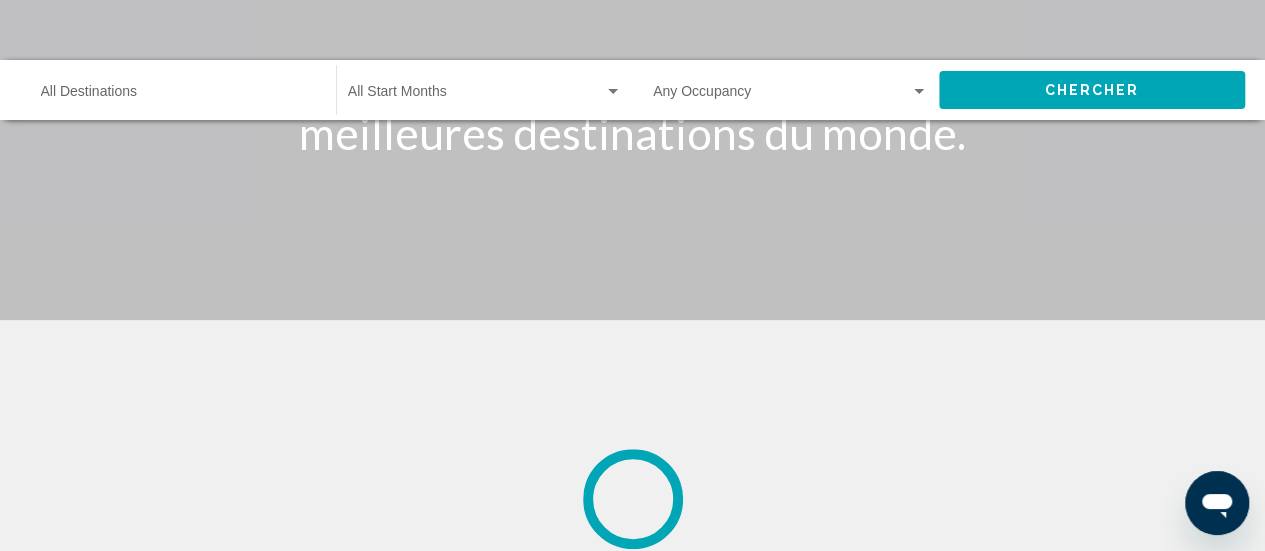 scroll, scrollTop: 0, scrollLeft: 0, axis: both 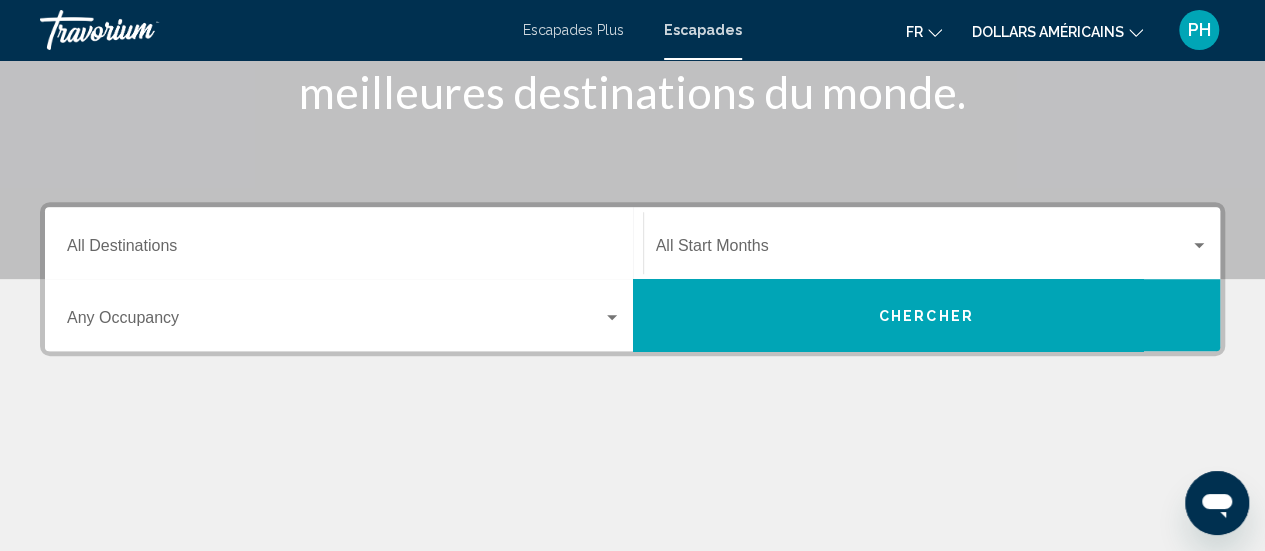 click on "Destination All Destinations" at bounding box center [344, 250] 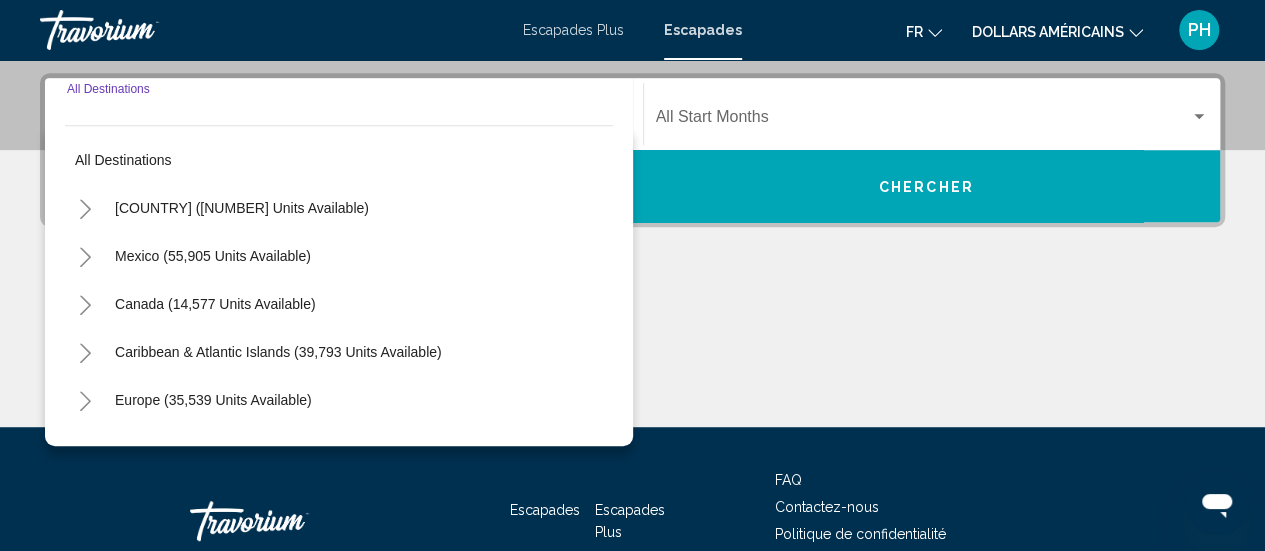 scroll, scrollTop: 458, scrollLeft: 0, axis: vertical 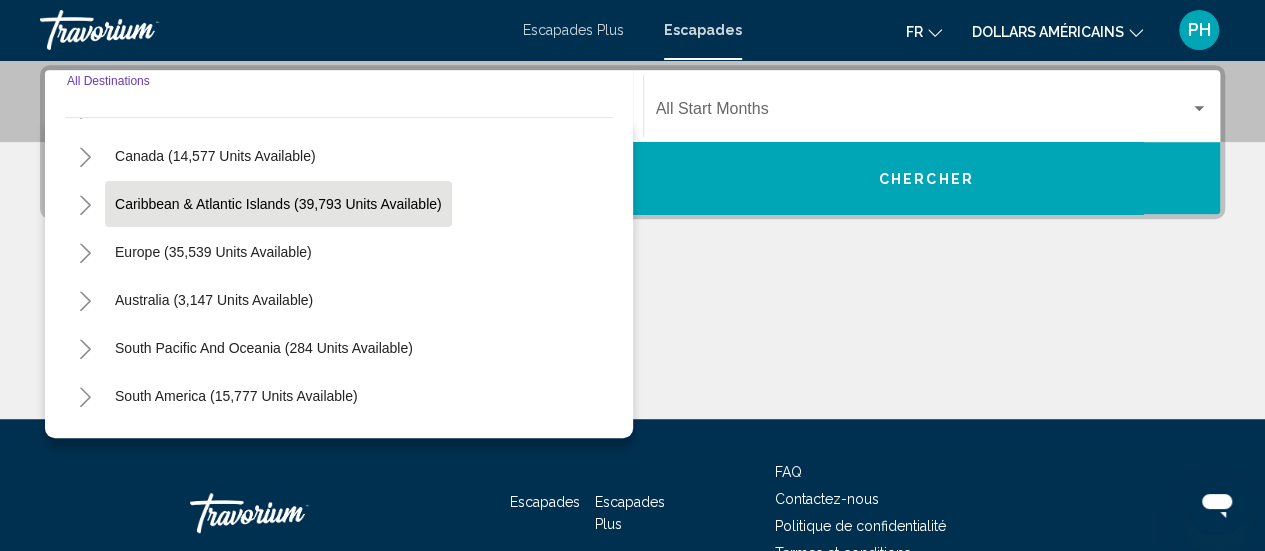 click on "Caribbean & Atlantic Islands (39,793 units available)" at bounding box center [213, 252] 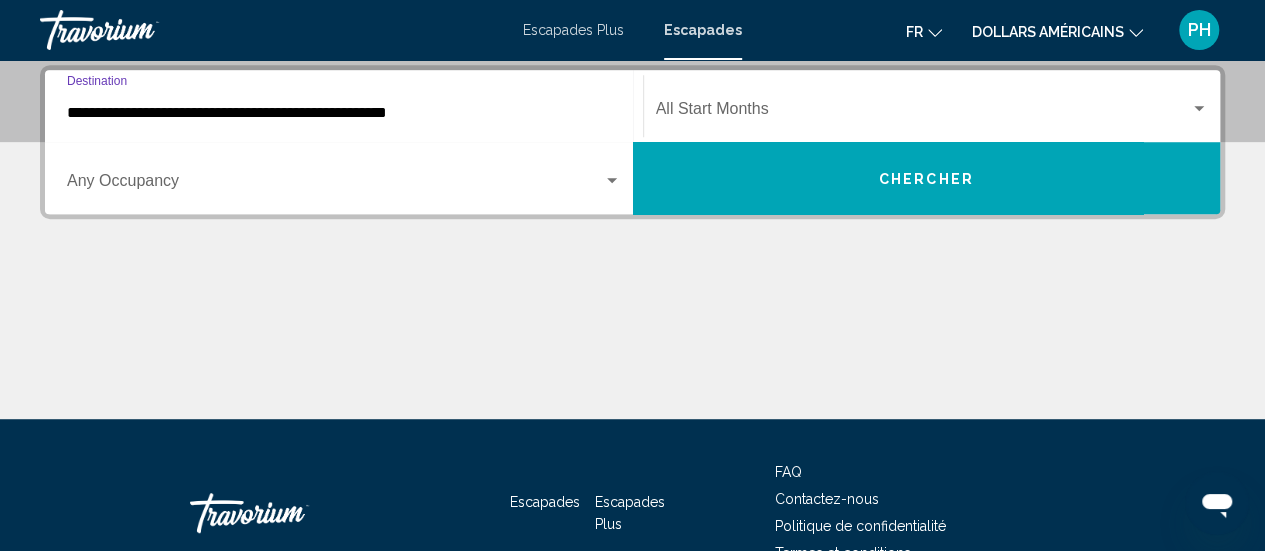 click at bounding box center [923, 113] 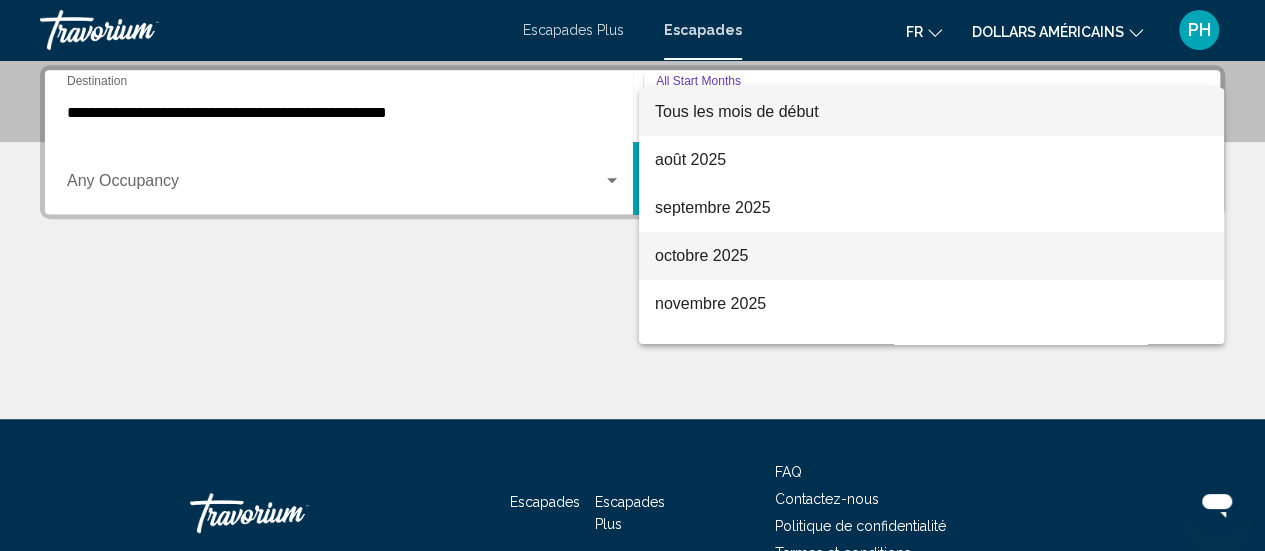 click on "octobre 2025" at bounding box center (701, 255) 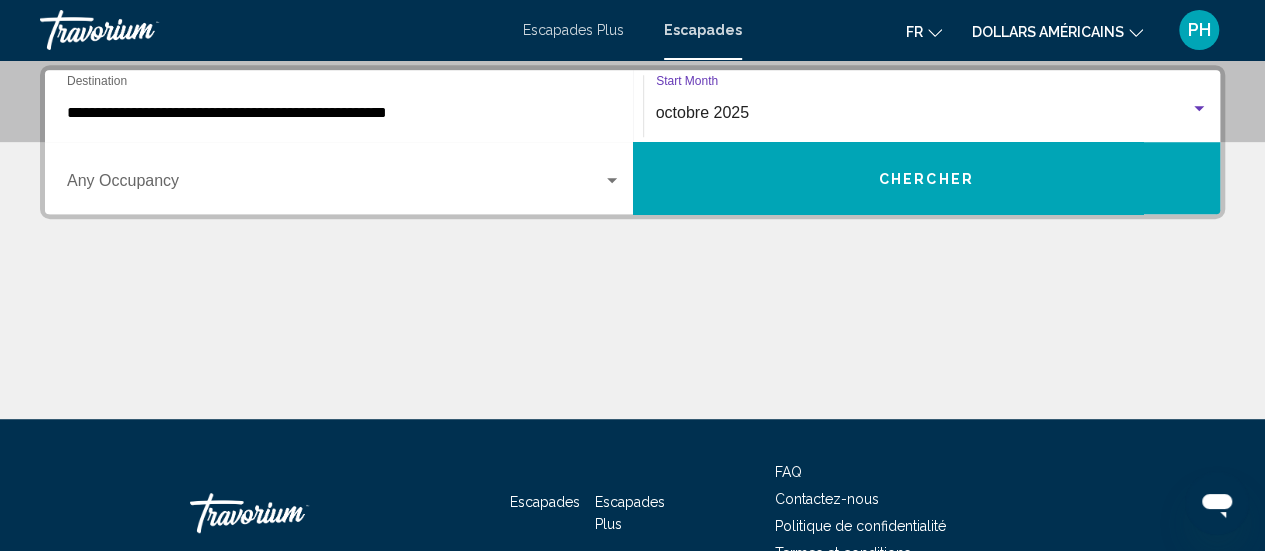 click at bounding box center [612, 181] 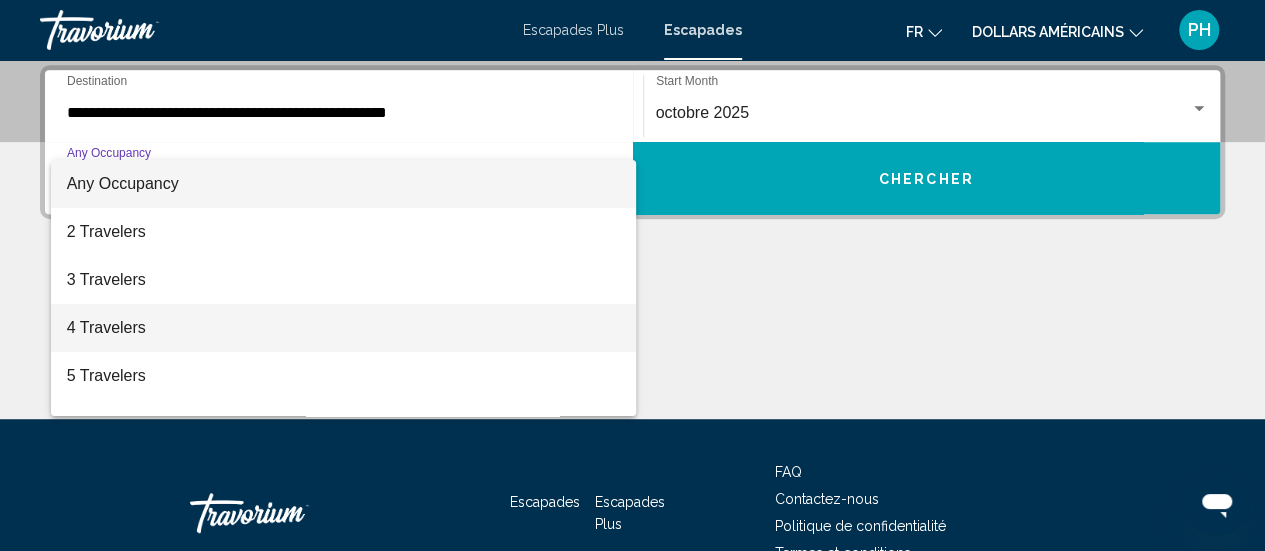 click on "4 Travelers" at bounding box center (344, 328) 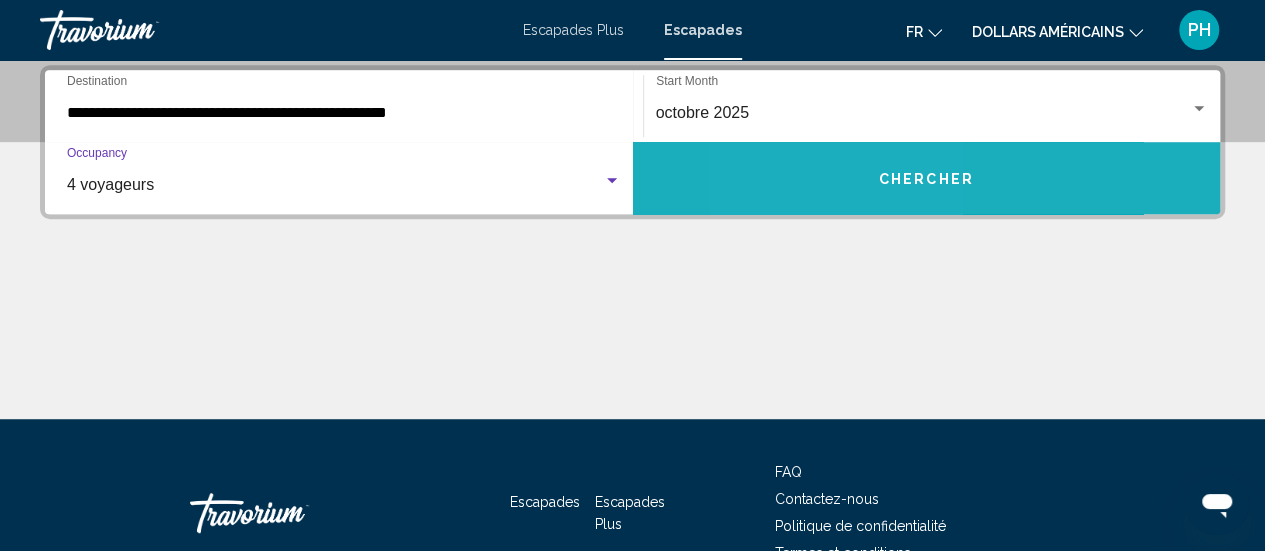 click on "Chercher" at bounding box center [927, 178] 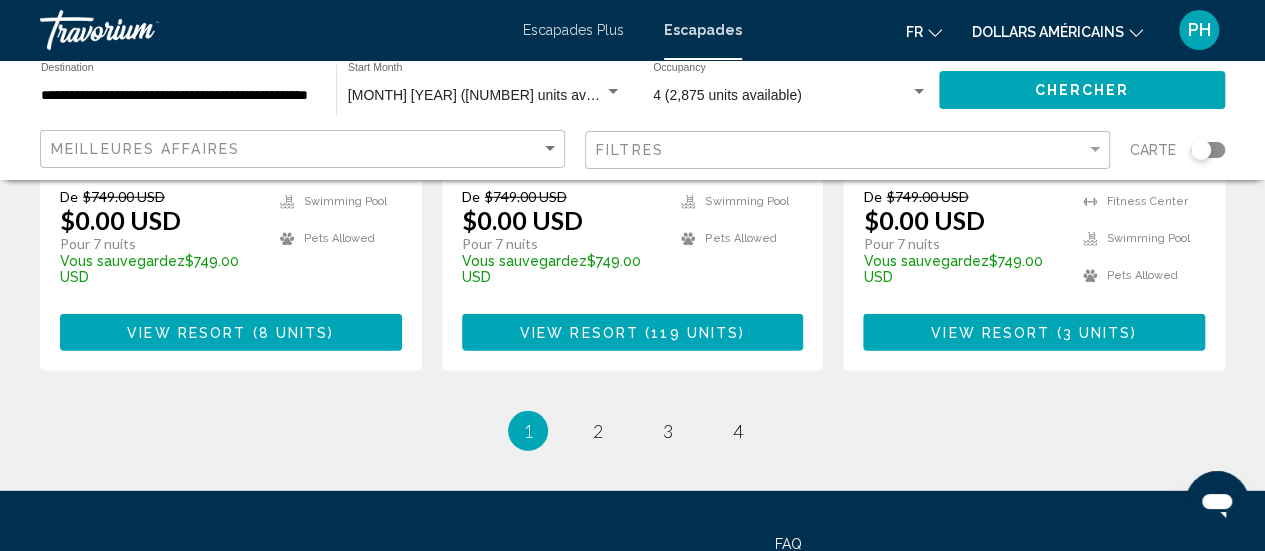scroll, scrollTop: 2714, scrollLeft: 0, axis: vertical 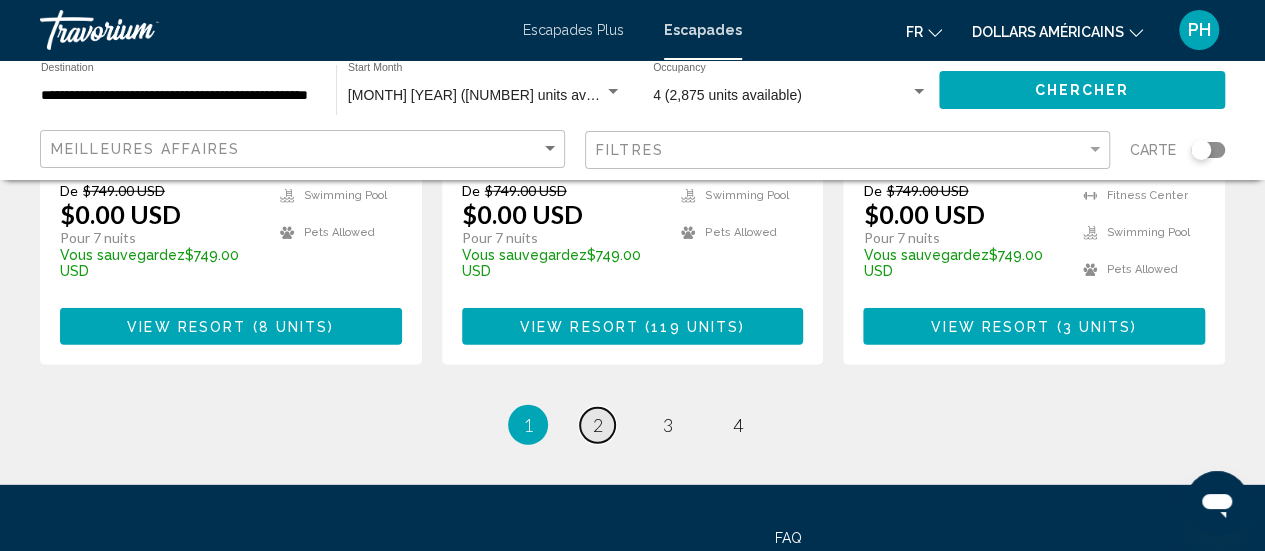 click on "2" at bounding box center (598, 425) 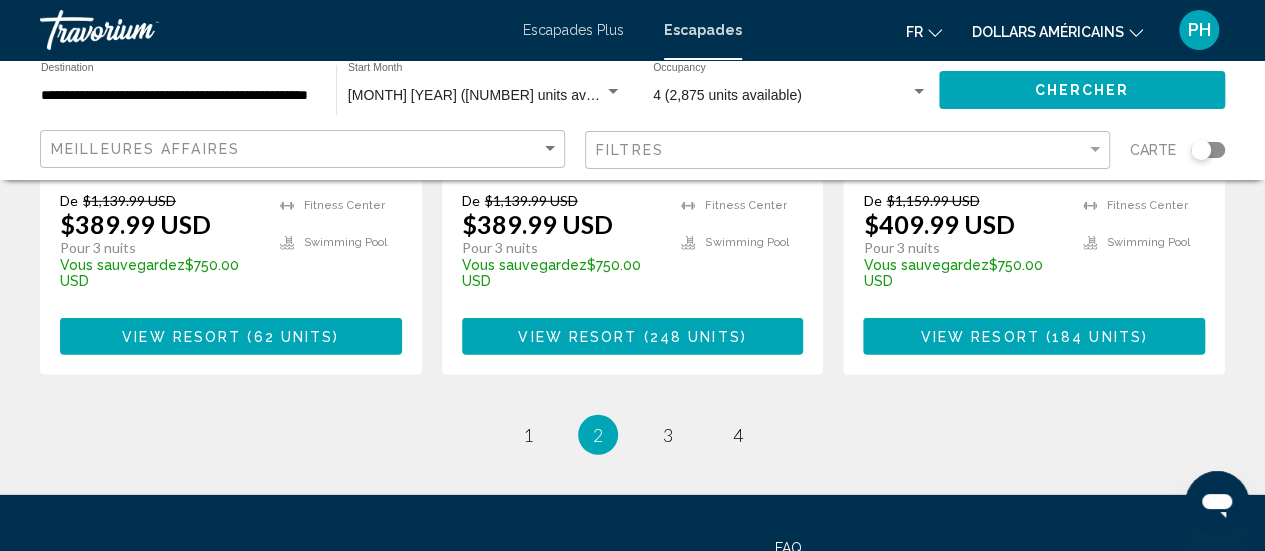scroll, scrollTop: 2768, scrollLeft: 0, axis: vertical 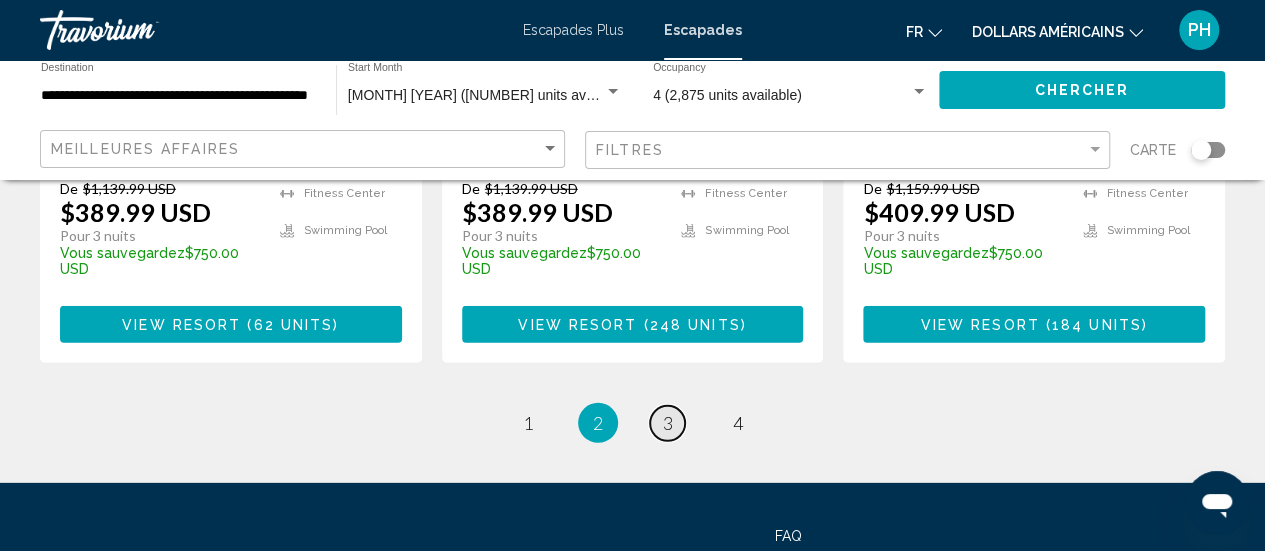 click on "3" at bounding box center (668, 423) 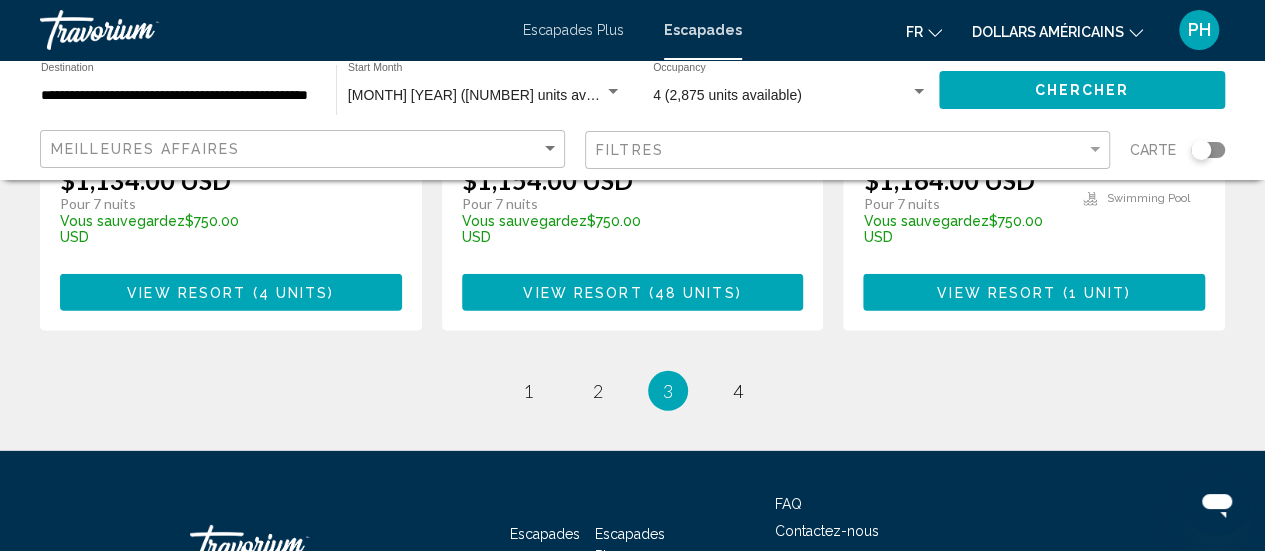 scroll, scrollTop: 2814, scrollLeft: 0, axis: vertical 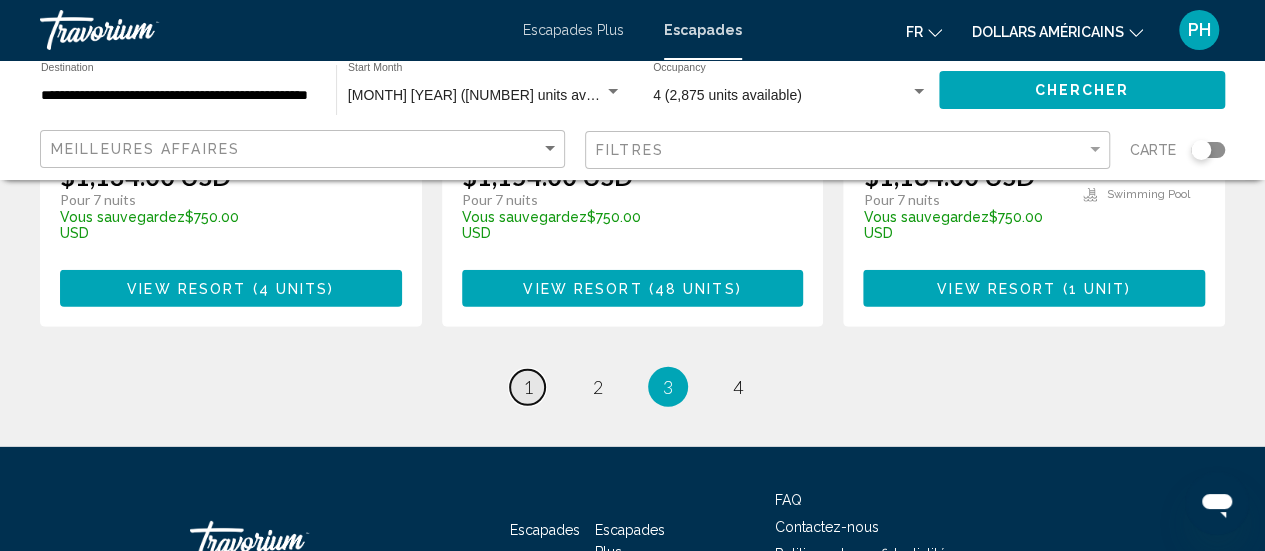 click on "1" at bounding box center (528, 387) 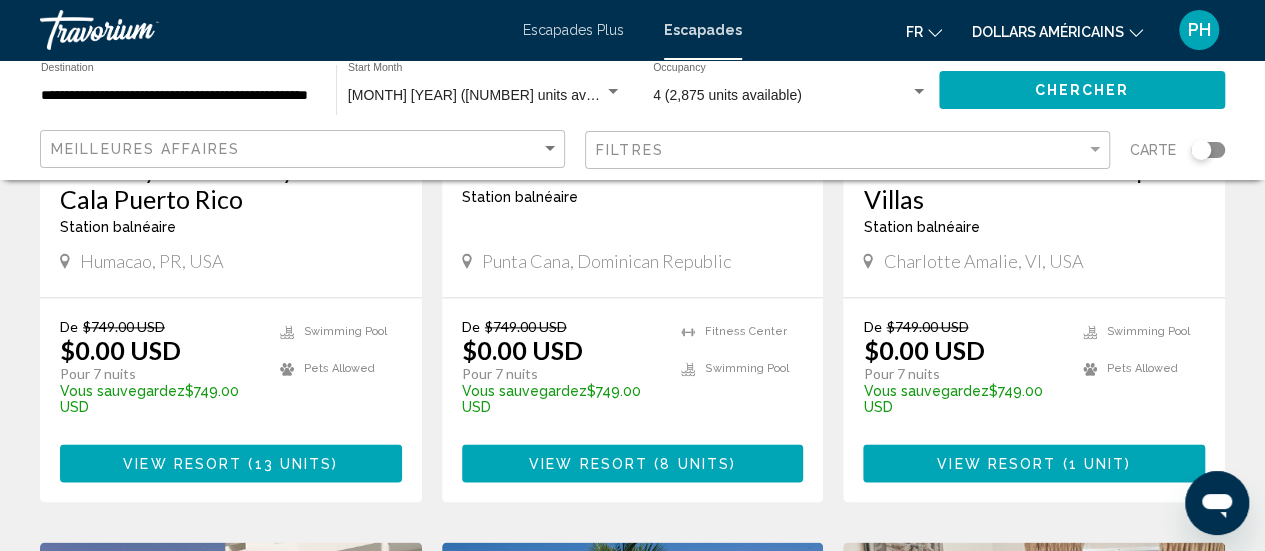 scroll, scrollTop: 1159, scrollLeft: 0, axis: vertical 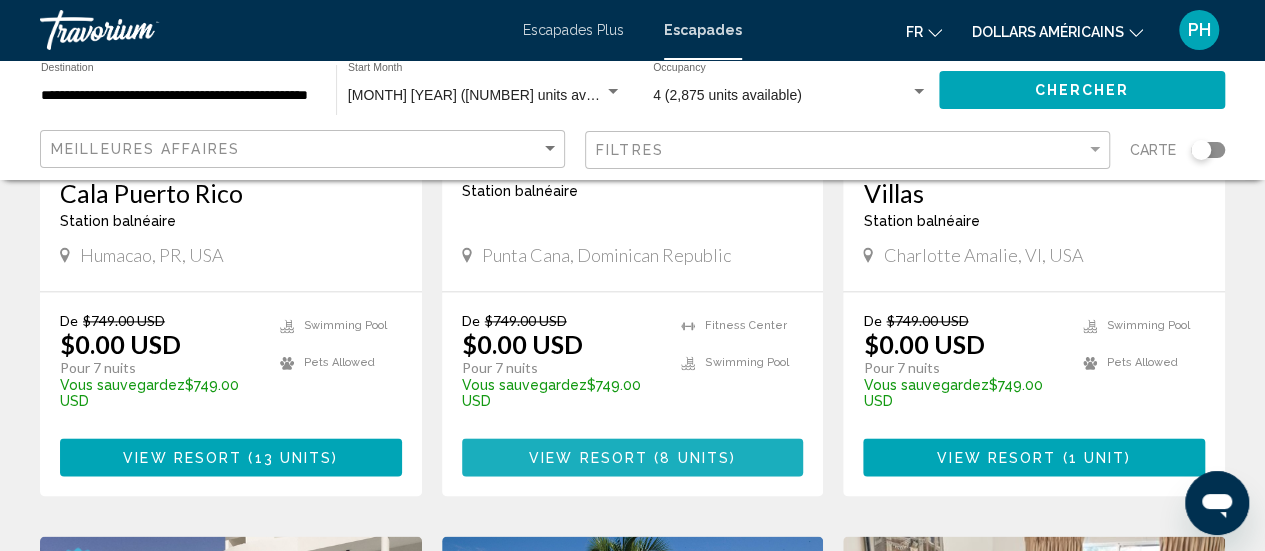 click on "( 8 units )" at bounding box center [692, 458] 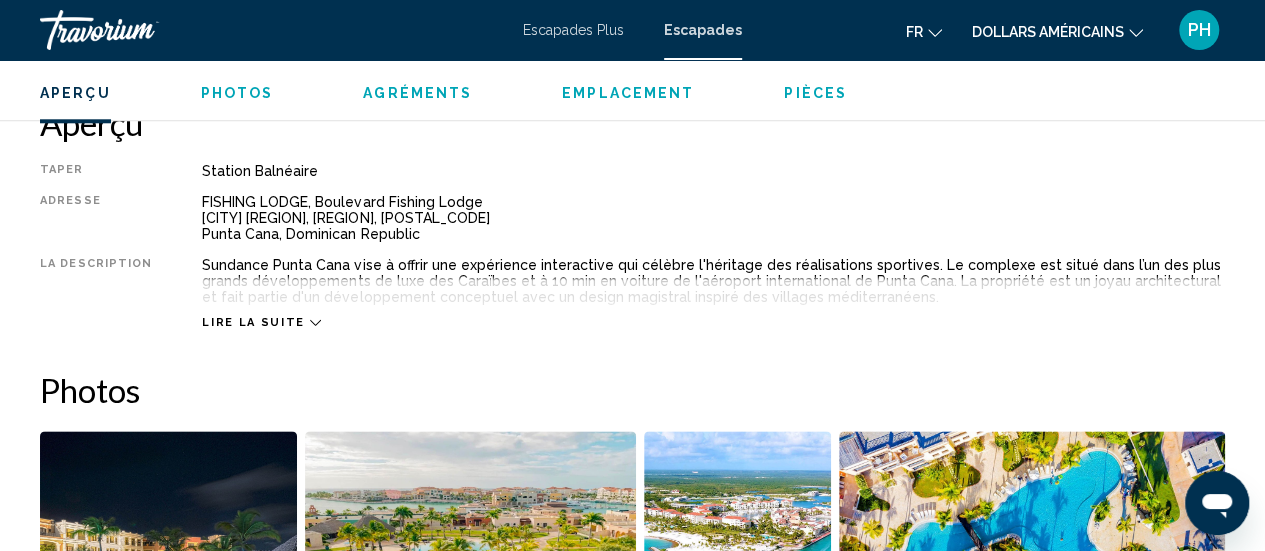 scroll, scrollTop: 1009, scrollLeft: 0, axis: vertical 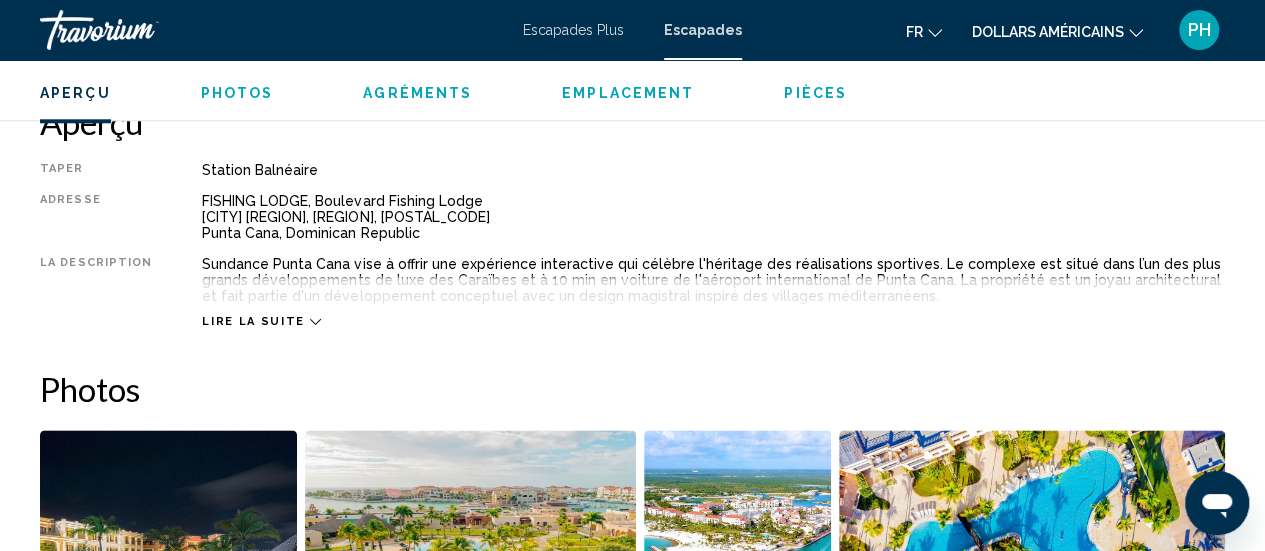 click on "Lire la suite" at bounding box center [253, 321] 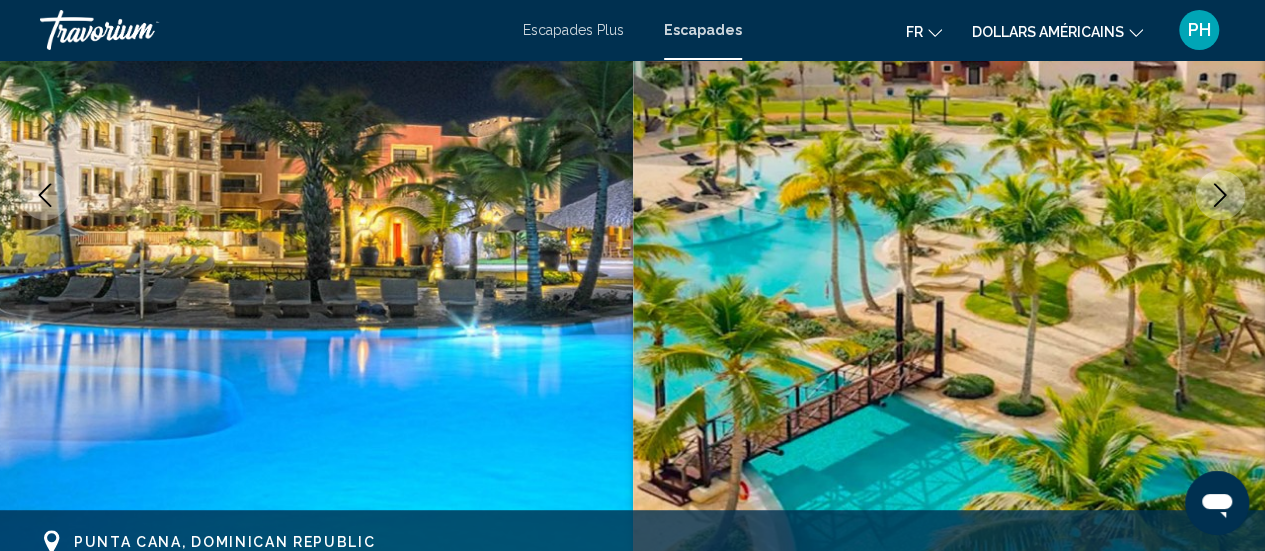 scroll, scrollTop: 0, scrollLeft: 0, axis: both 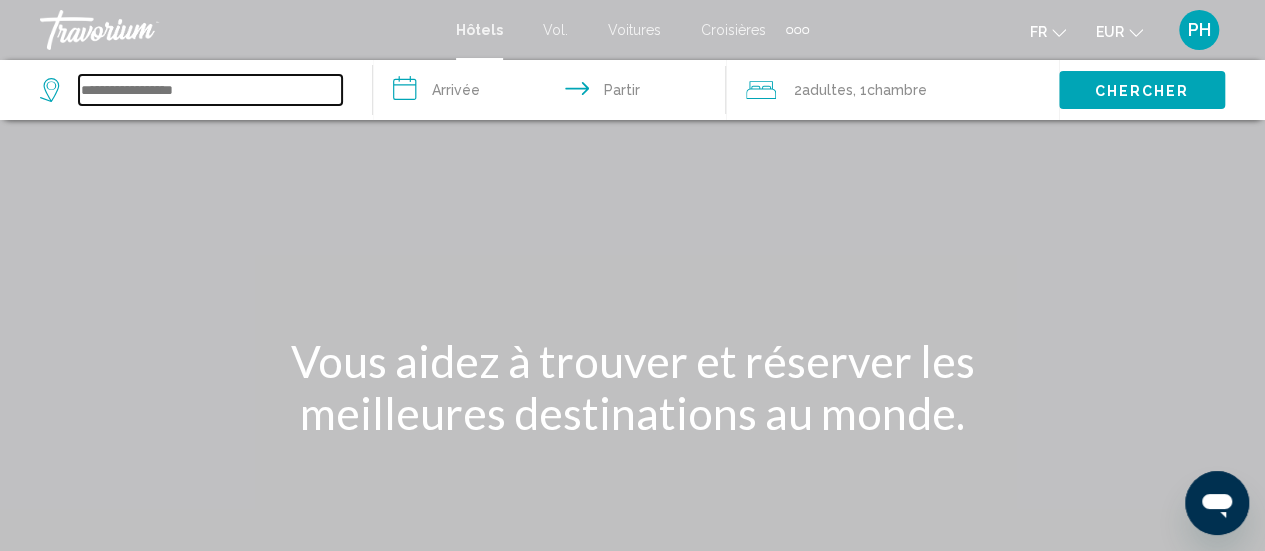 click at bounding box center (210, 90) 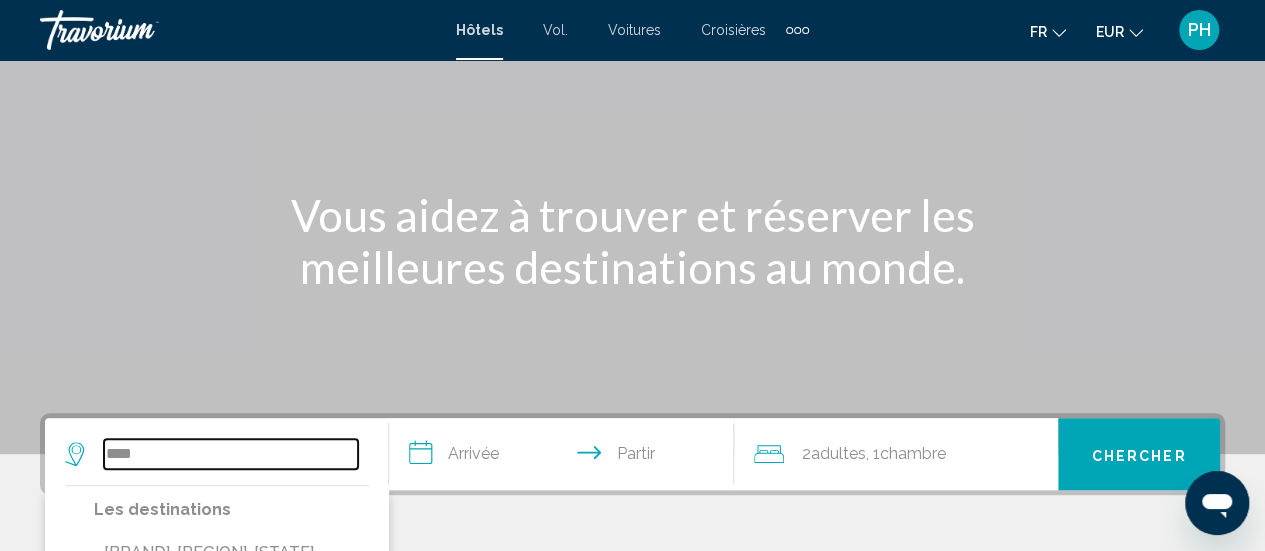 type on "****" 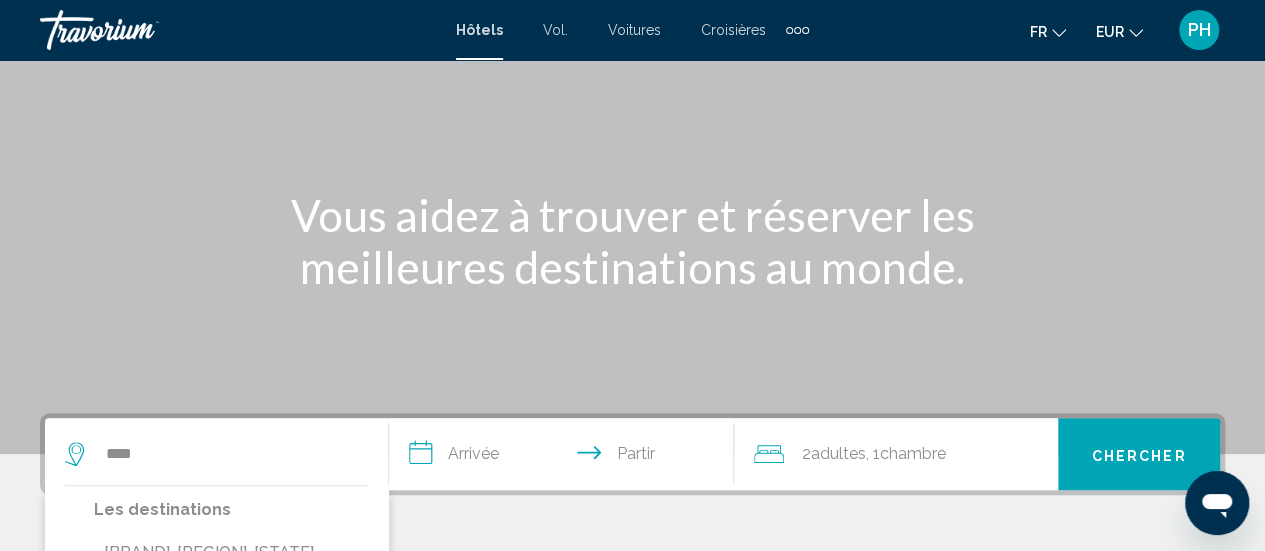 click at bounding box center (632, 154) 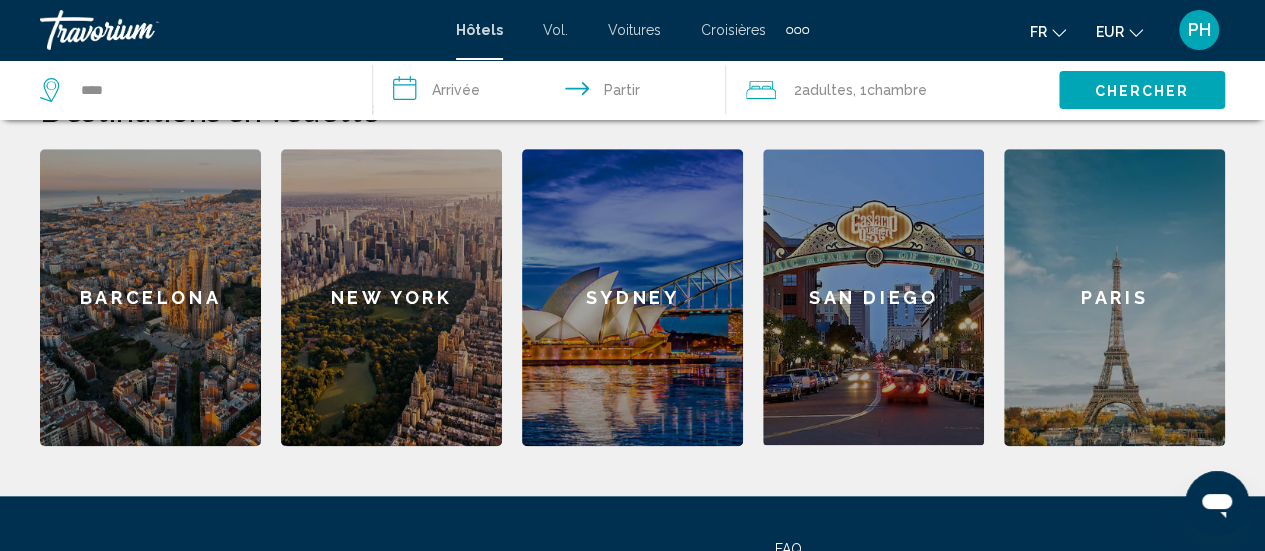 scroll, scrollTop: 820, scrollLeft: 0, axis: vertical 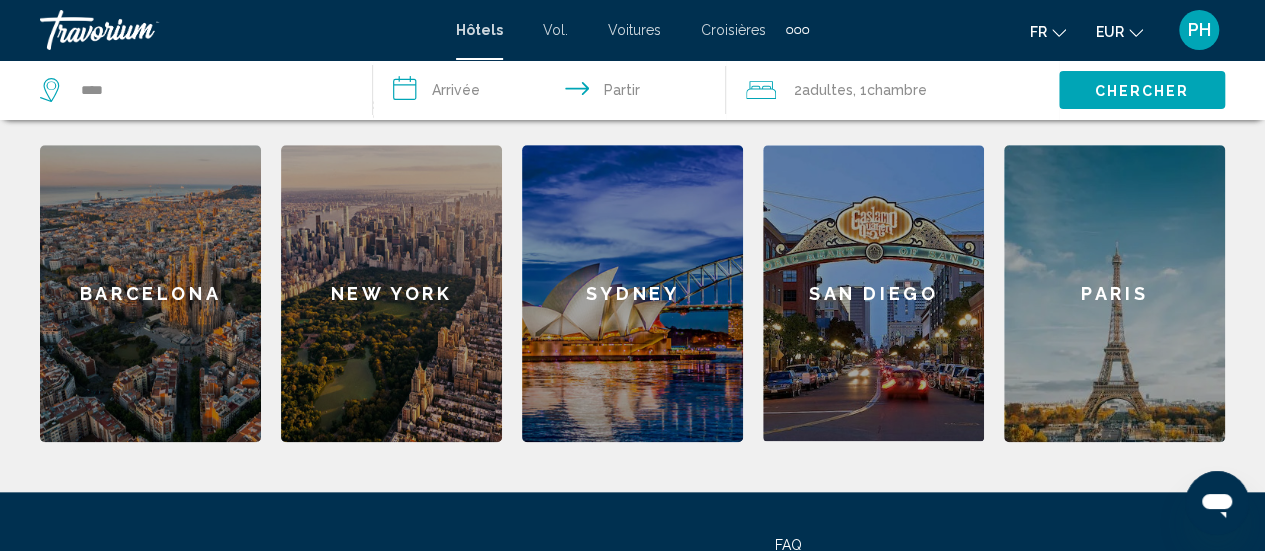 click on "New York" 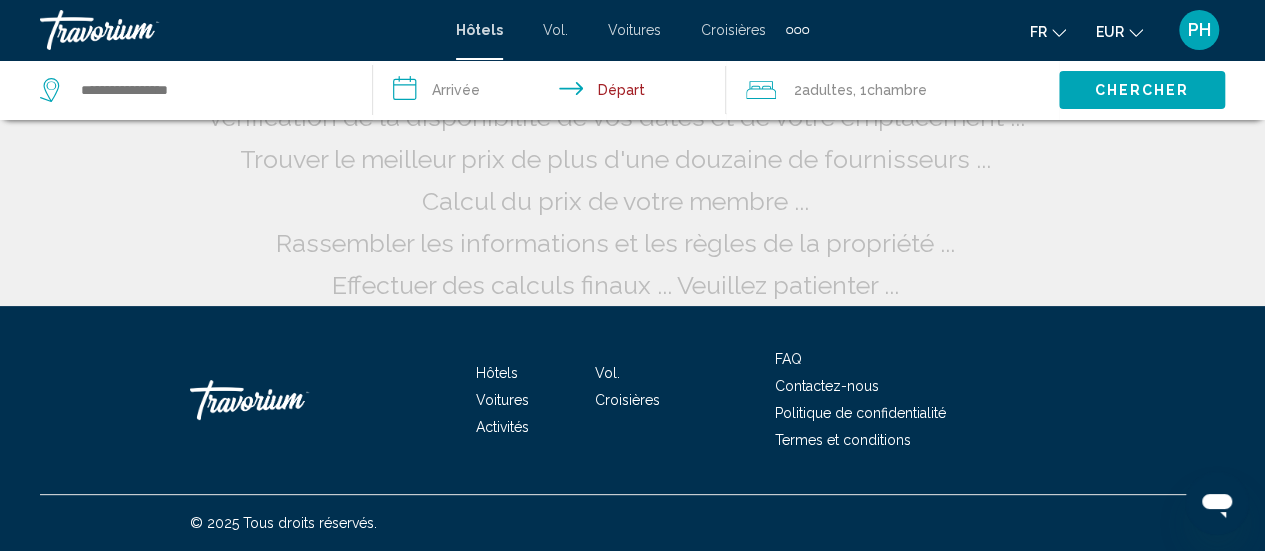 scroll, scrollTop: 0, scrollLeft: 0, axis: both 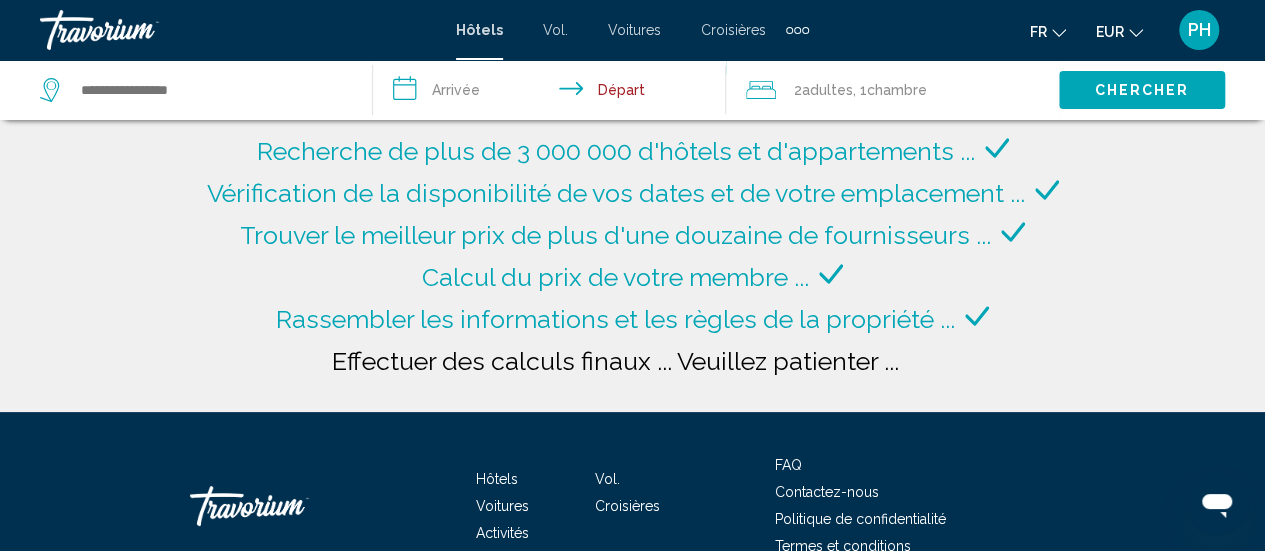 type on "**********" 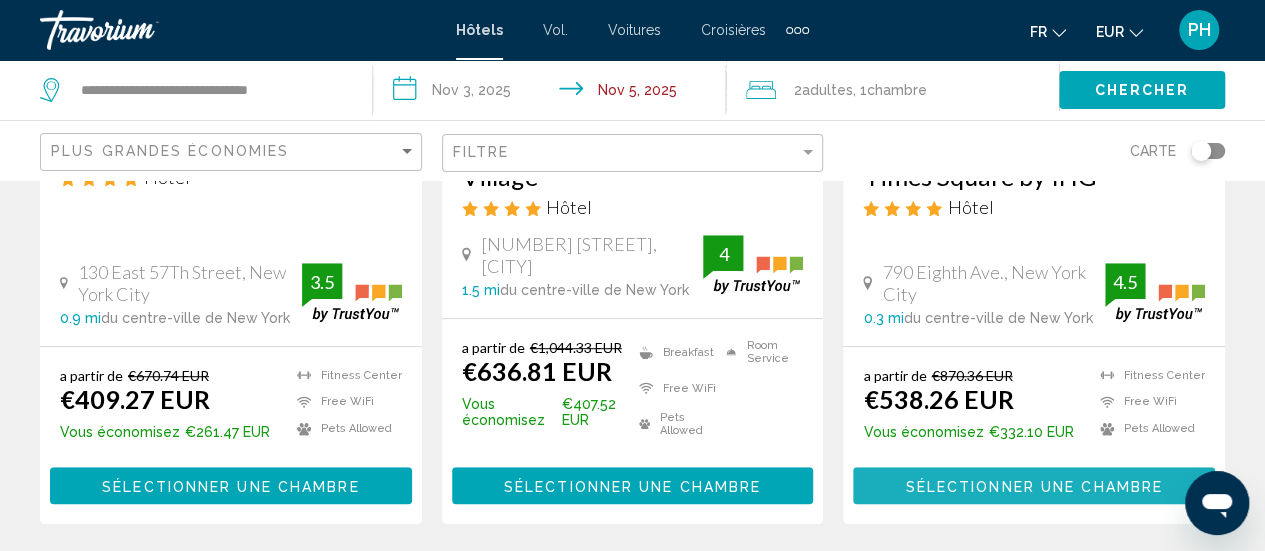 scroll, scrollTop: 0, scrollLeft: 0, axis: both 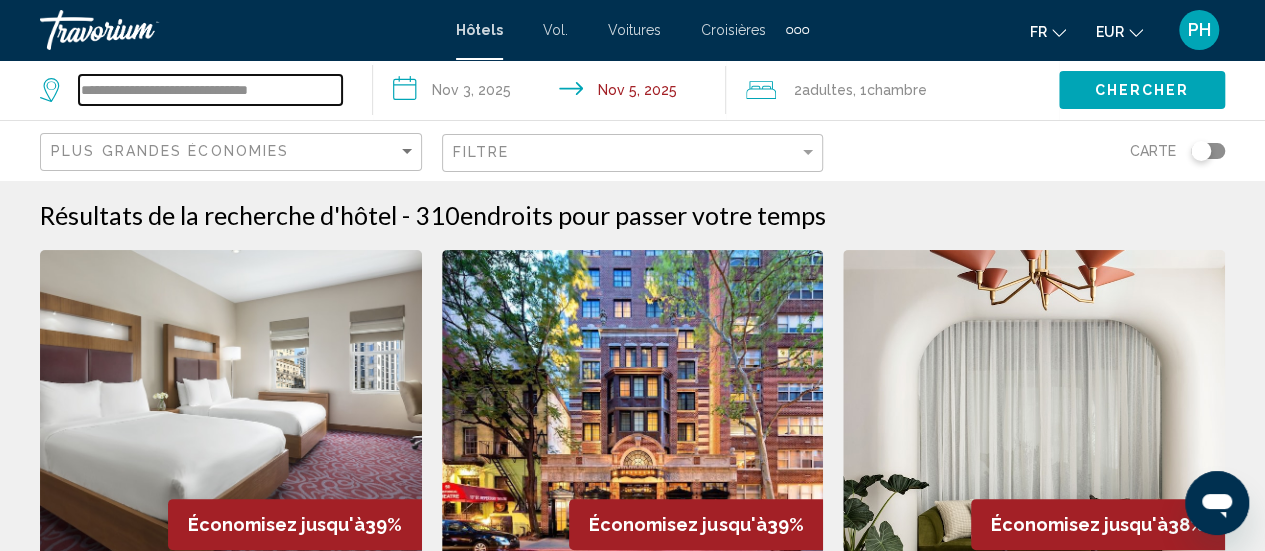 click on "**********" at bounding box center (210, 90) 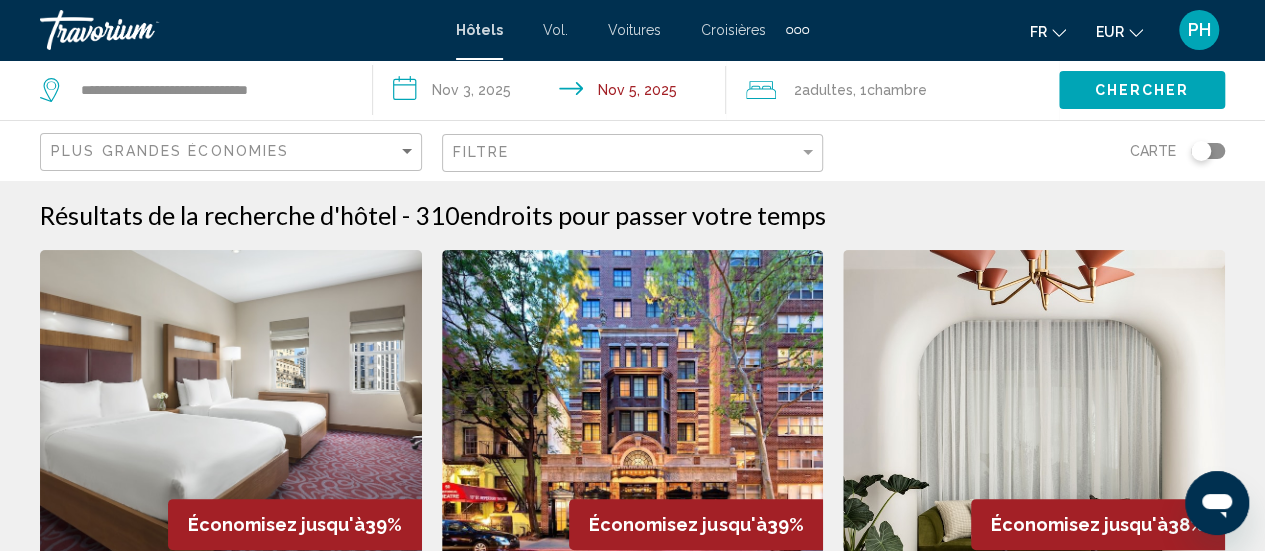 click on "**********" at bounding box center [553, 93] 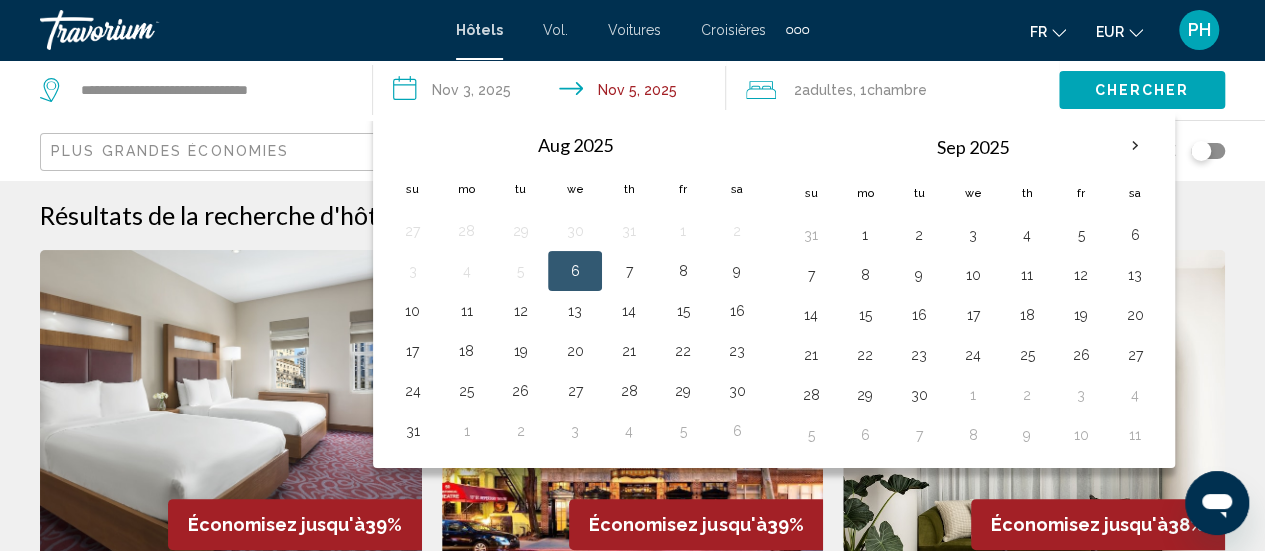 click at bounding box center (1135, 146) 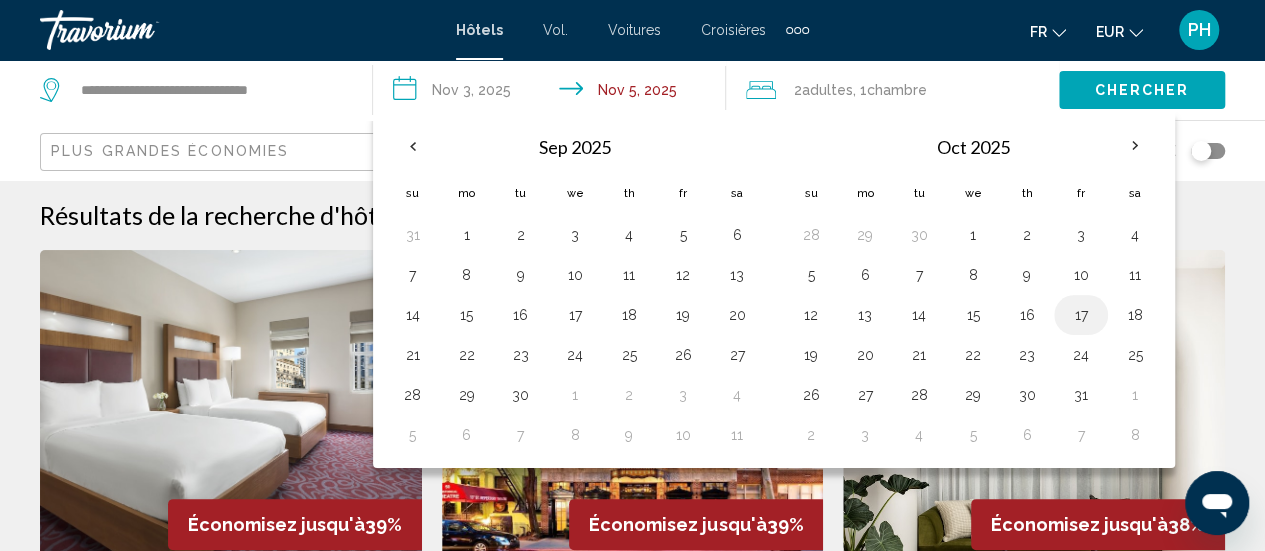 click on "17" at bounding box center (1081, 315) 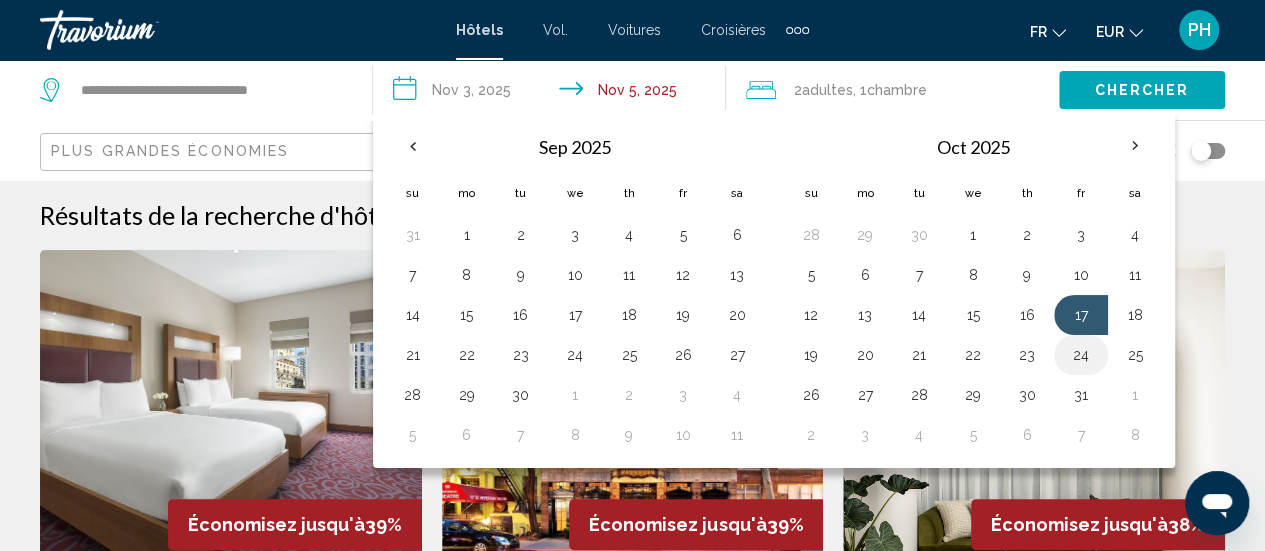 click on "24" at bounding box center (1081, 355) 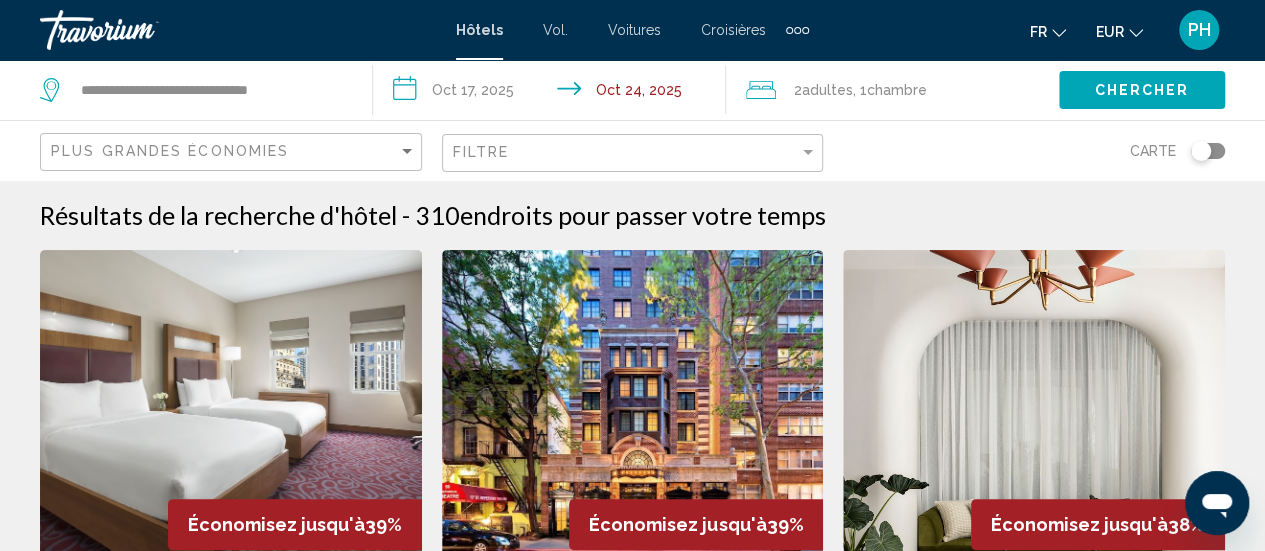 click on "Chercher" 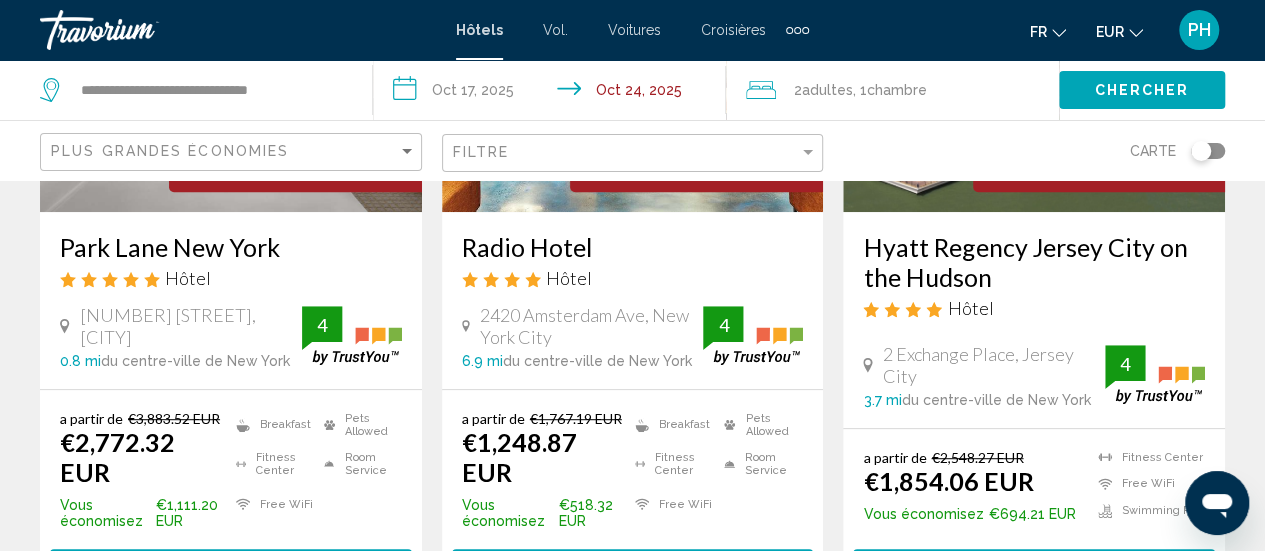 scroll, scrollTop: 0, scrollLeft: 0, axis: both 